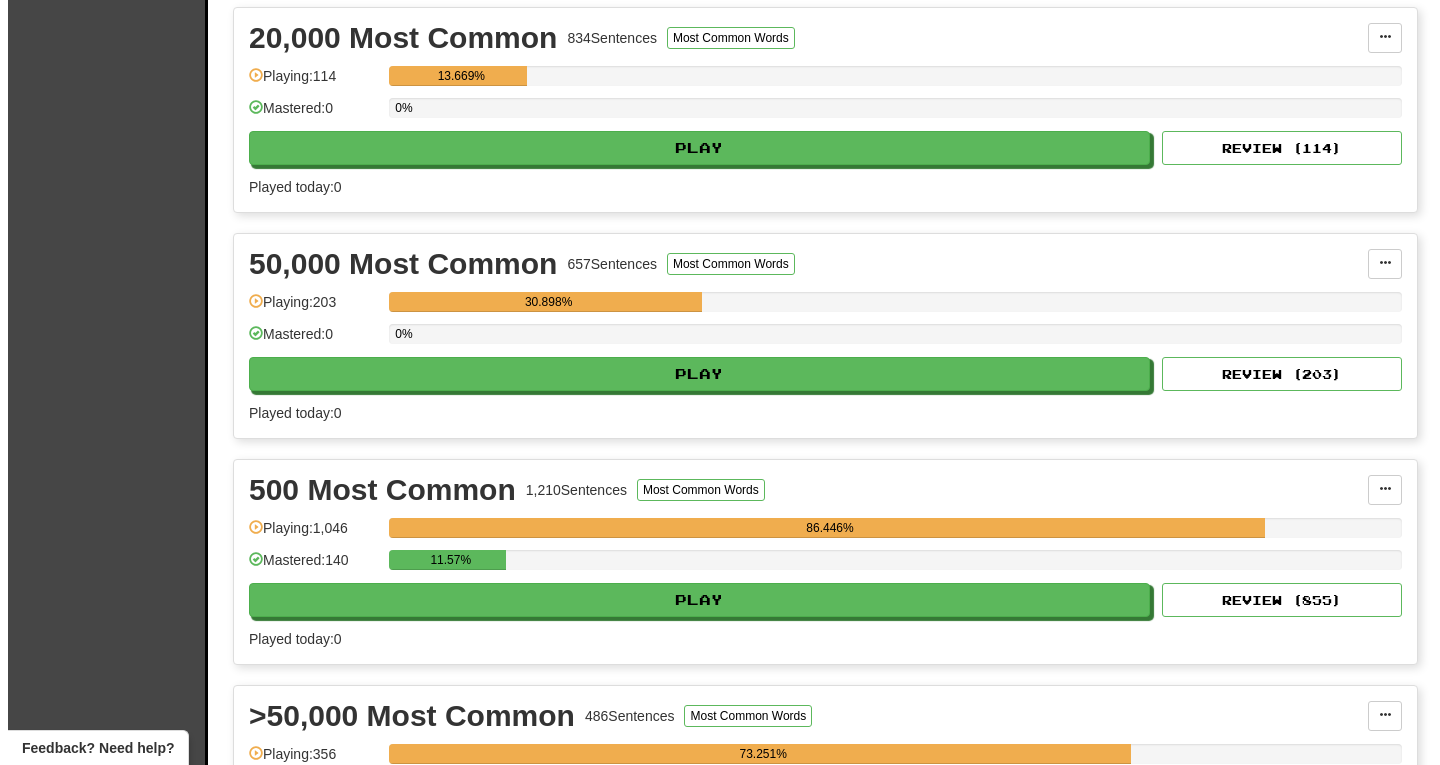 scroll, scrollTop: 681, scrollLeft: 0, axis: vertical 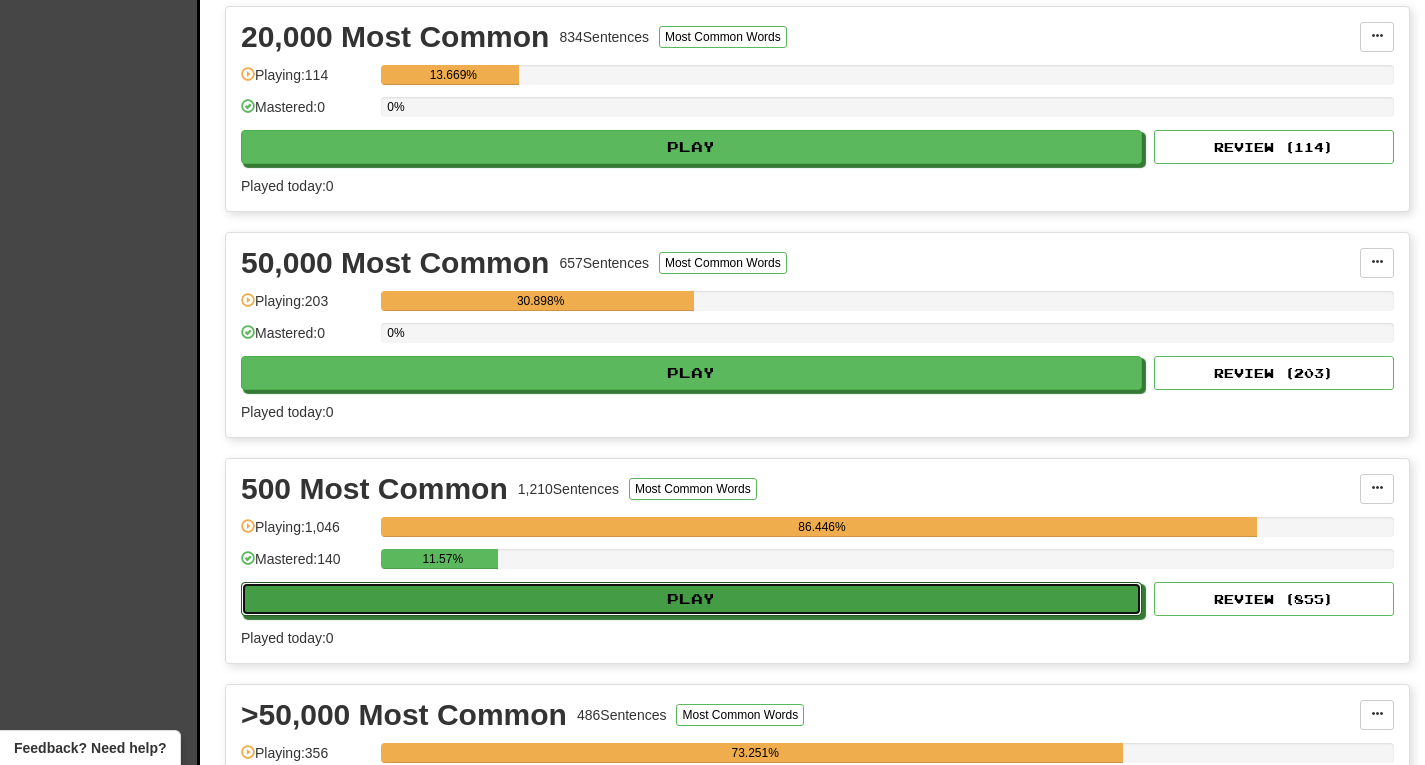 click on "Play" at bounding box center [691, 599] 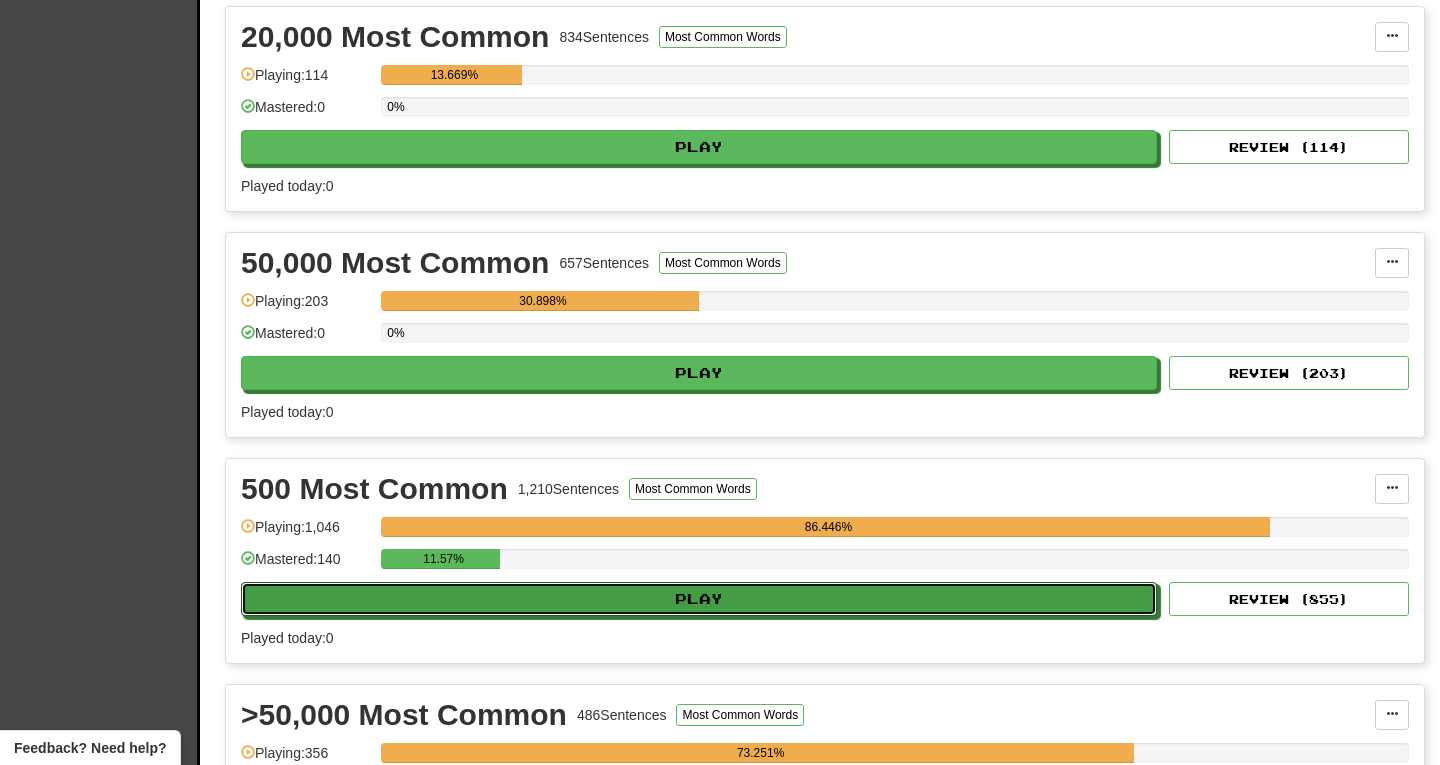 select on "**" 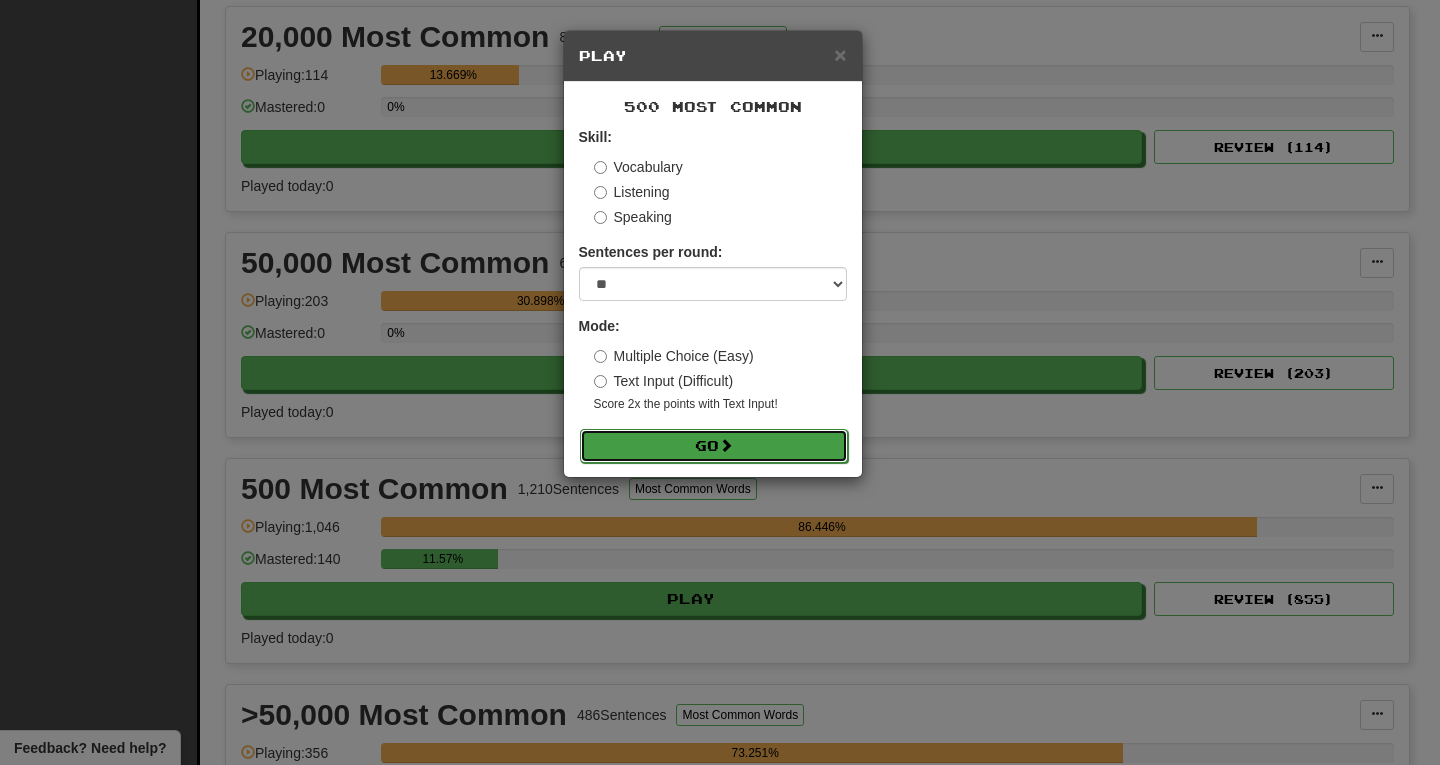 click on "Go" at bounding box center [714, 446] 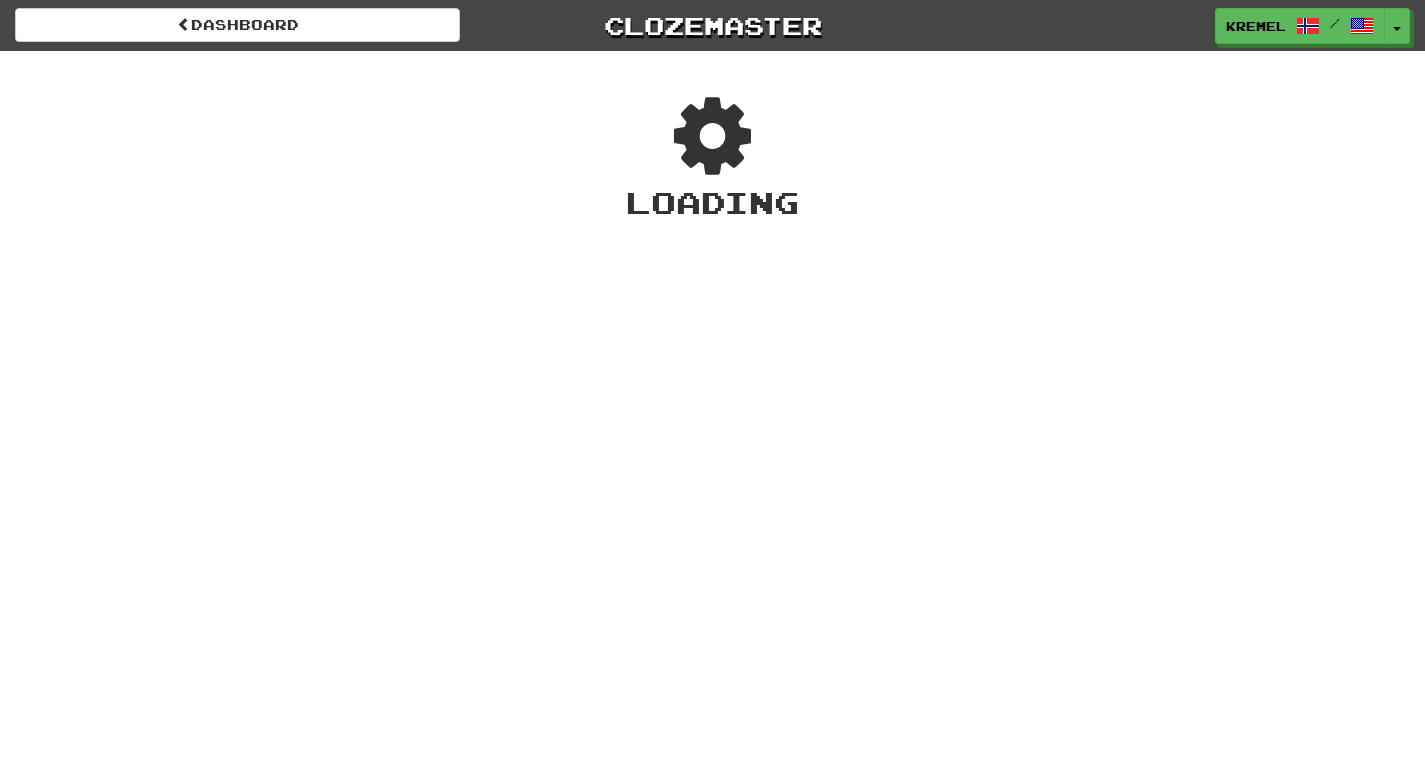 scroll, scrollTop: 0, scrollLeft: 0, axis: both 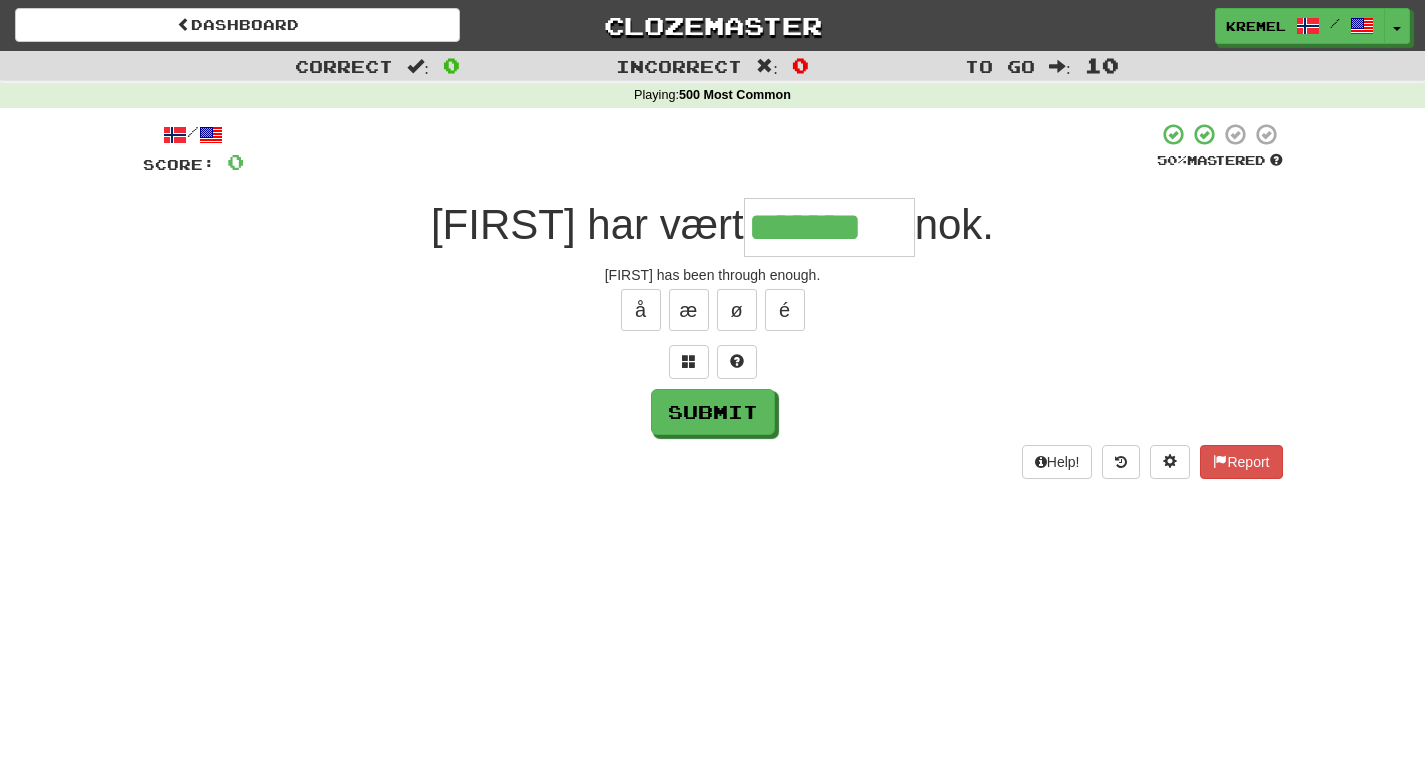 type on "*******" 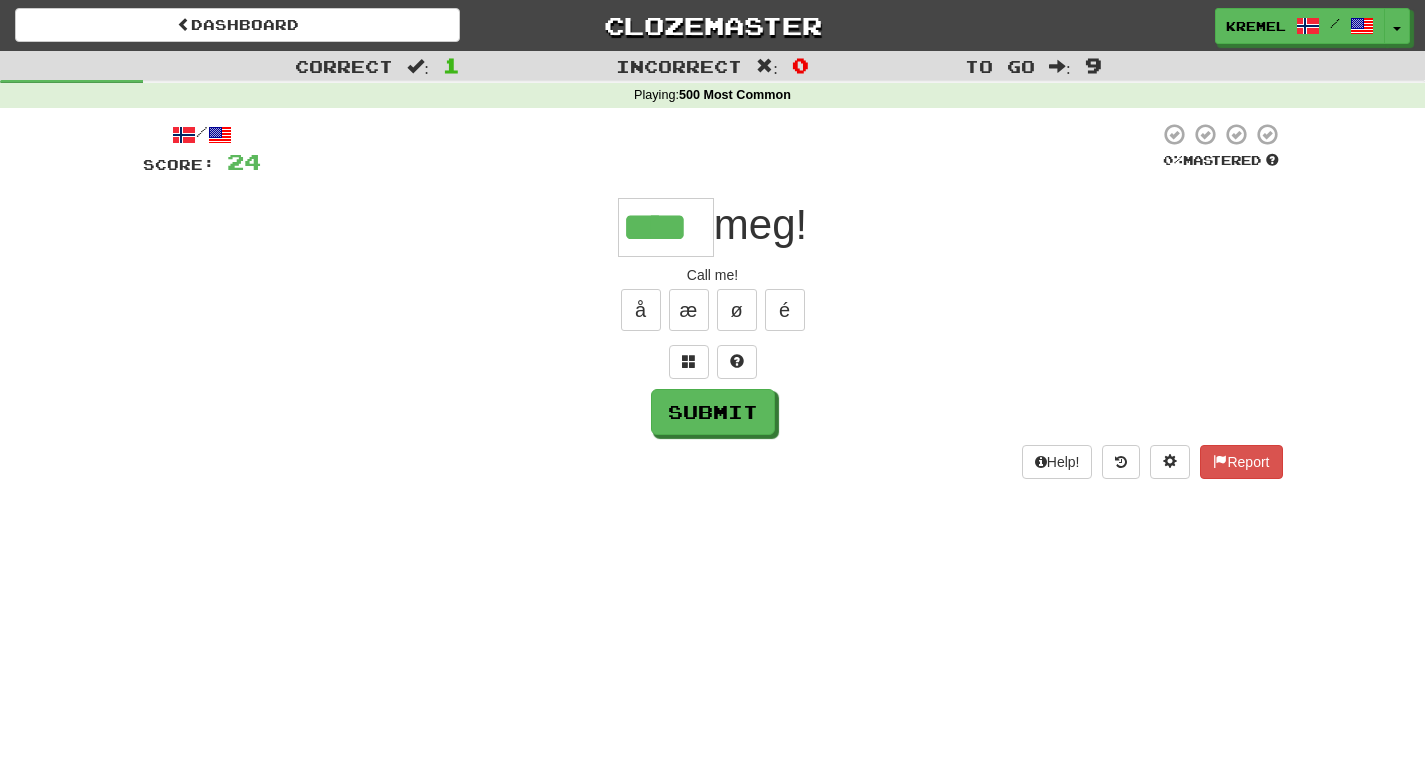 type on "****" 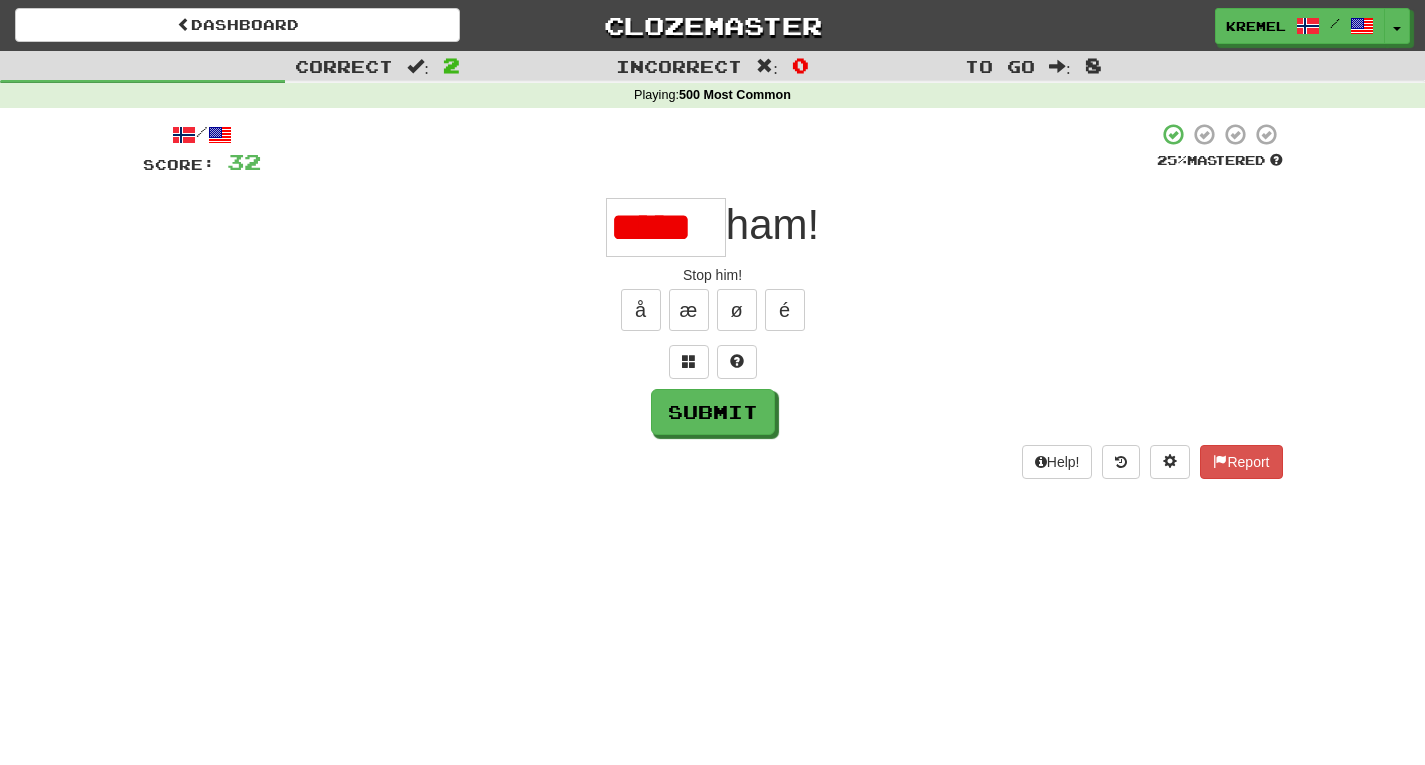 scroll, scrollTop: 0, scrollLeft: 0, axis: both 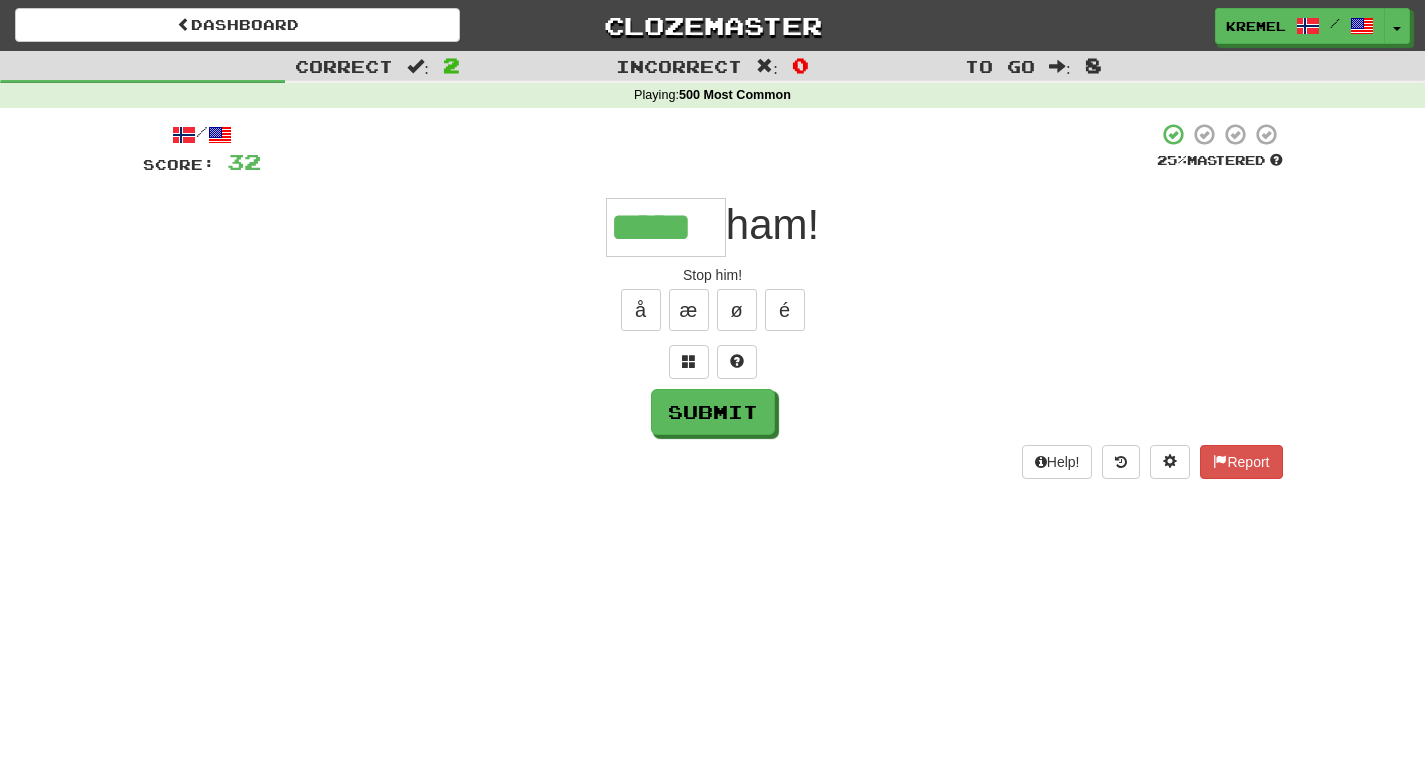 type on "*****" 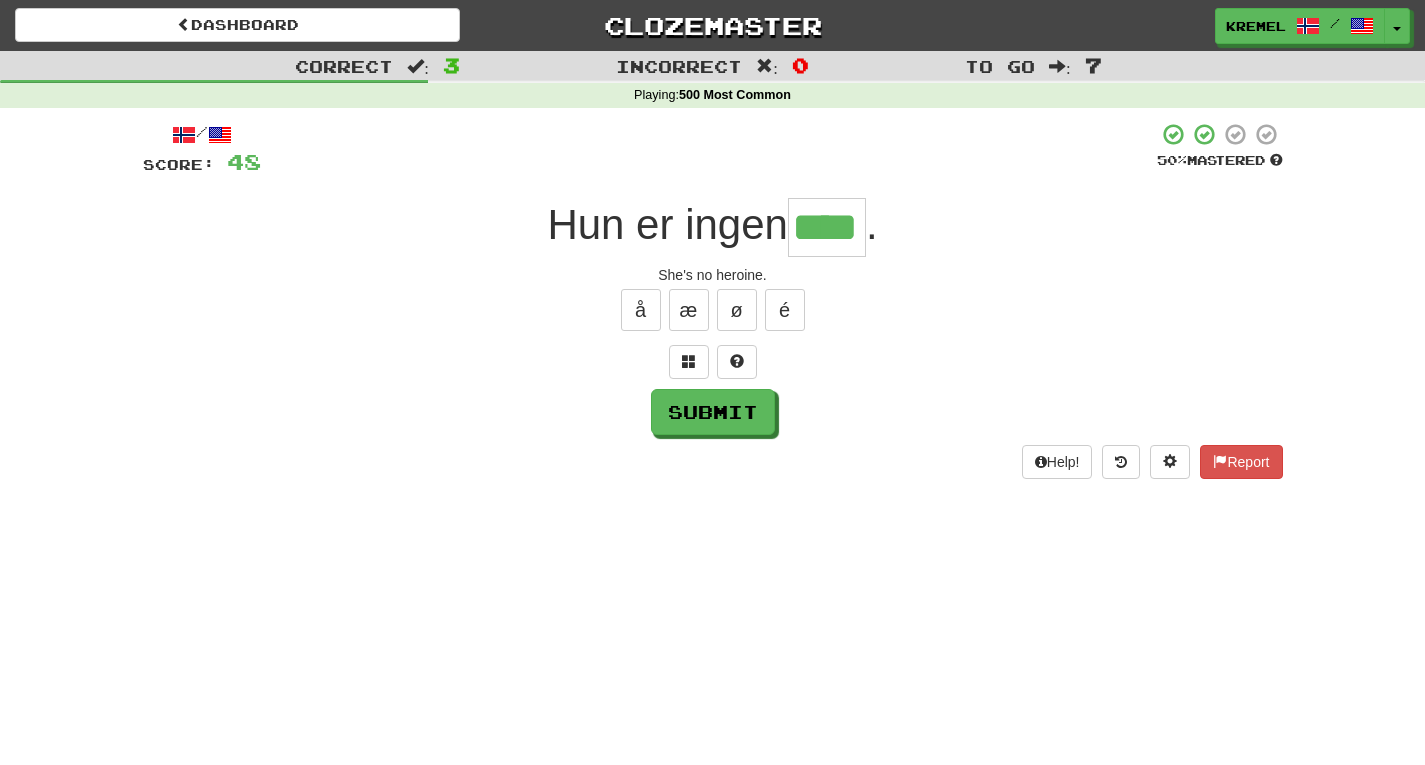 type on "****" 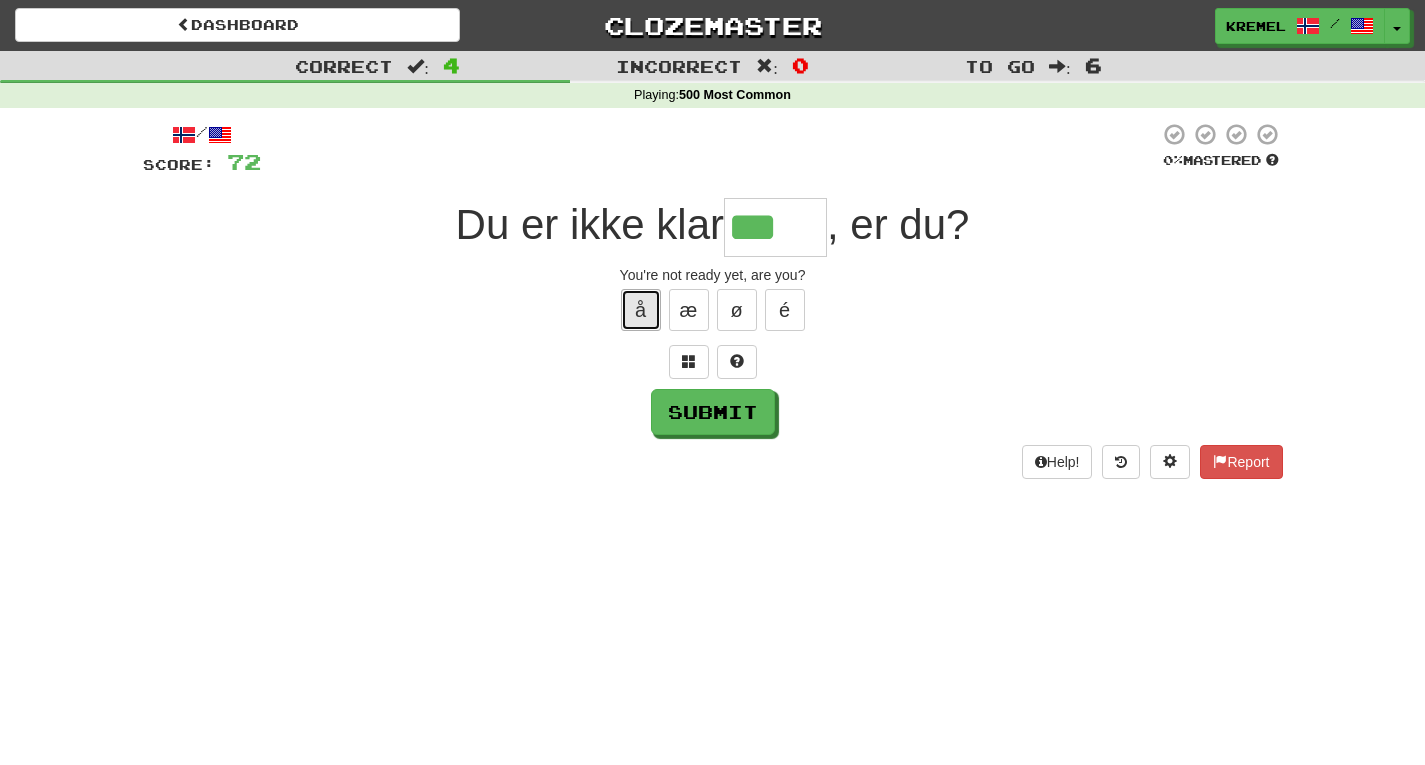 click on "å" at bounding box center [641, 310] 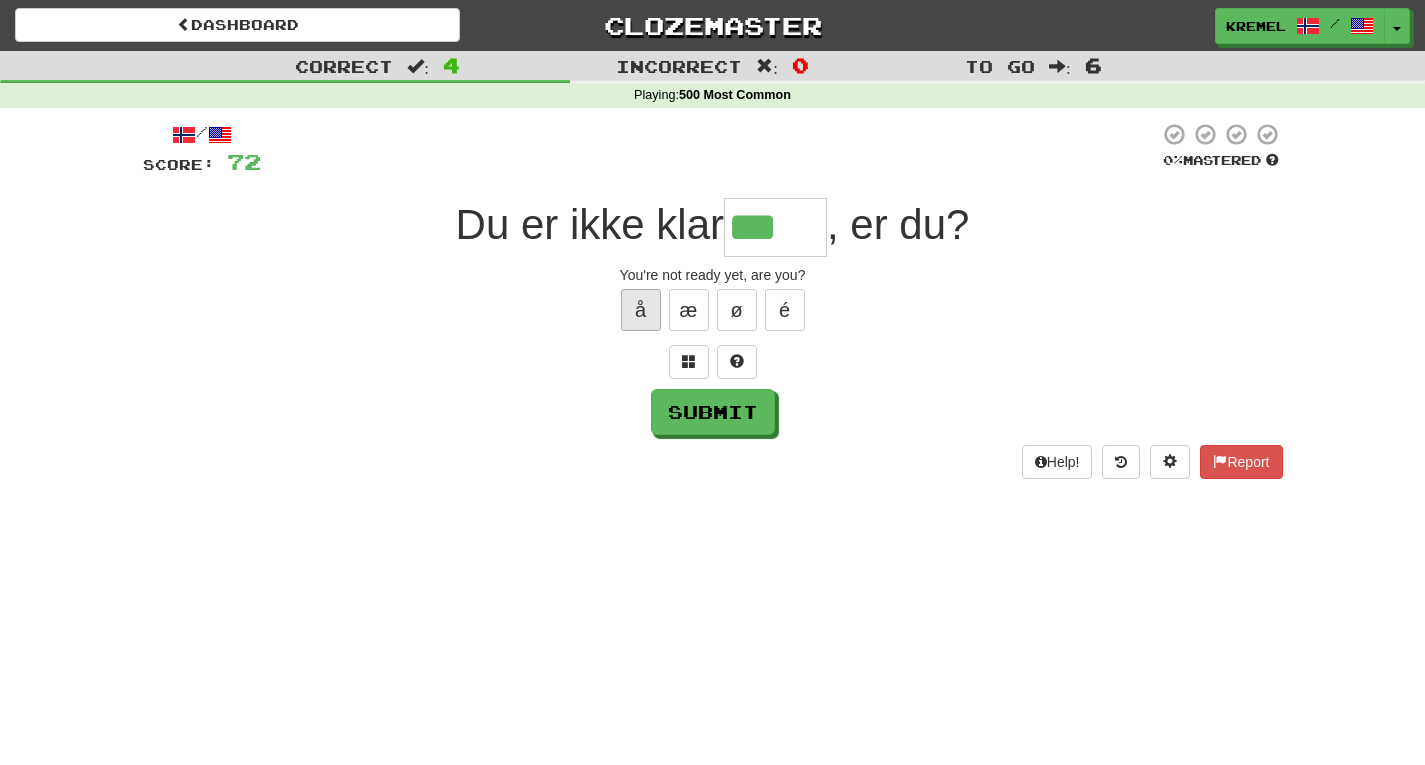 type on "****" 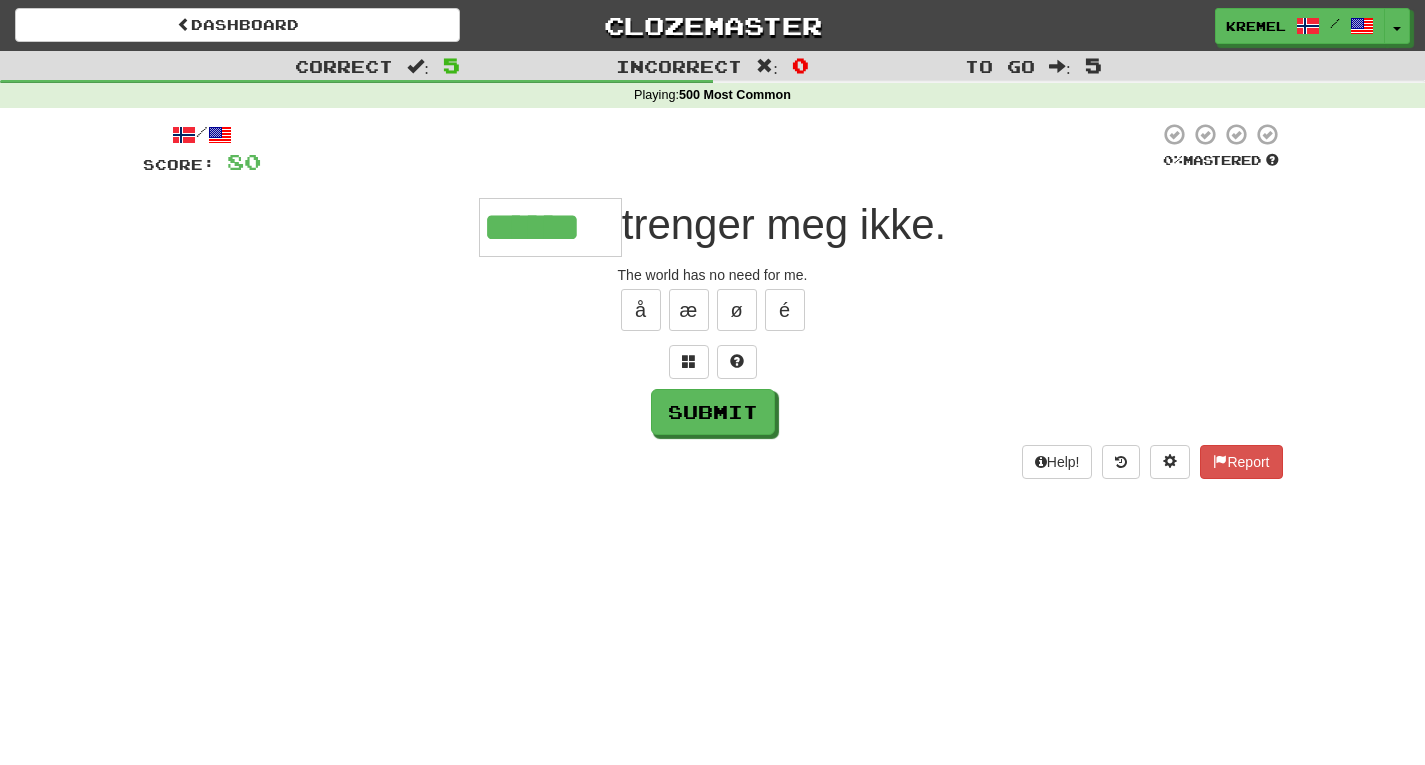 type on "******" 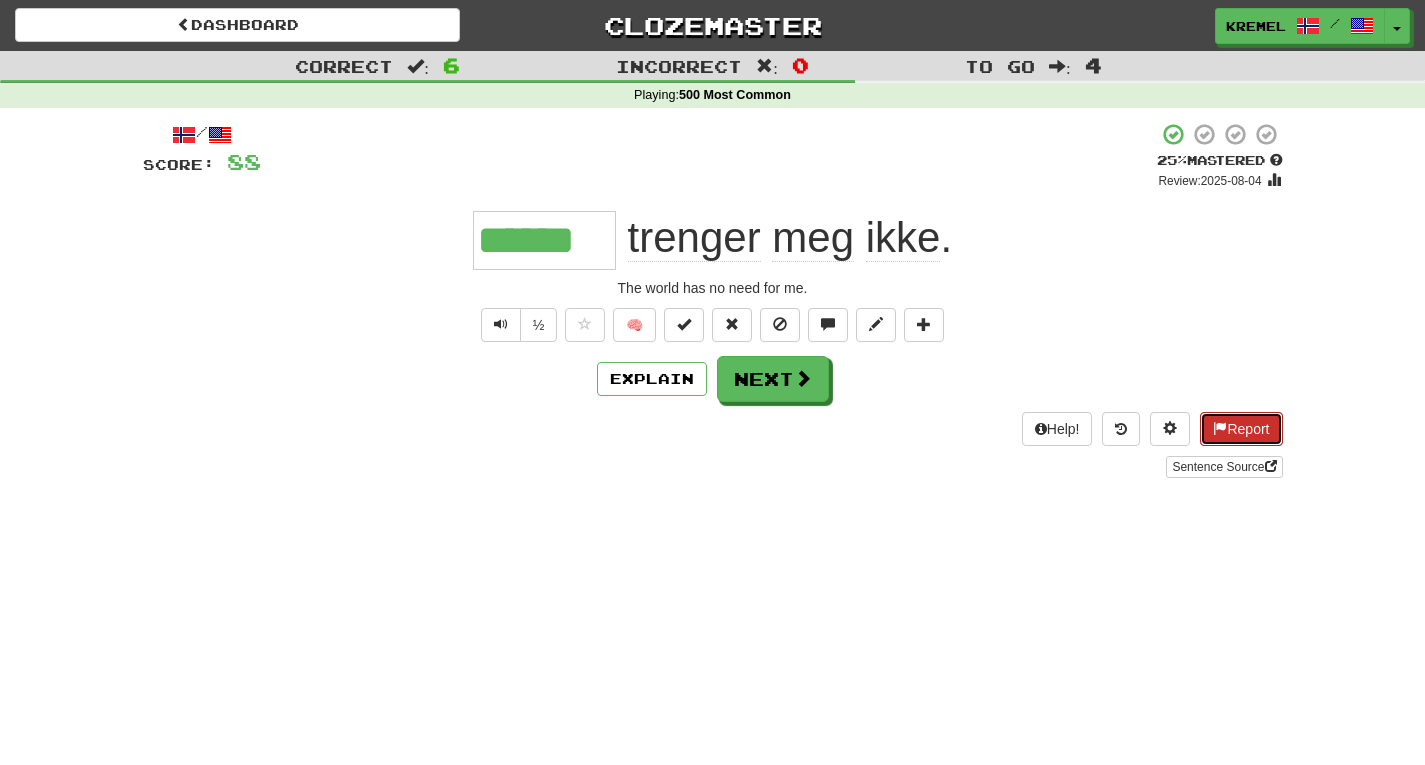 click on "Report" at bounding box center [1241, 429] 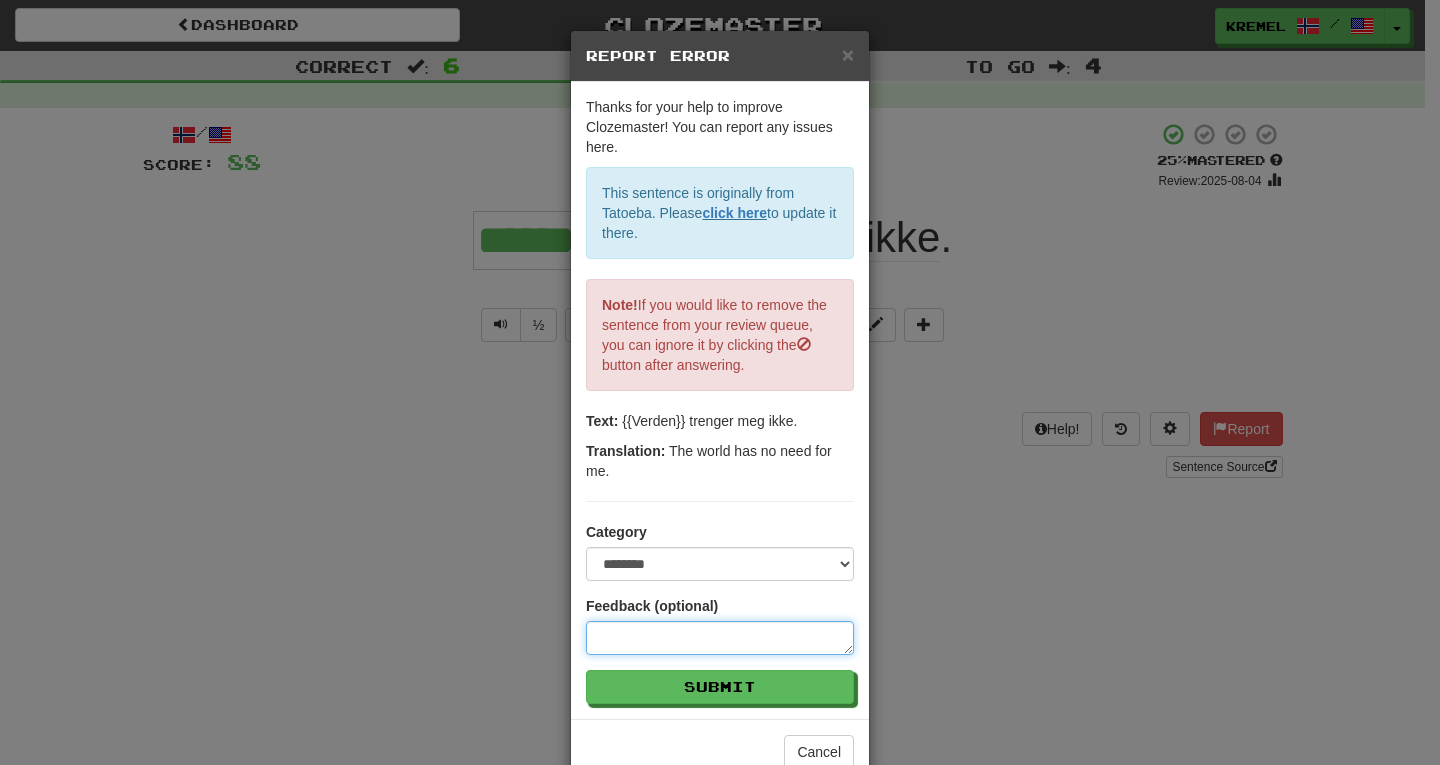 click at bounding box center [720, 638] 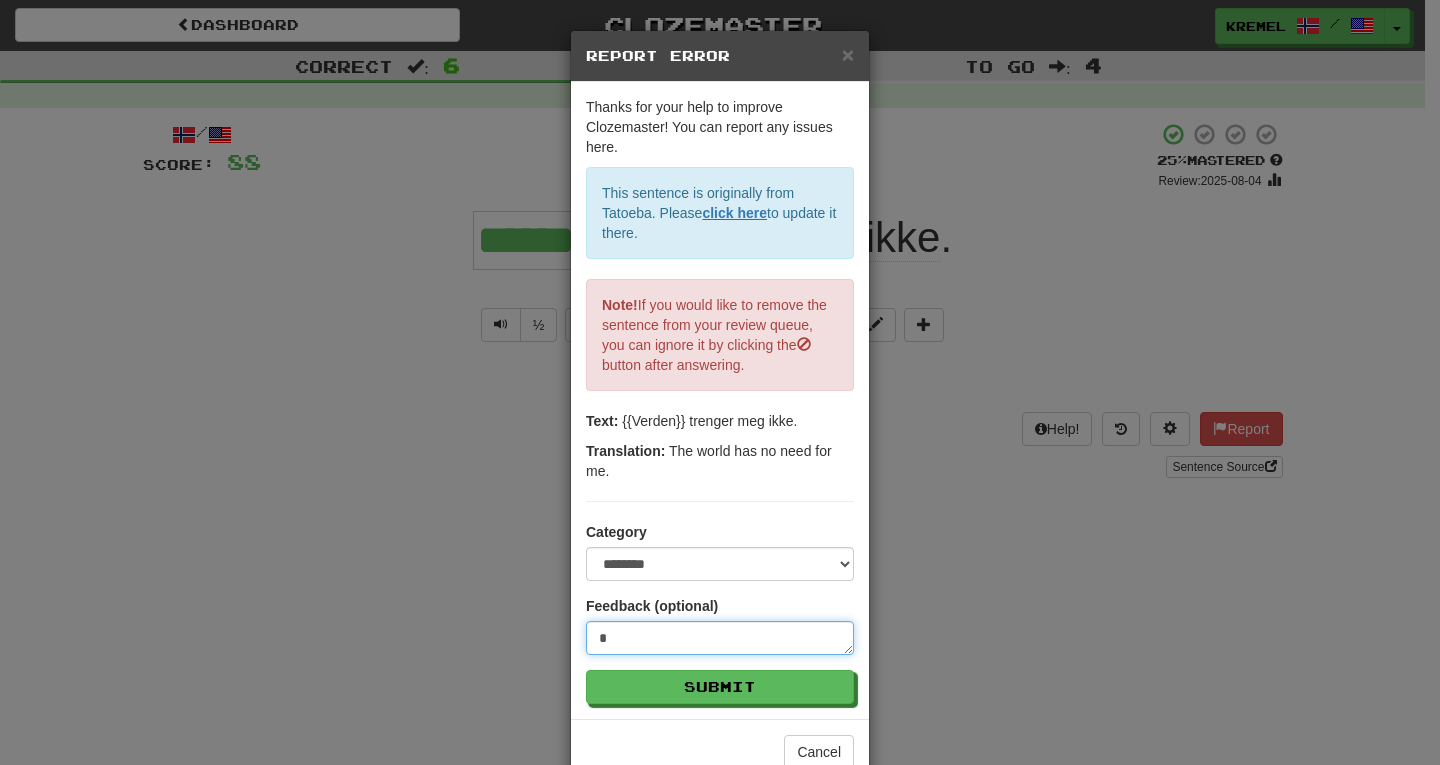 type on "**" 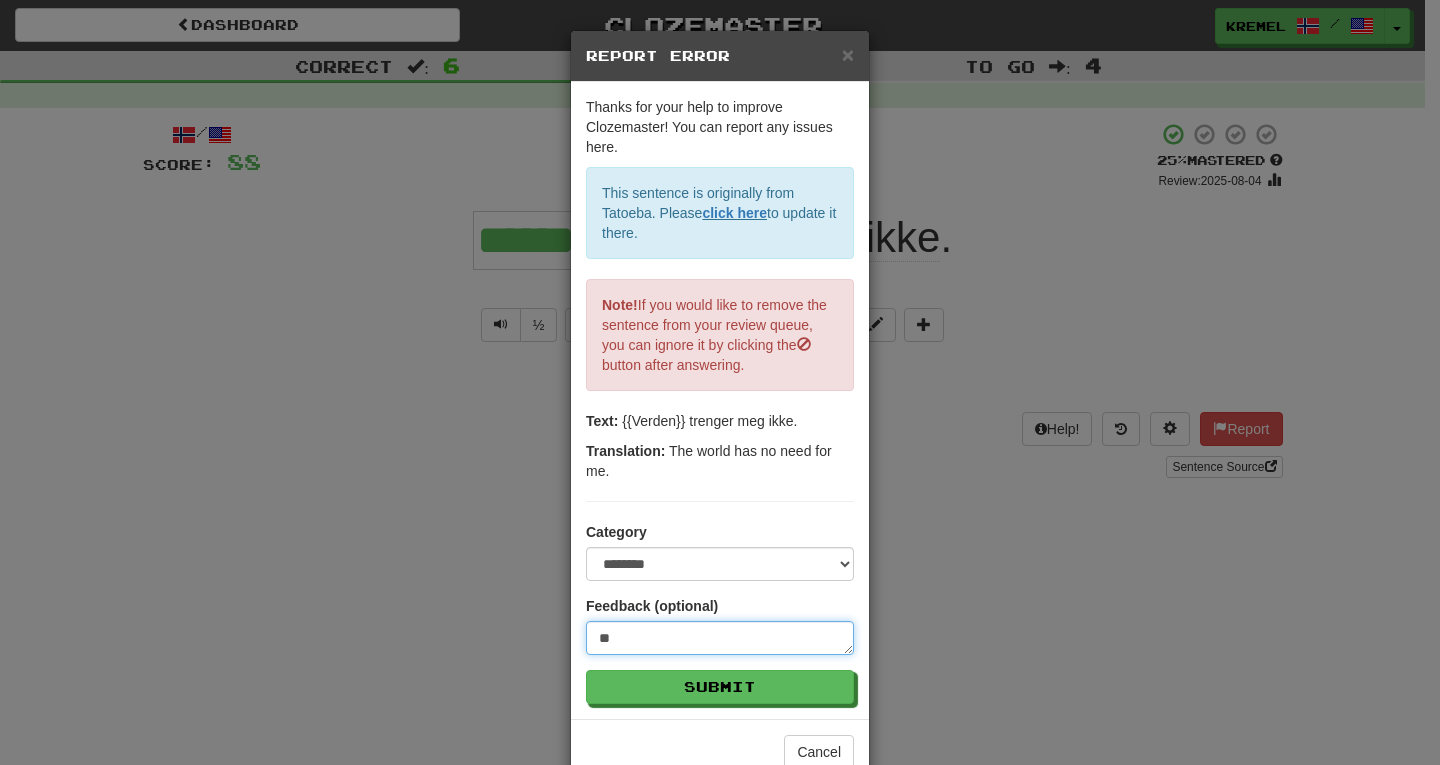 type on "***" 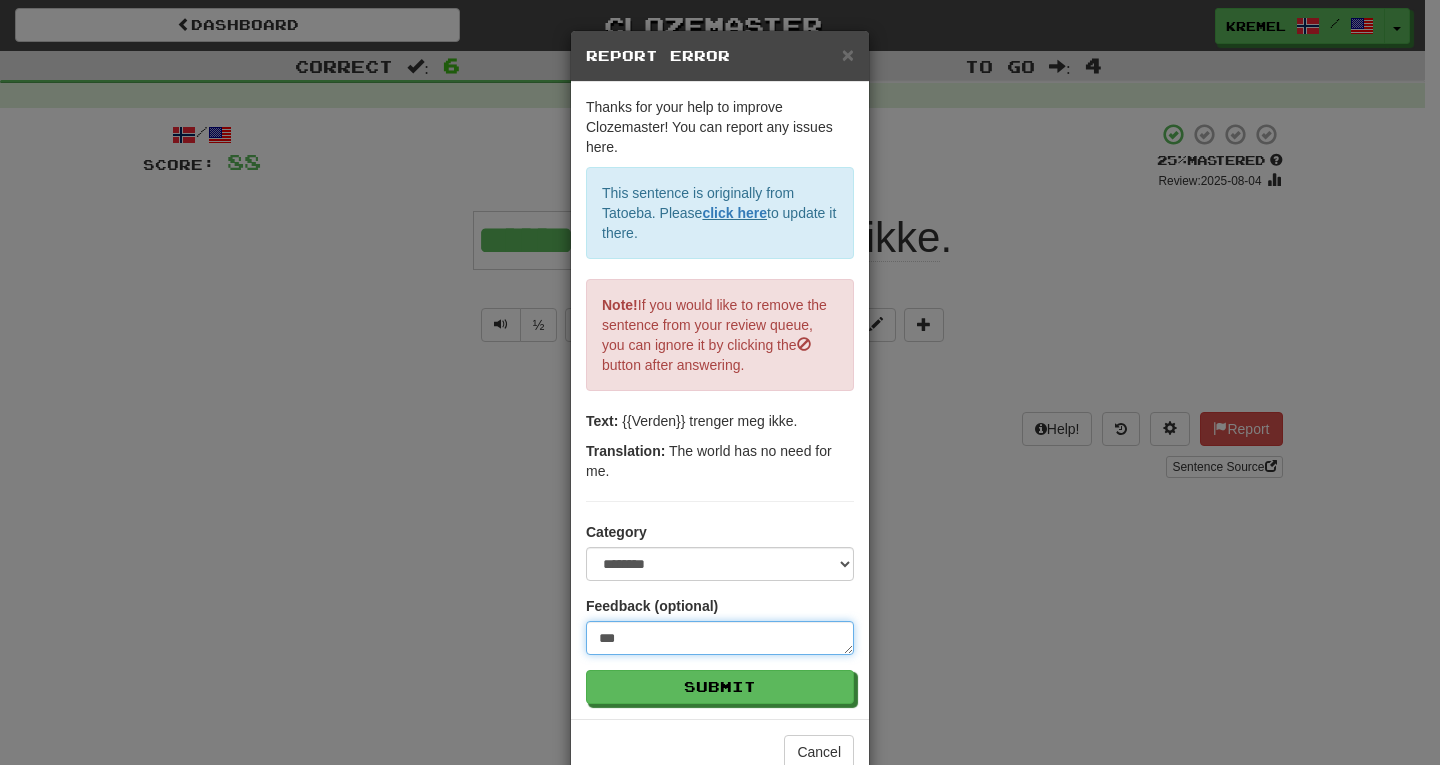 type on "****" 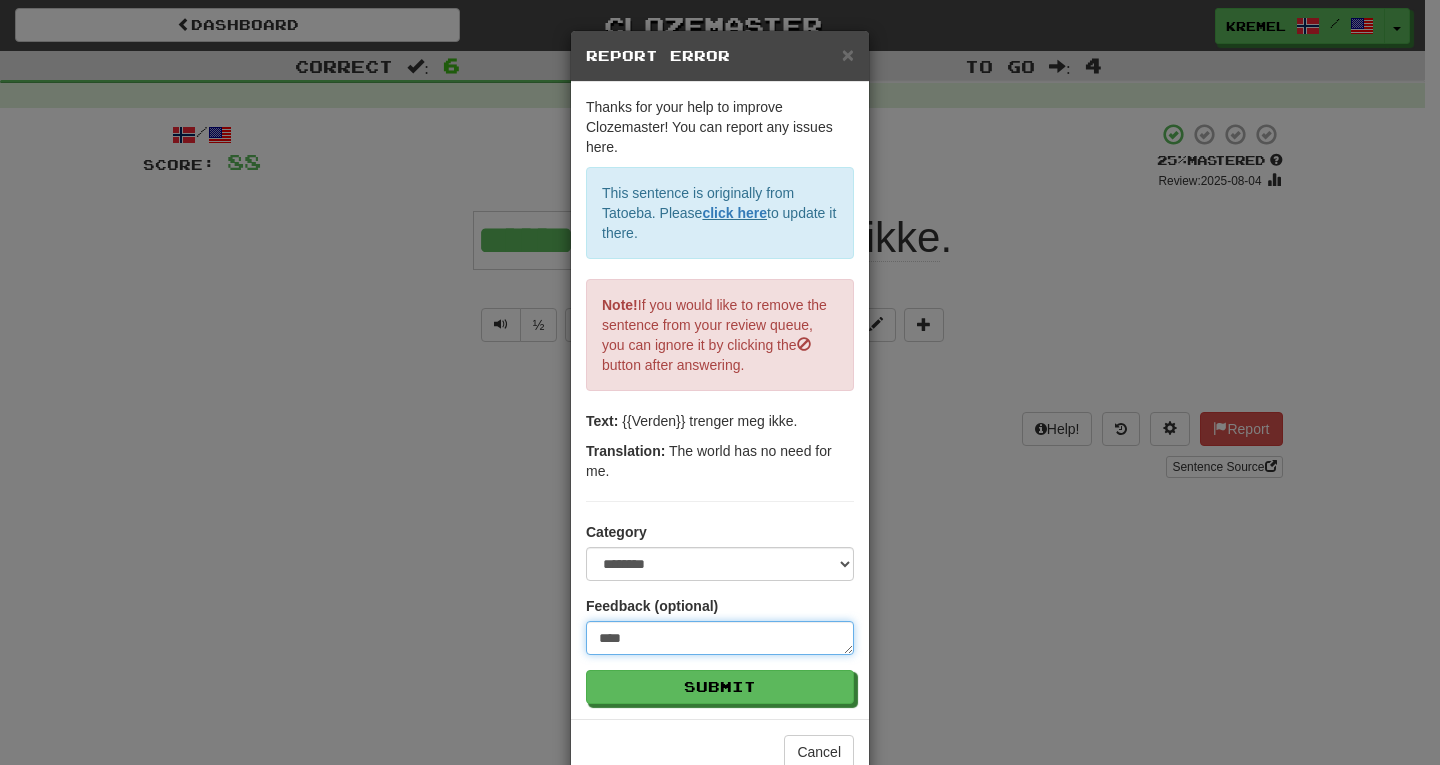 type on "****" 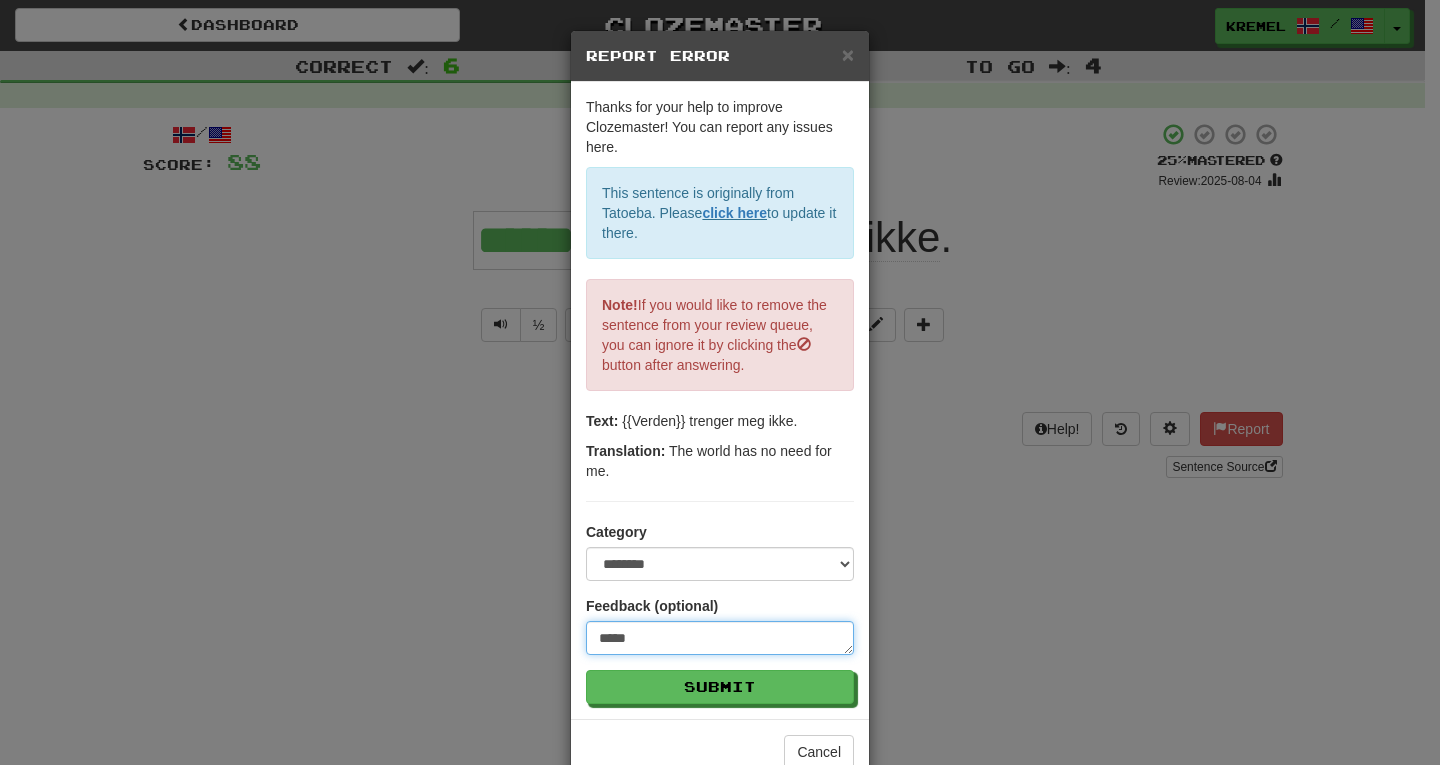 type on "****" 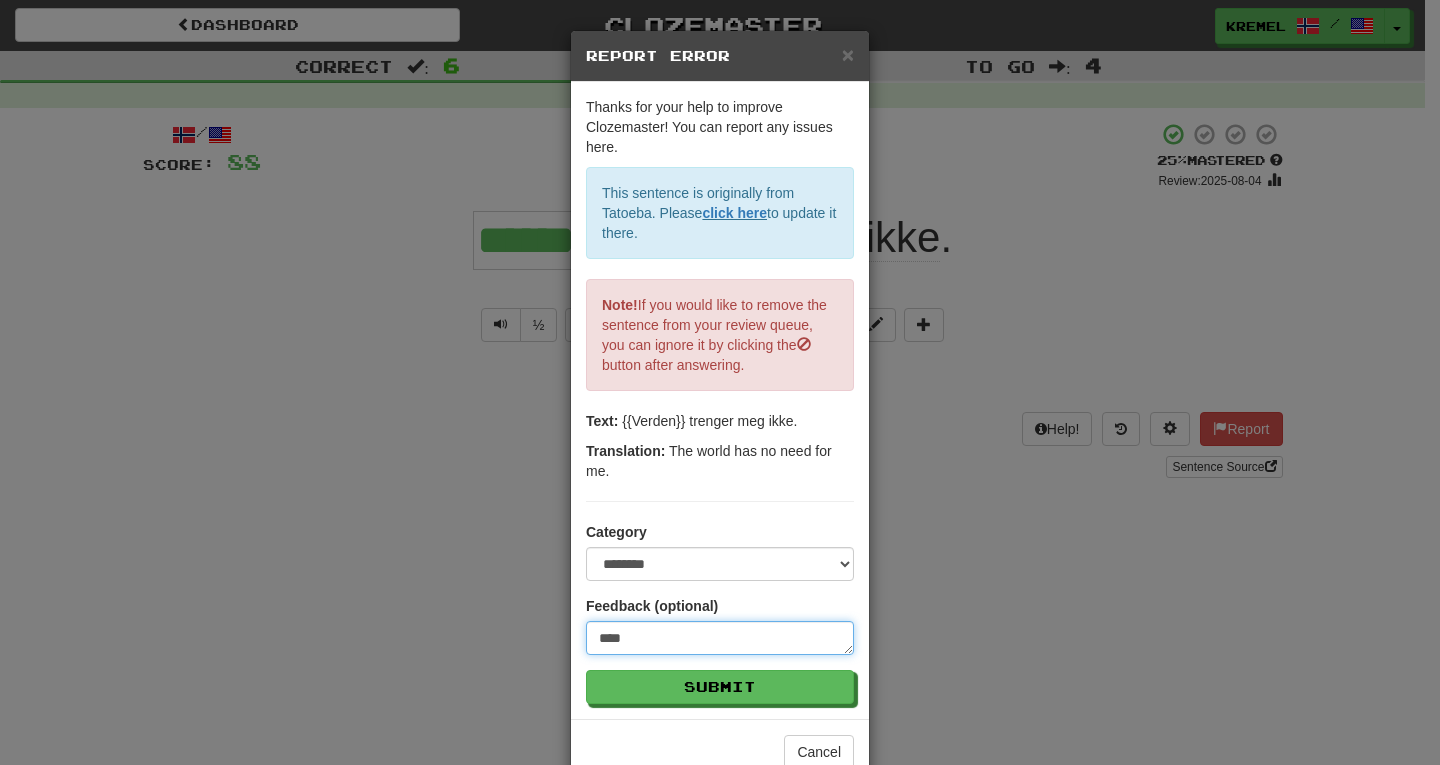 type on "*****" 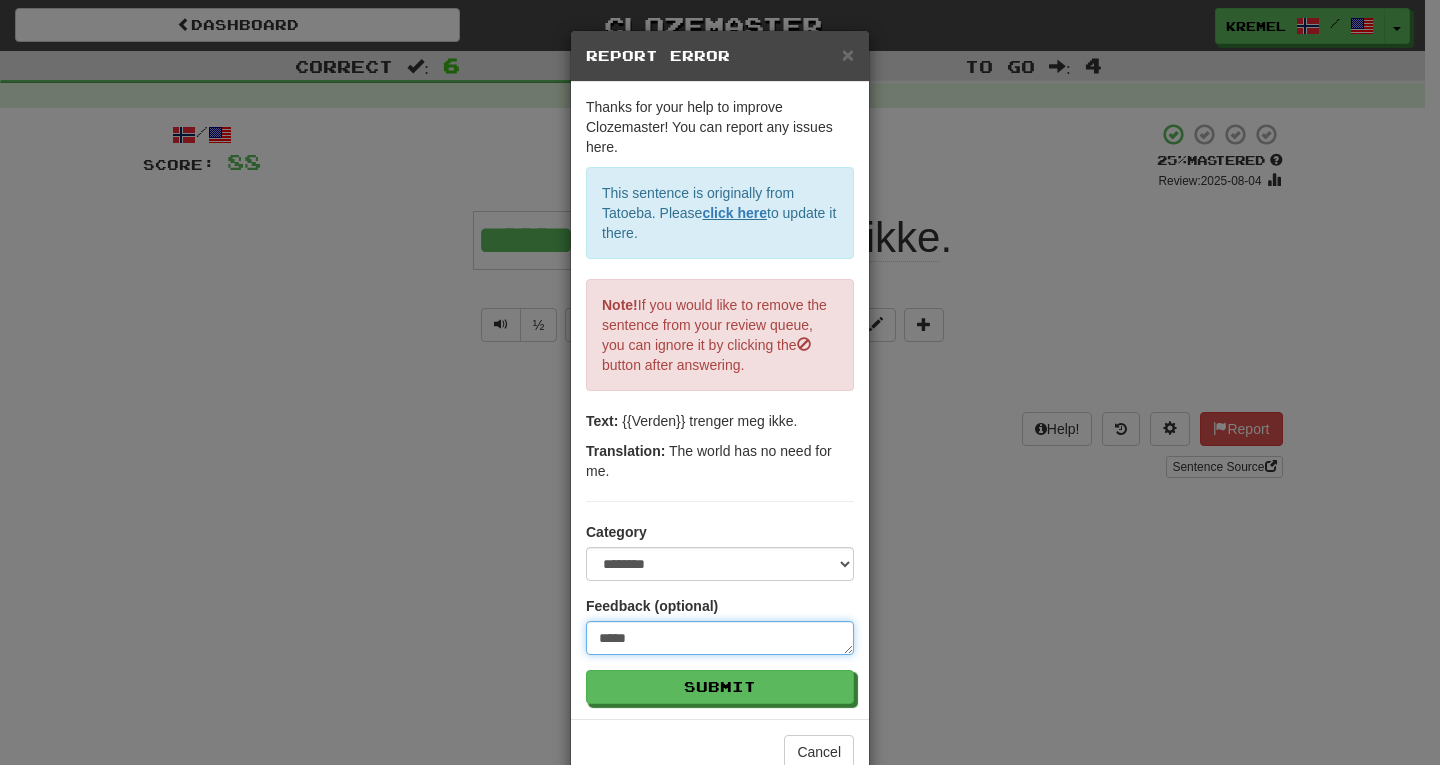 type on "*****" 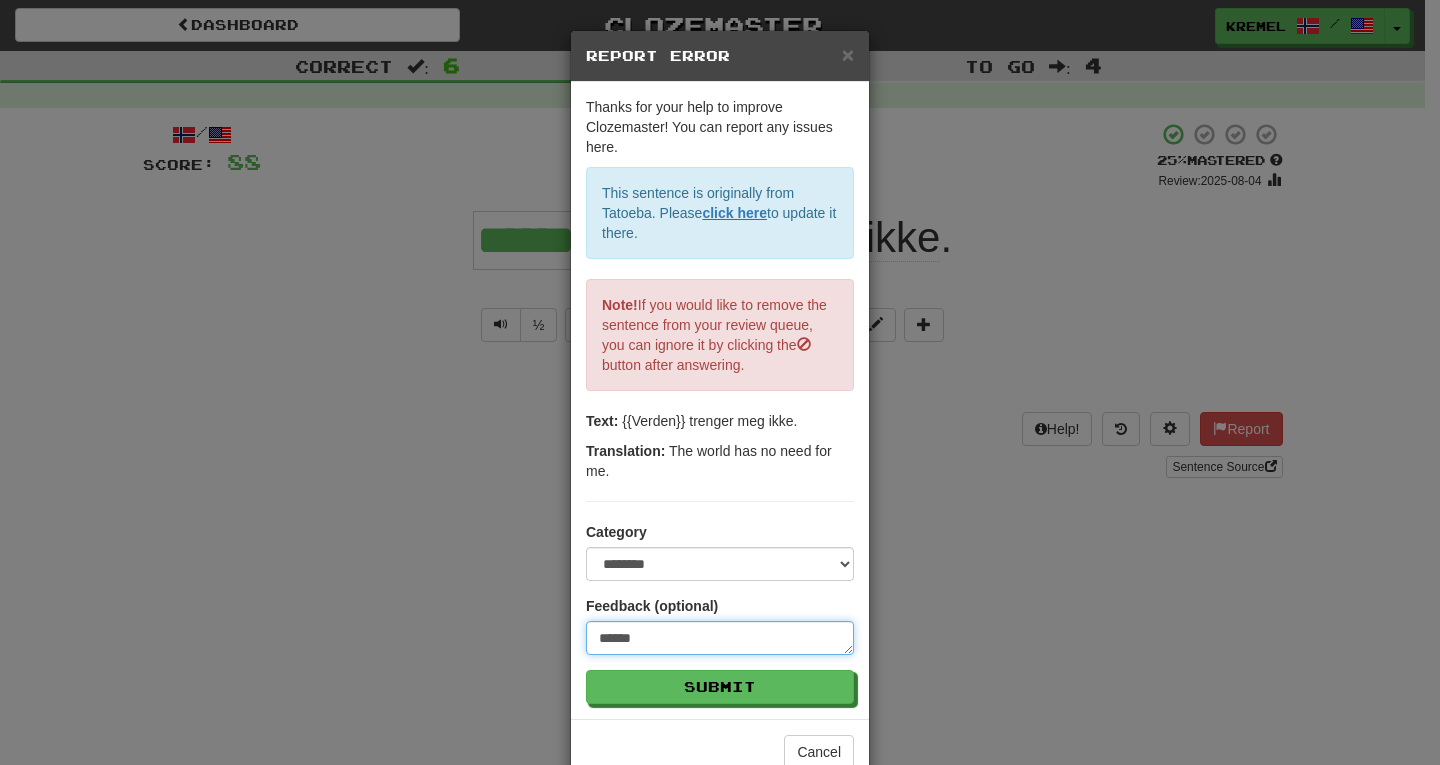 type on "*******" 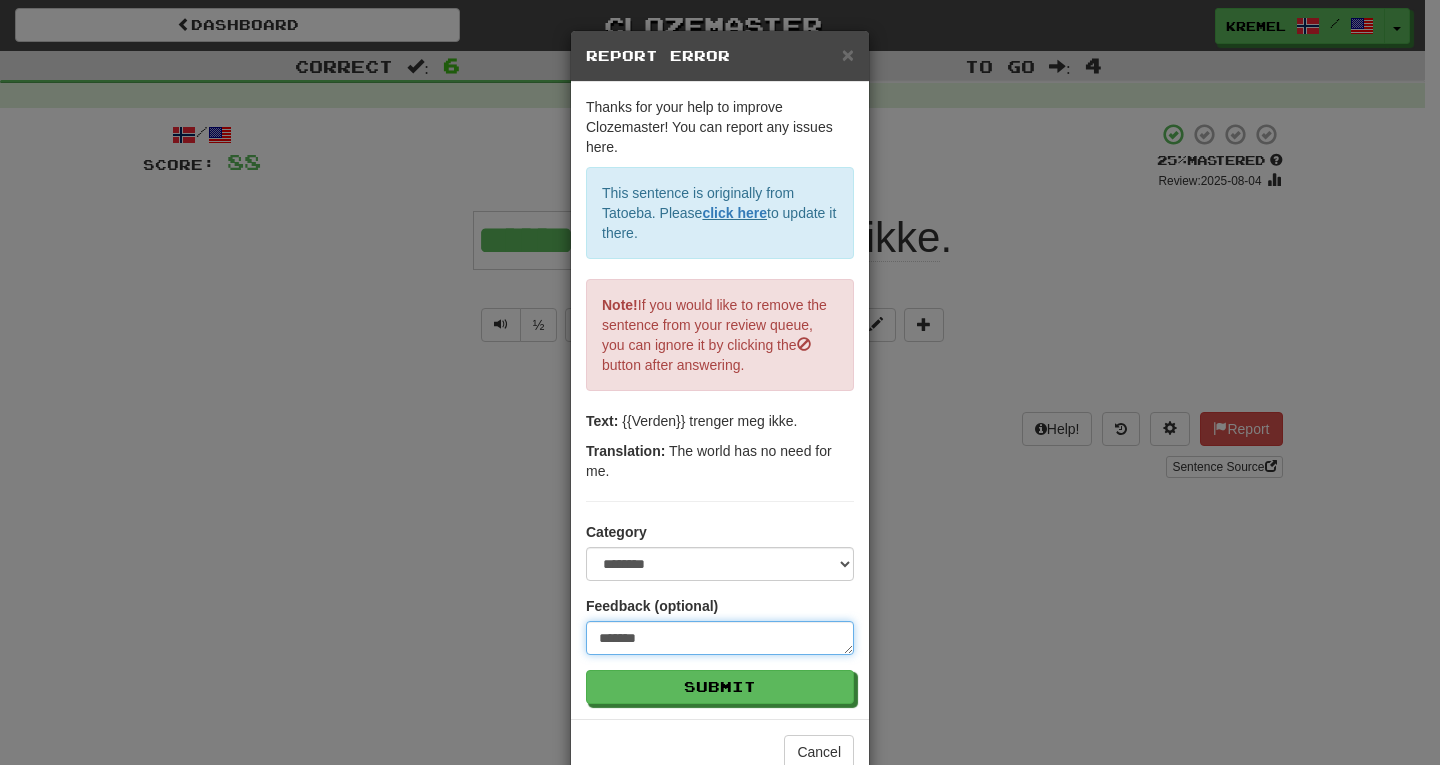 type on "********" 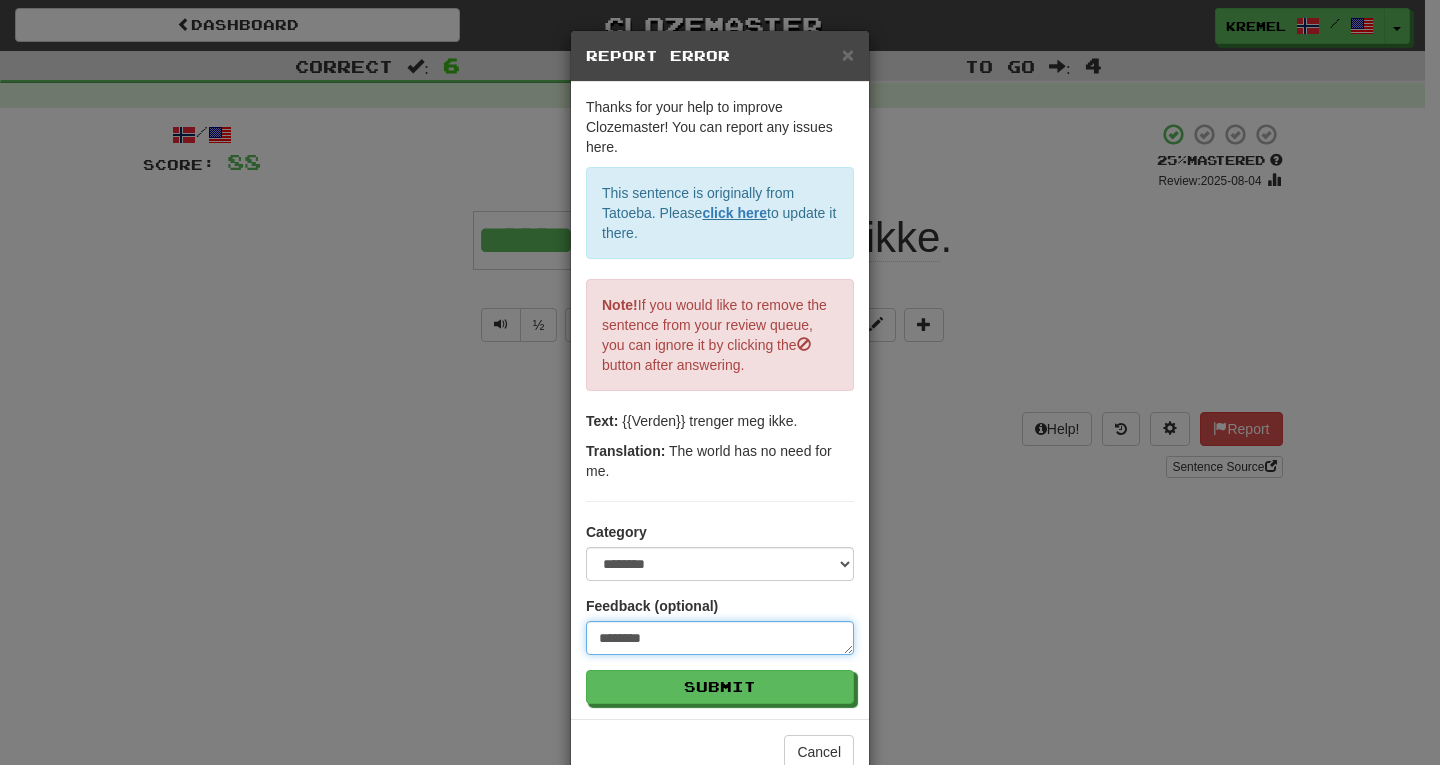 type on "********" 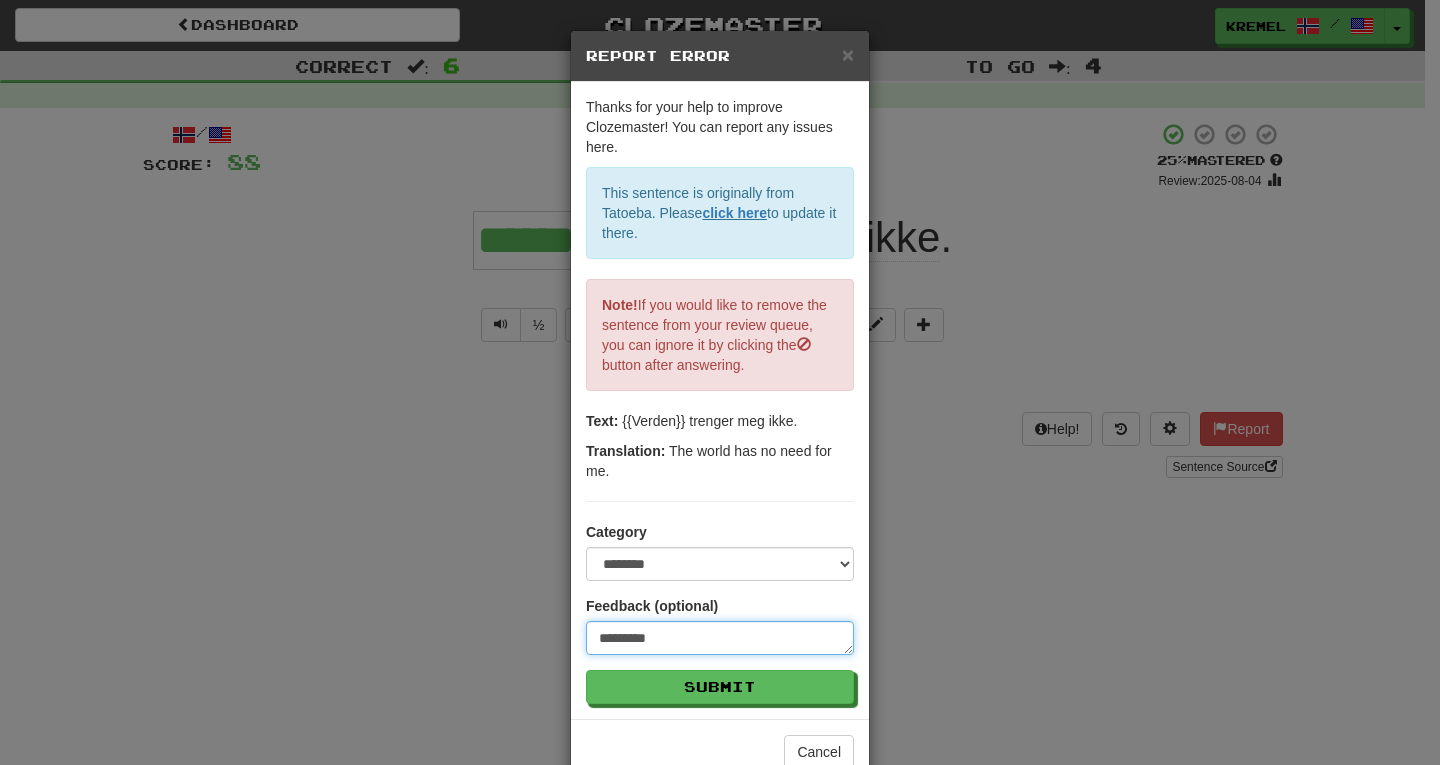 type on "**********" 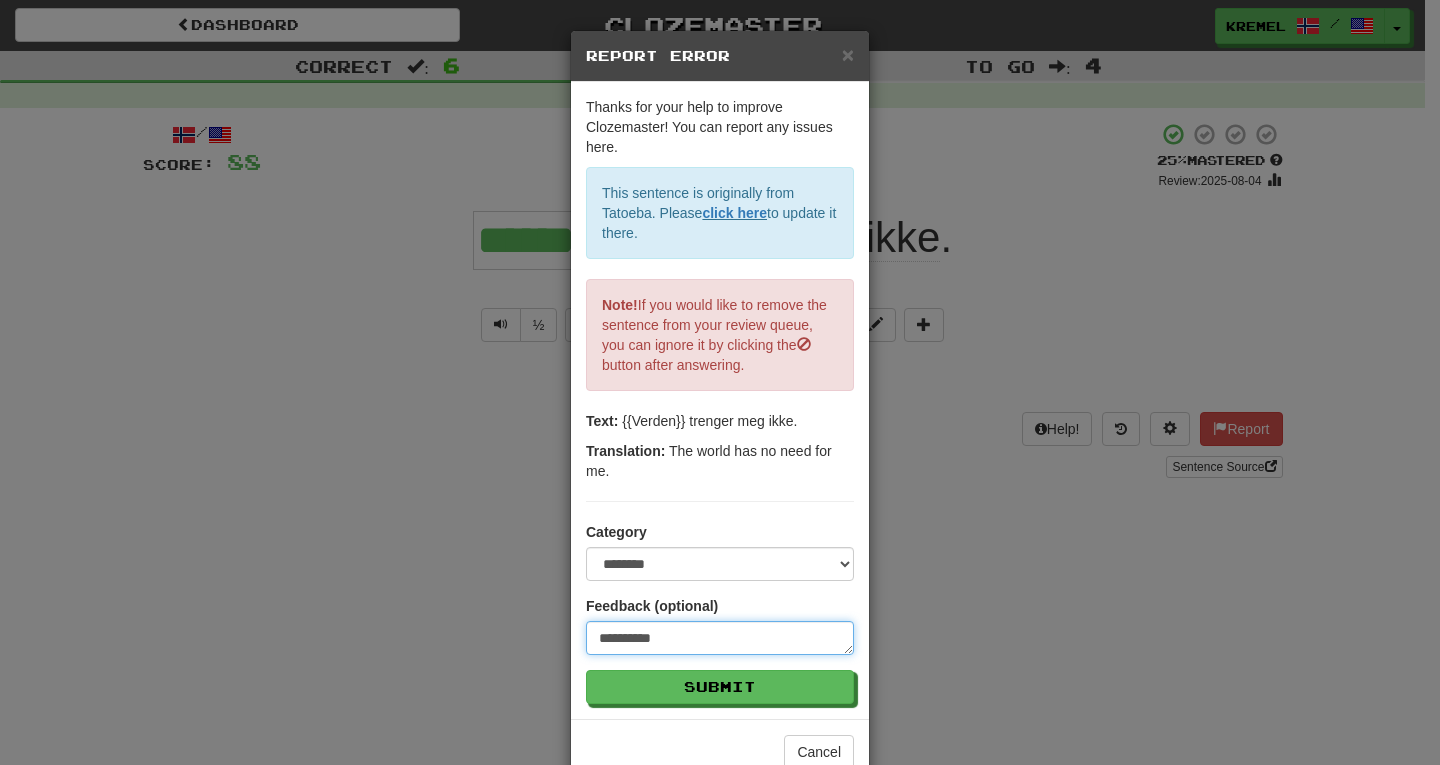 type on "**********" 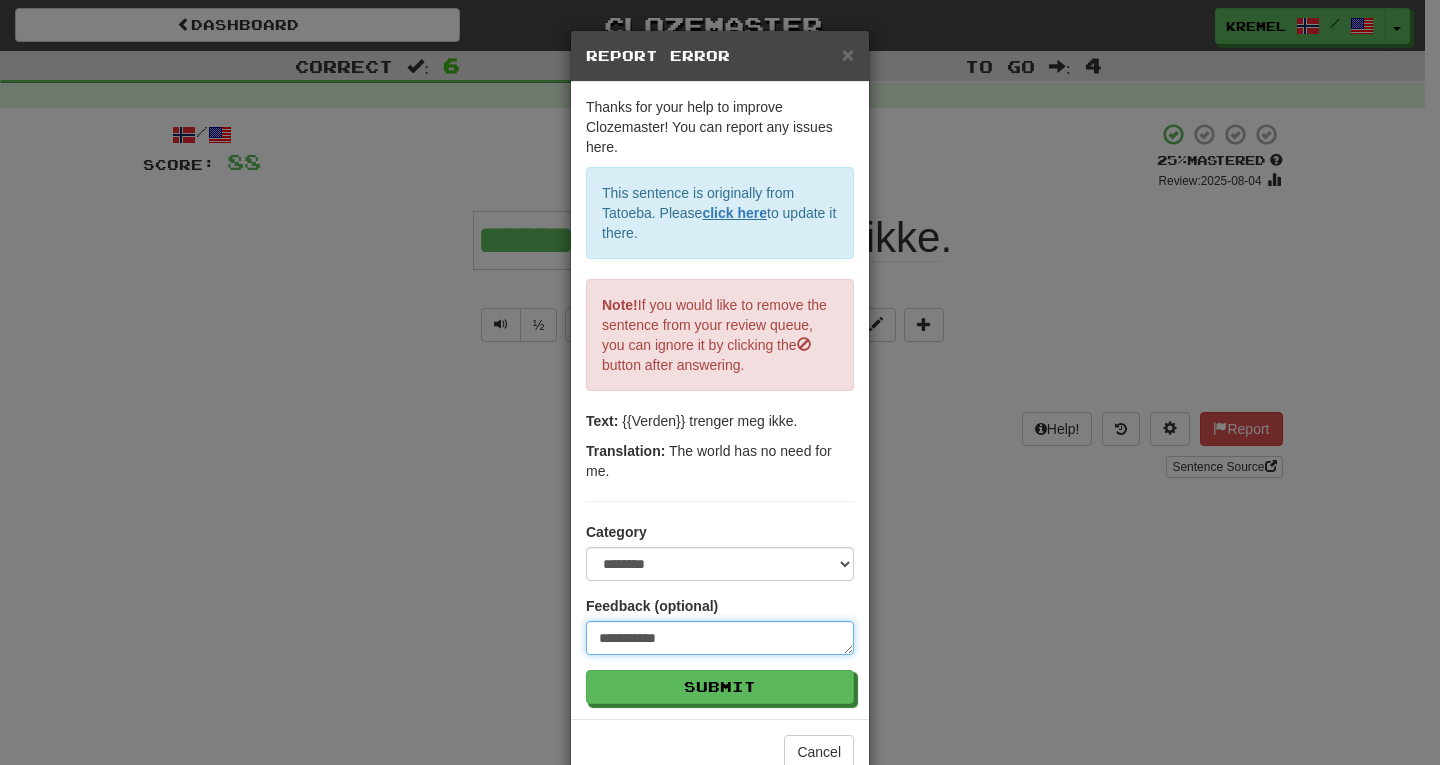 type on "**********" 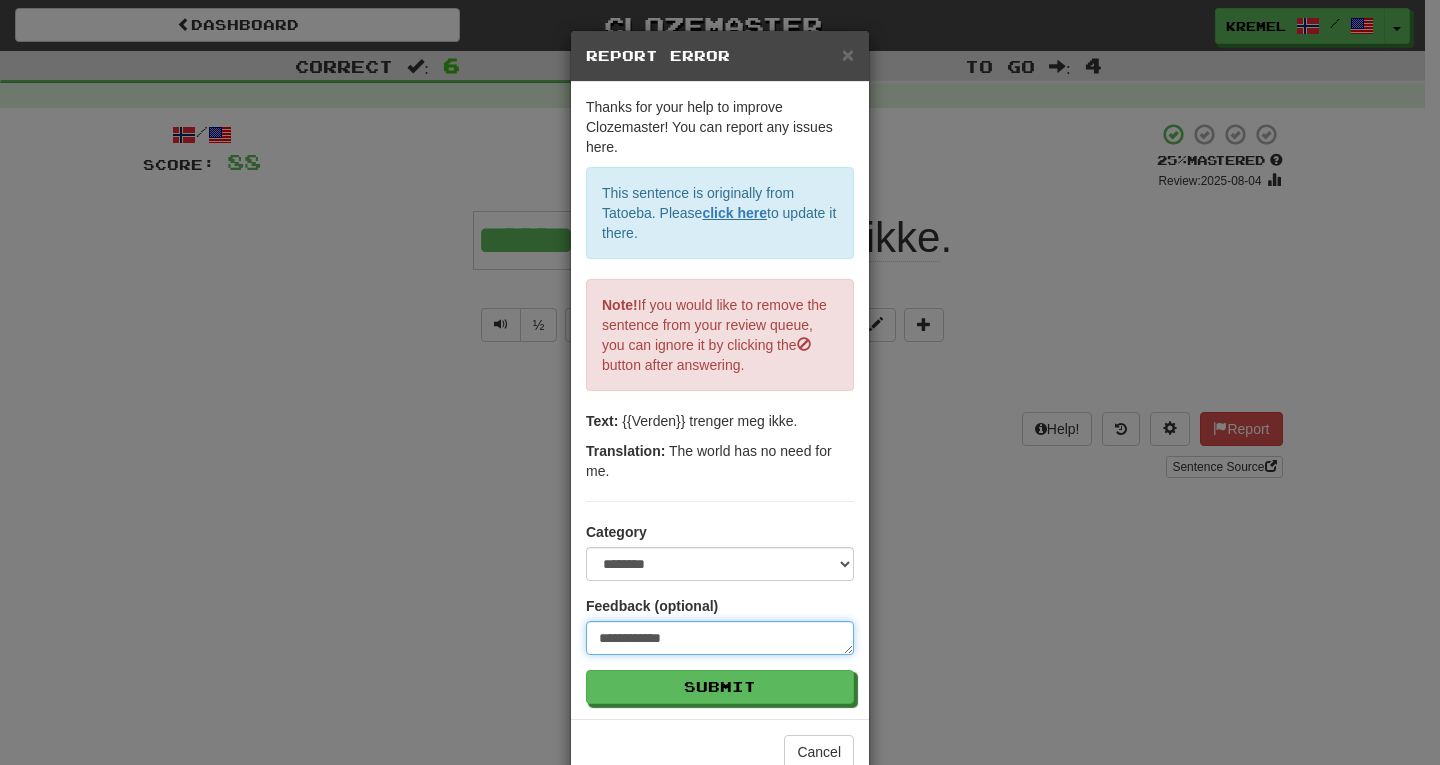 type on "**********" 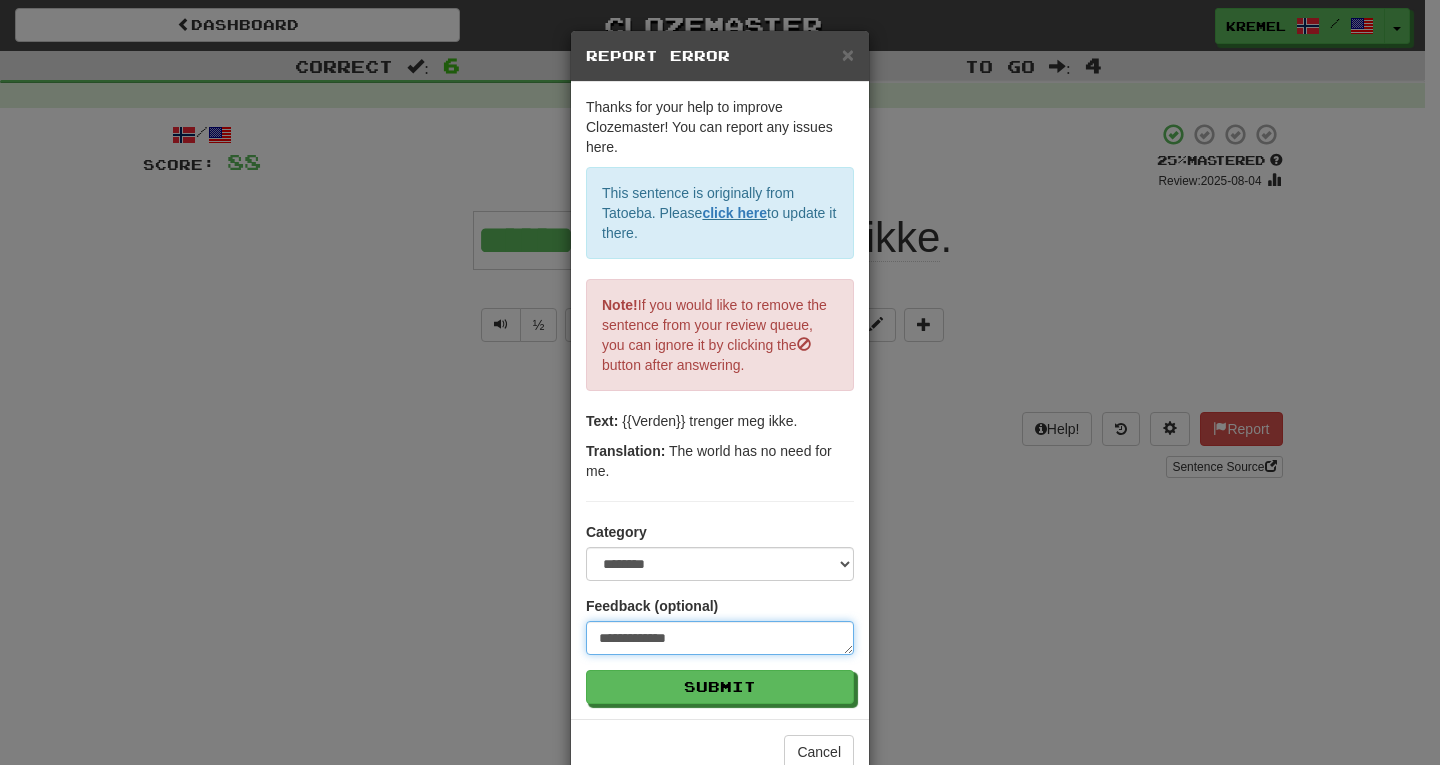 type on "**********" 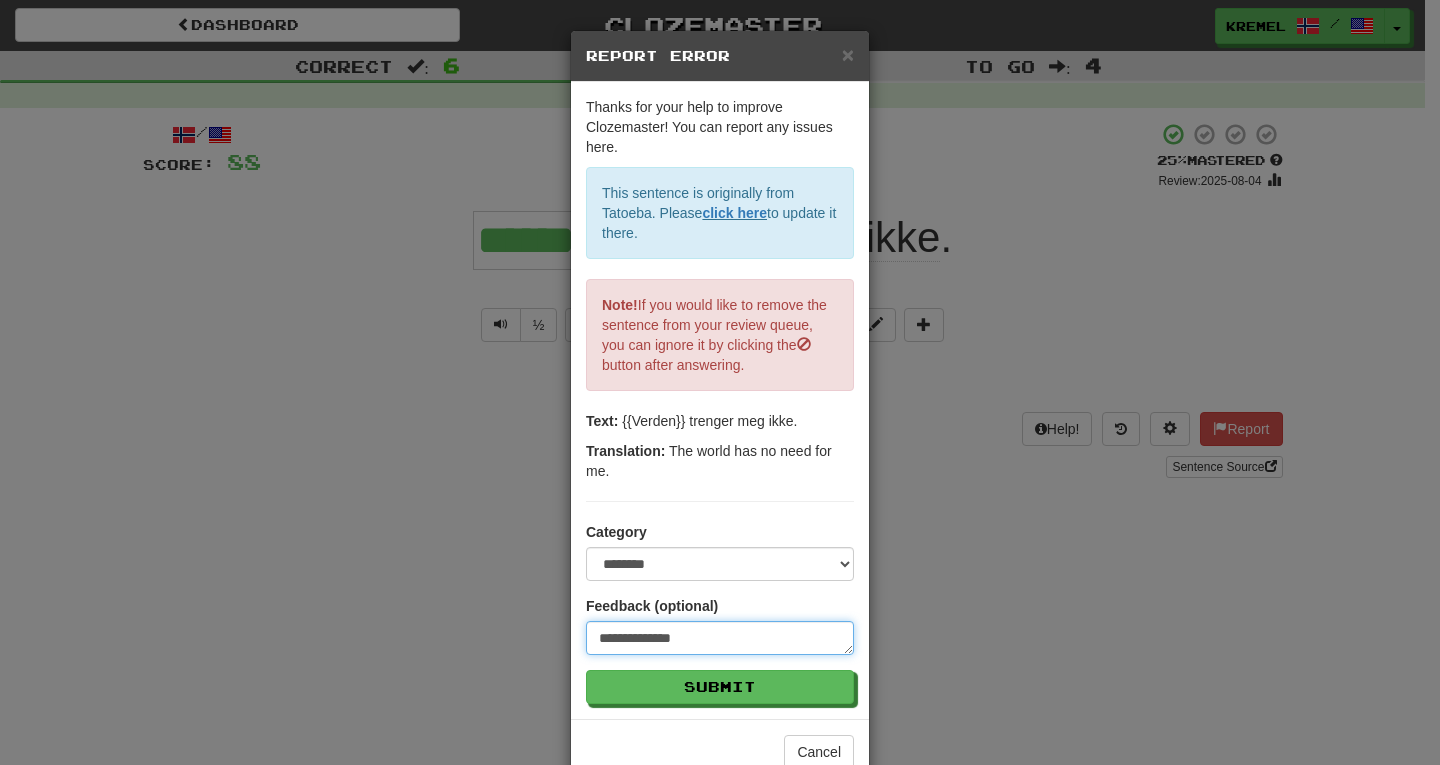 type on "**********" 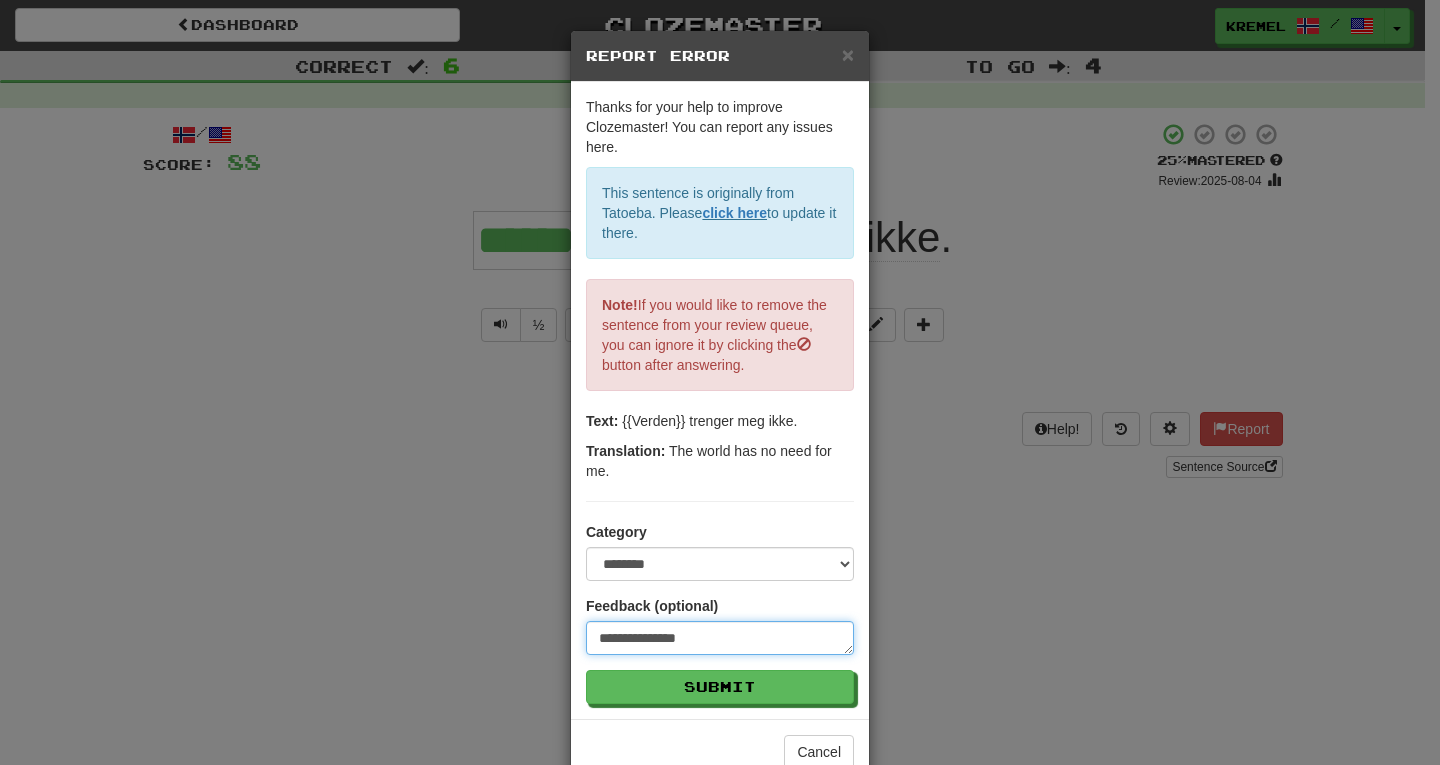 type on "**********" 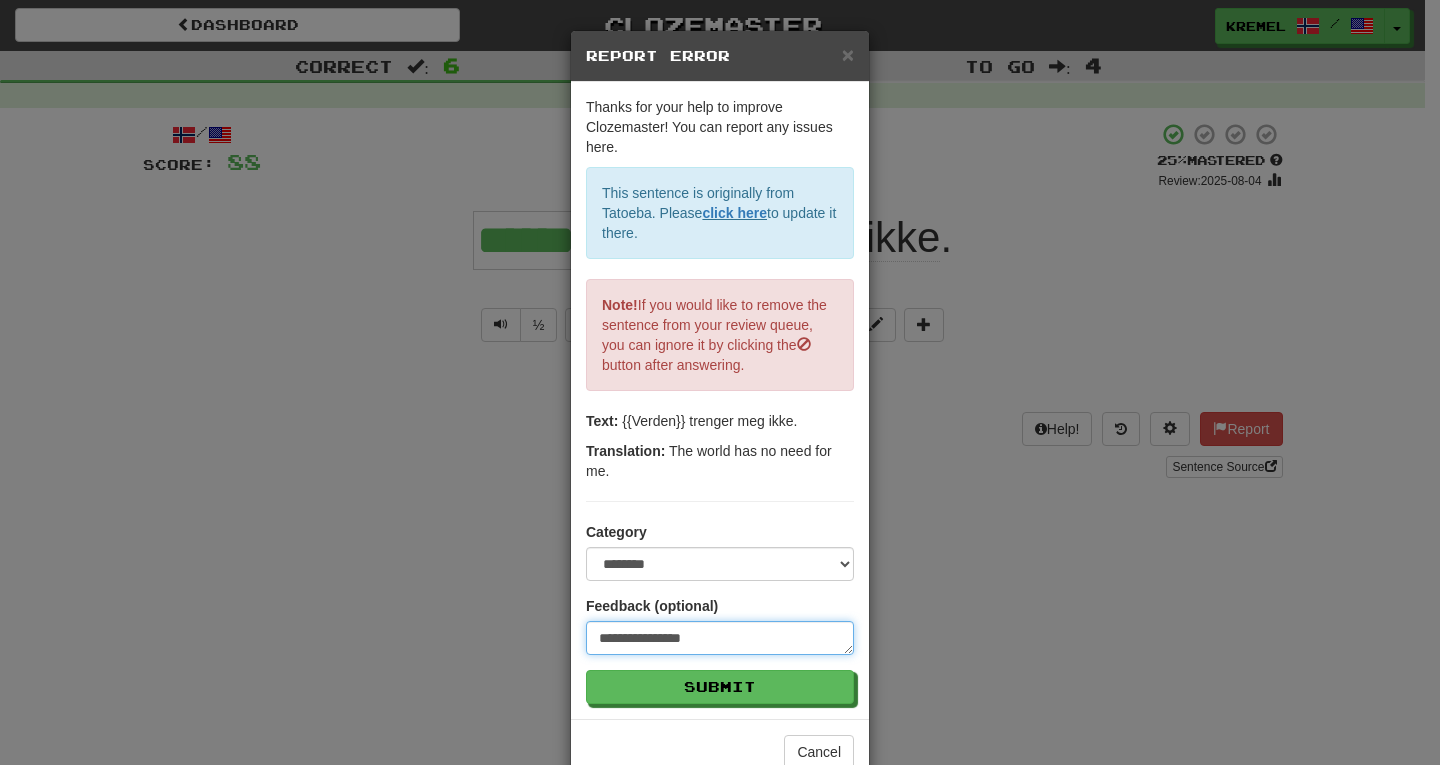 type on "**********" 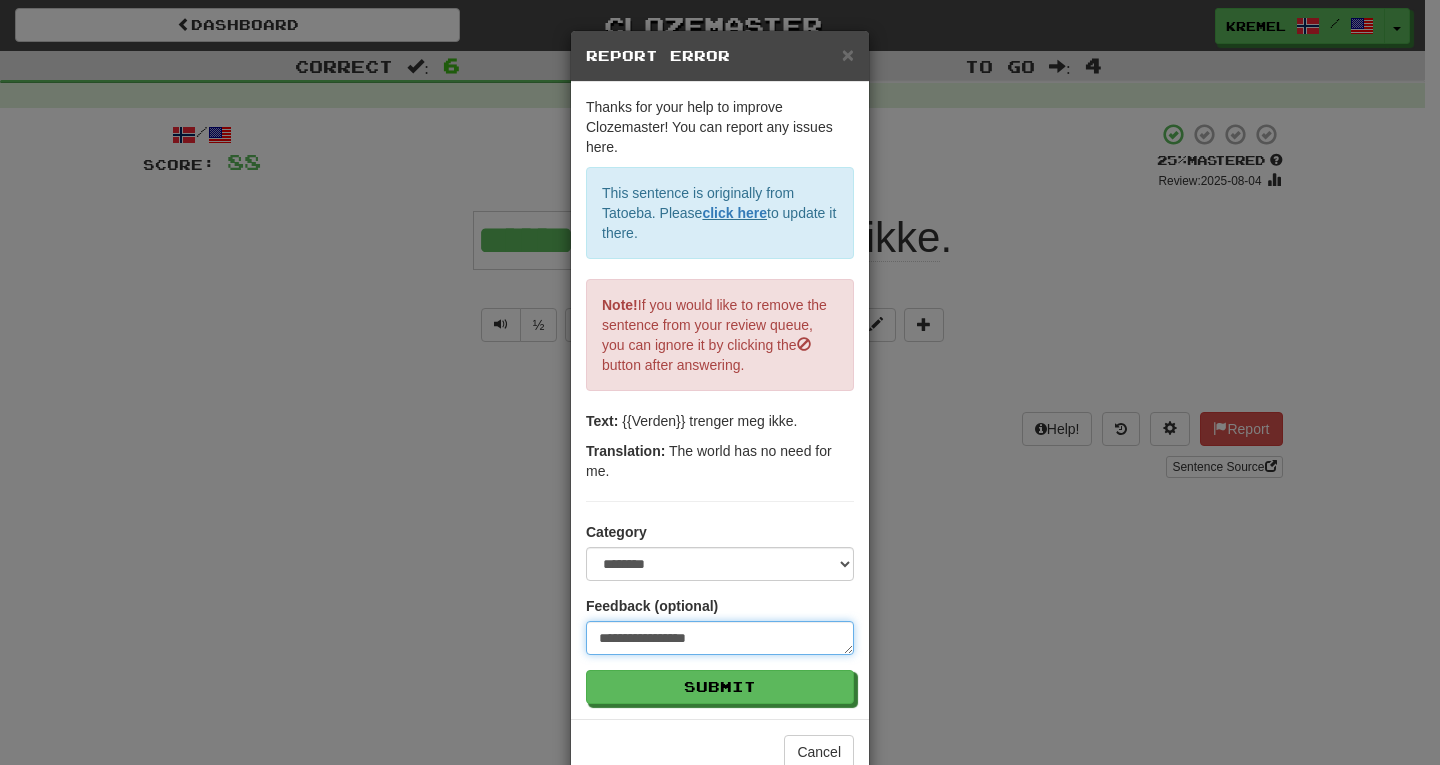 type on "**********" 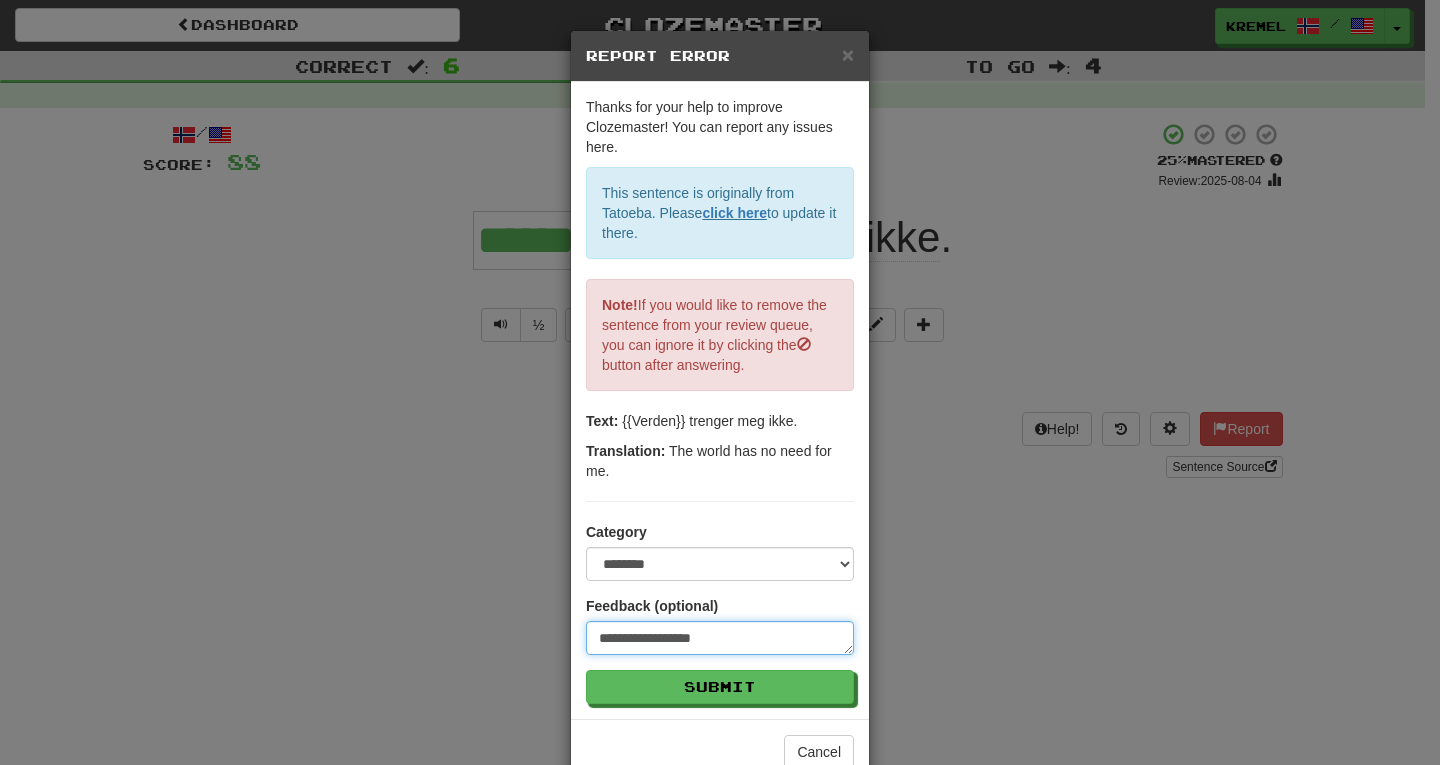 type on "**********" 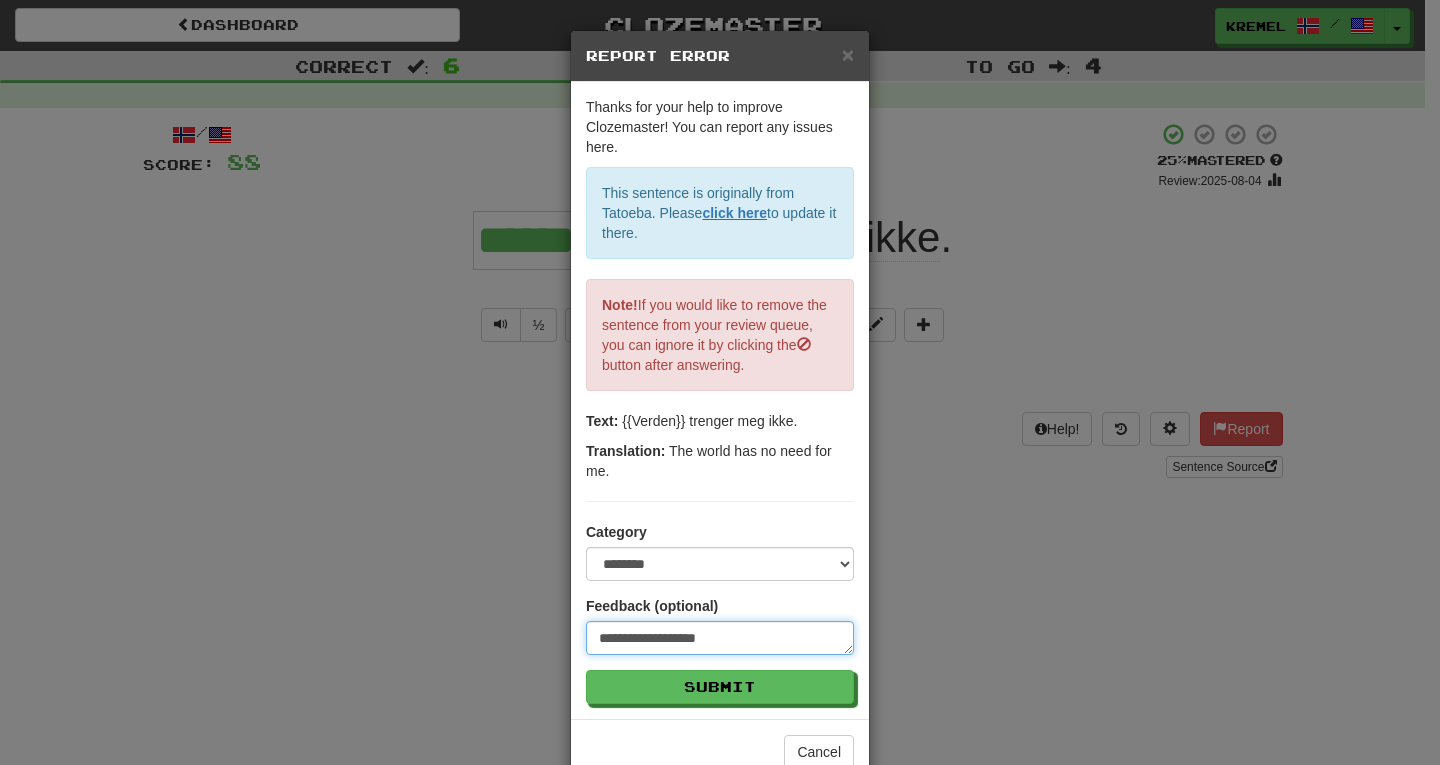 type on "**********" 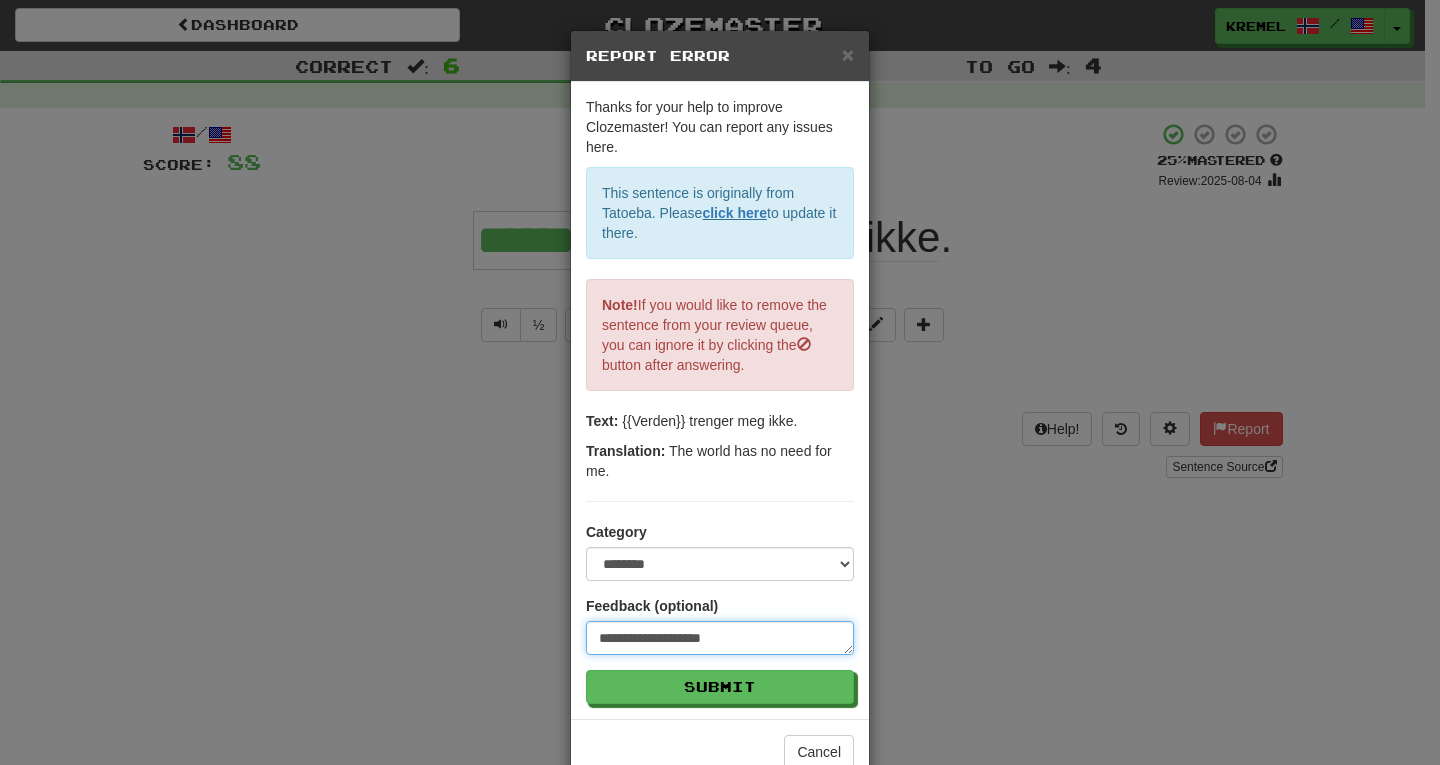 type on "**********" 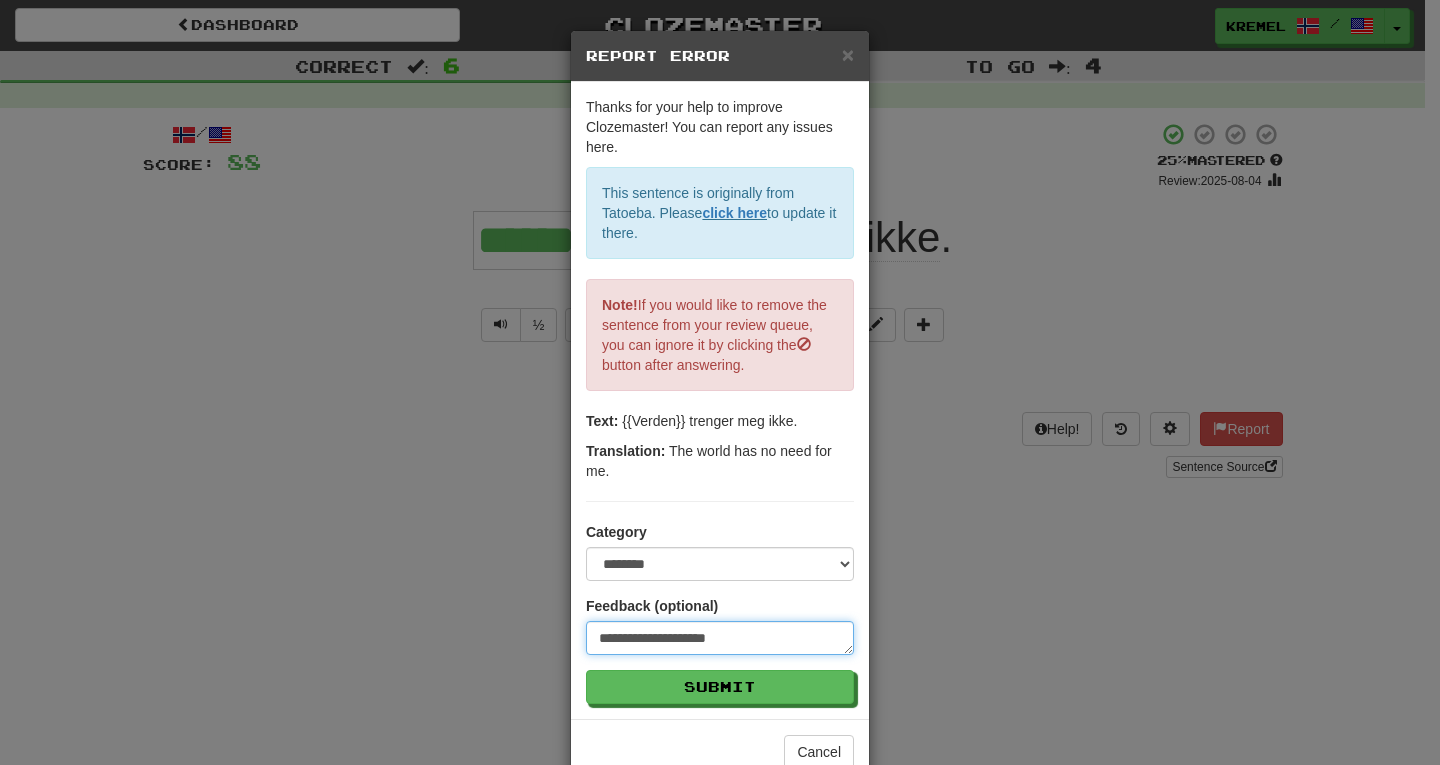 type on "**********" 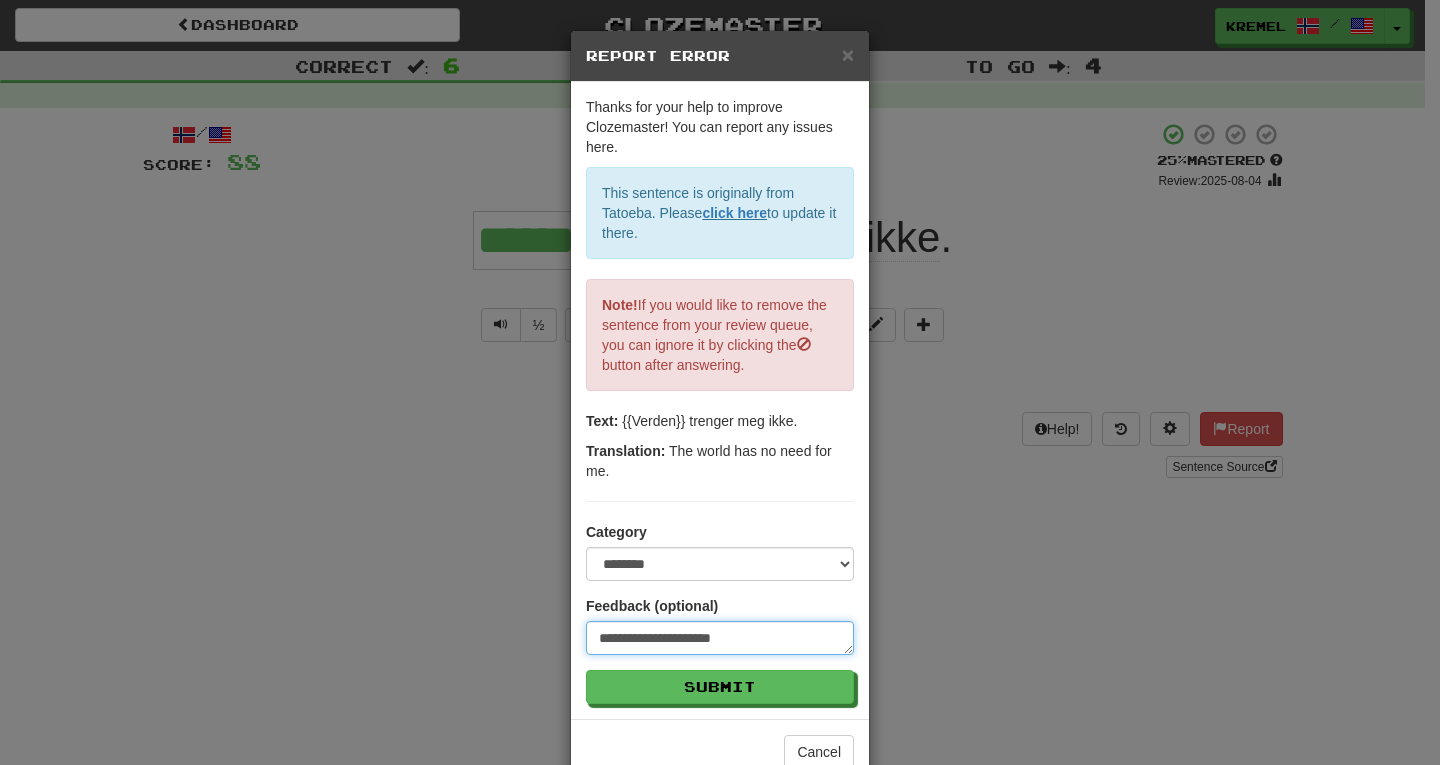 type on "**********" 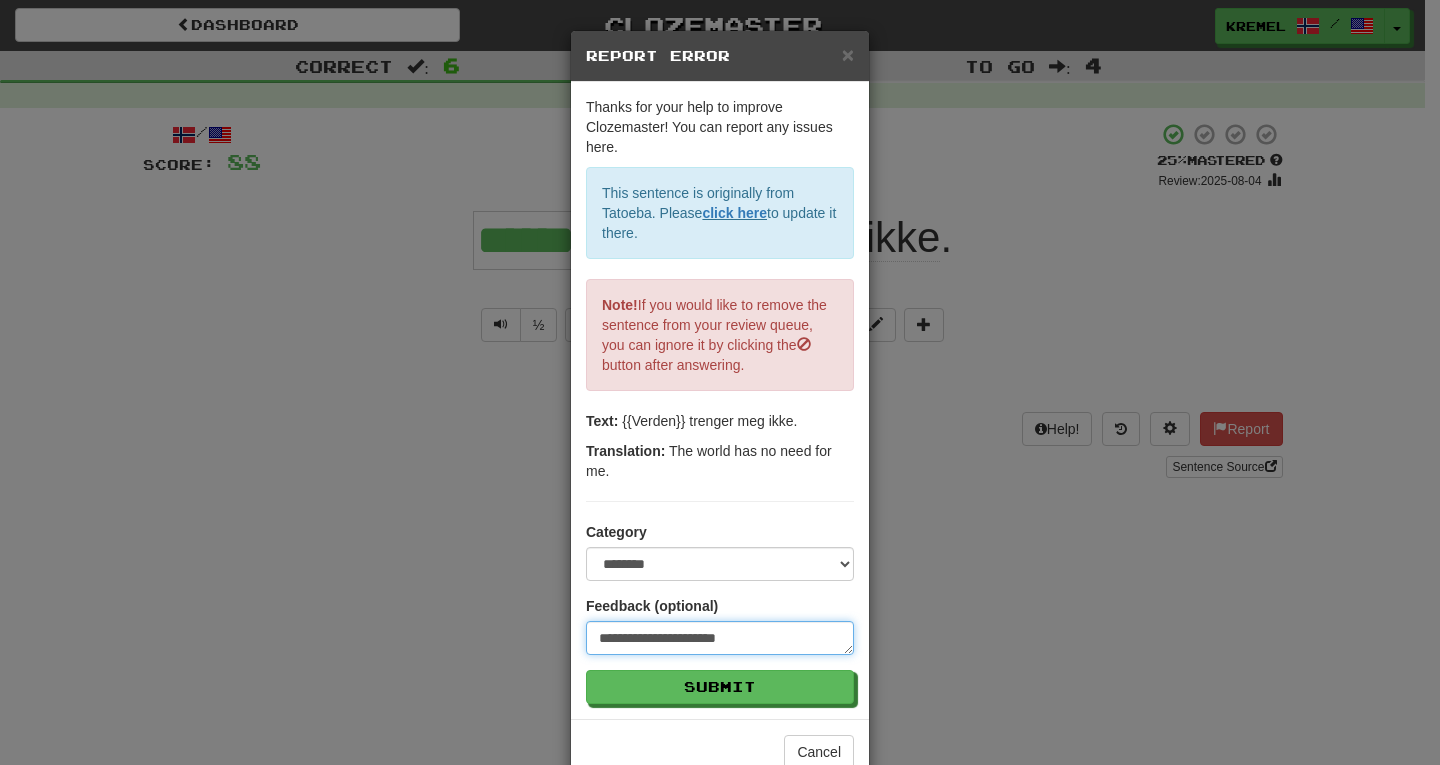 type on "**********" 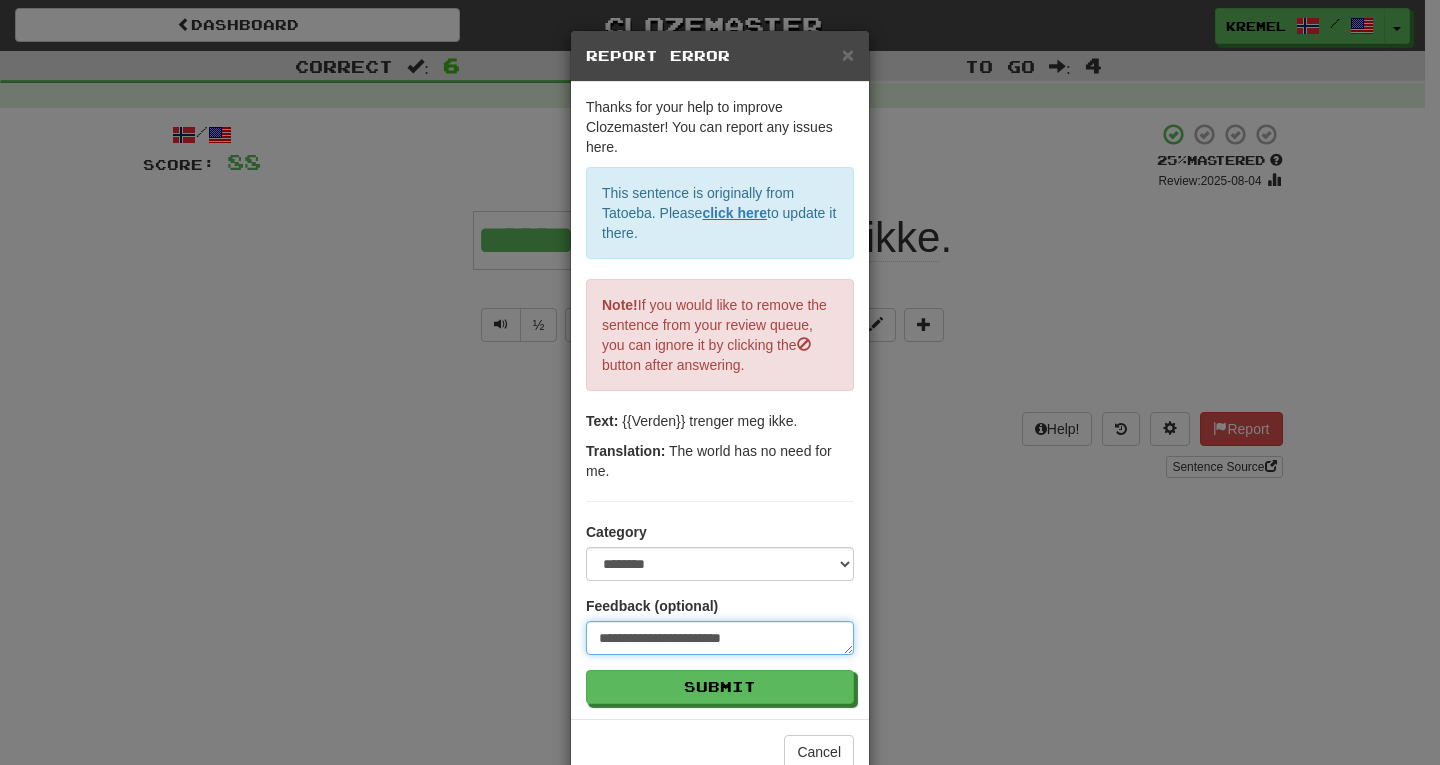 type on "**********" 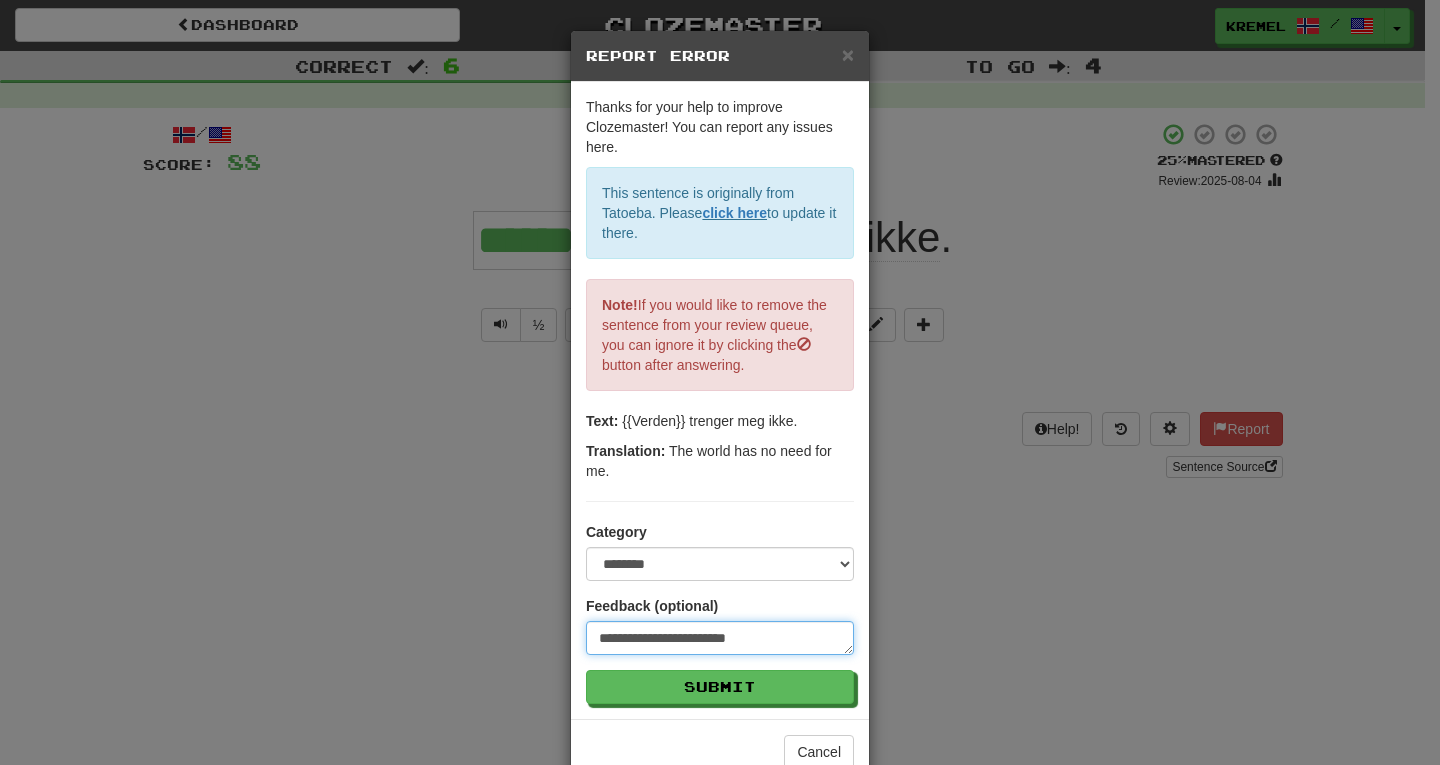 type on "**********" 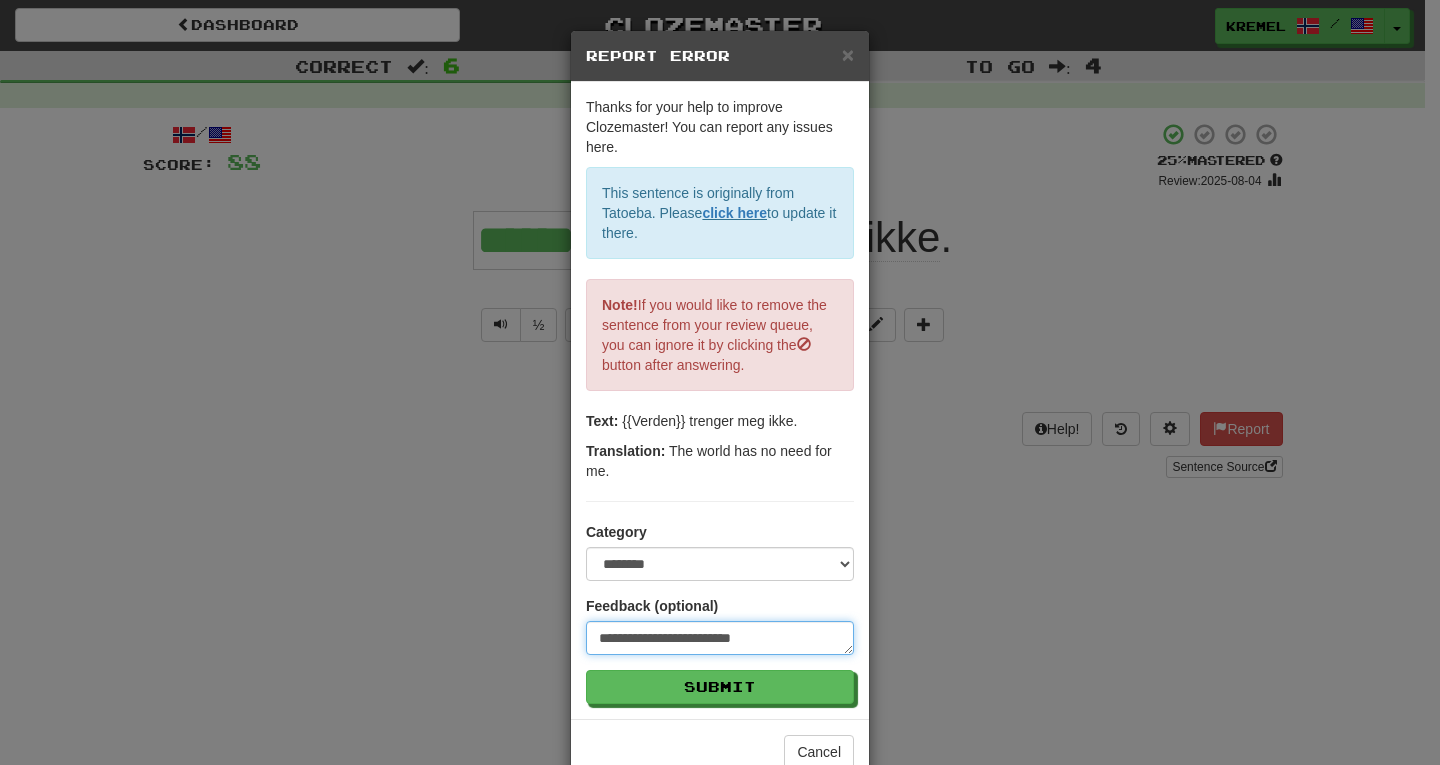 type on "**********" 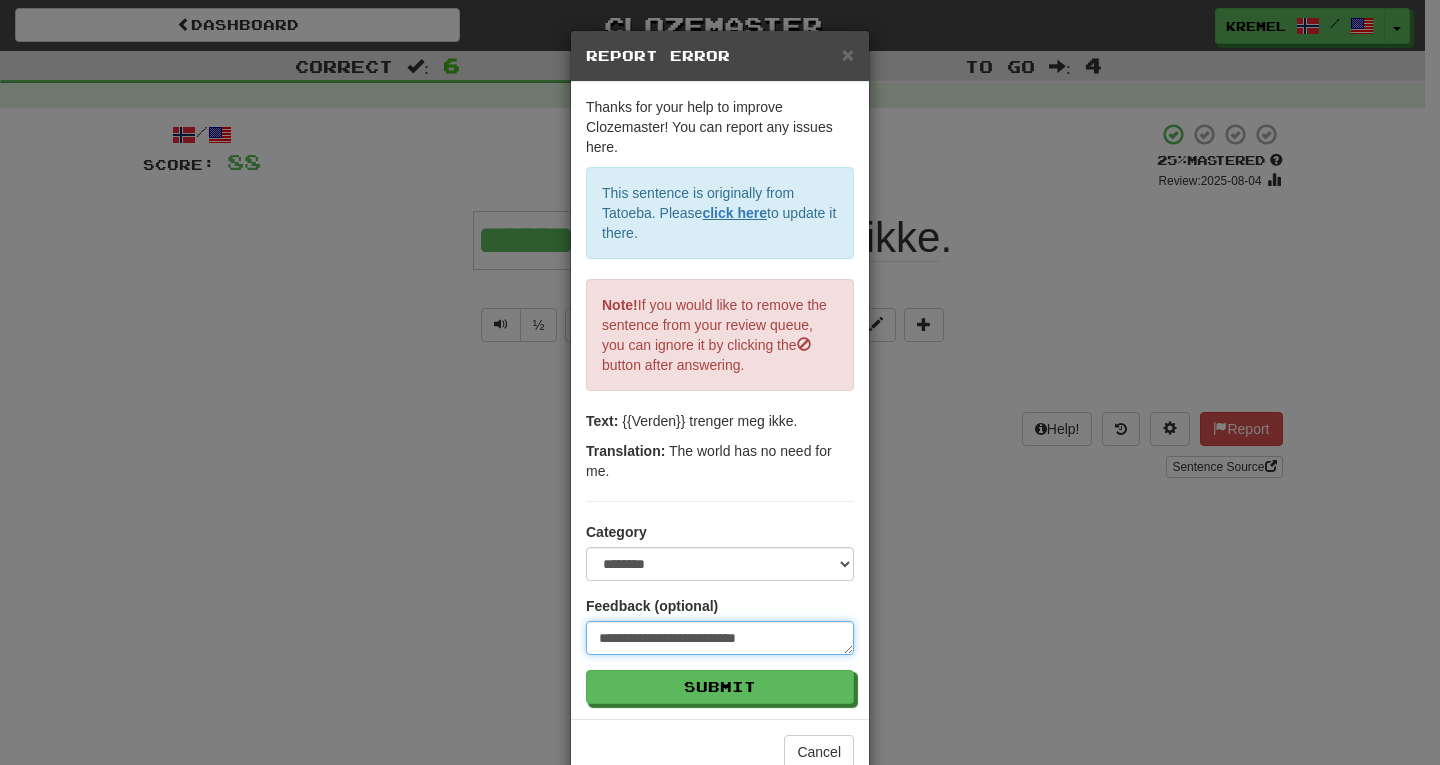 type on "**********" 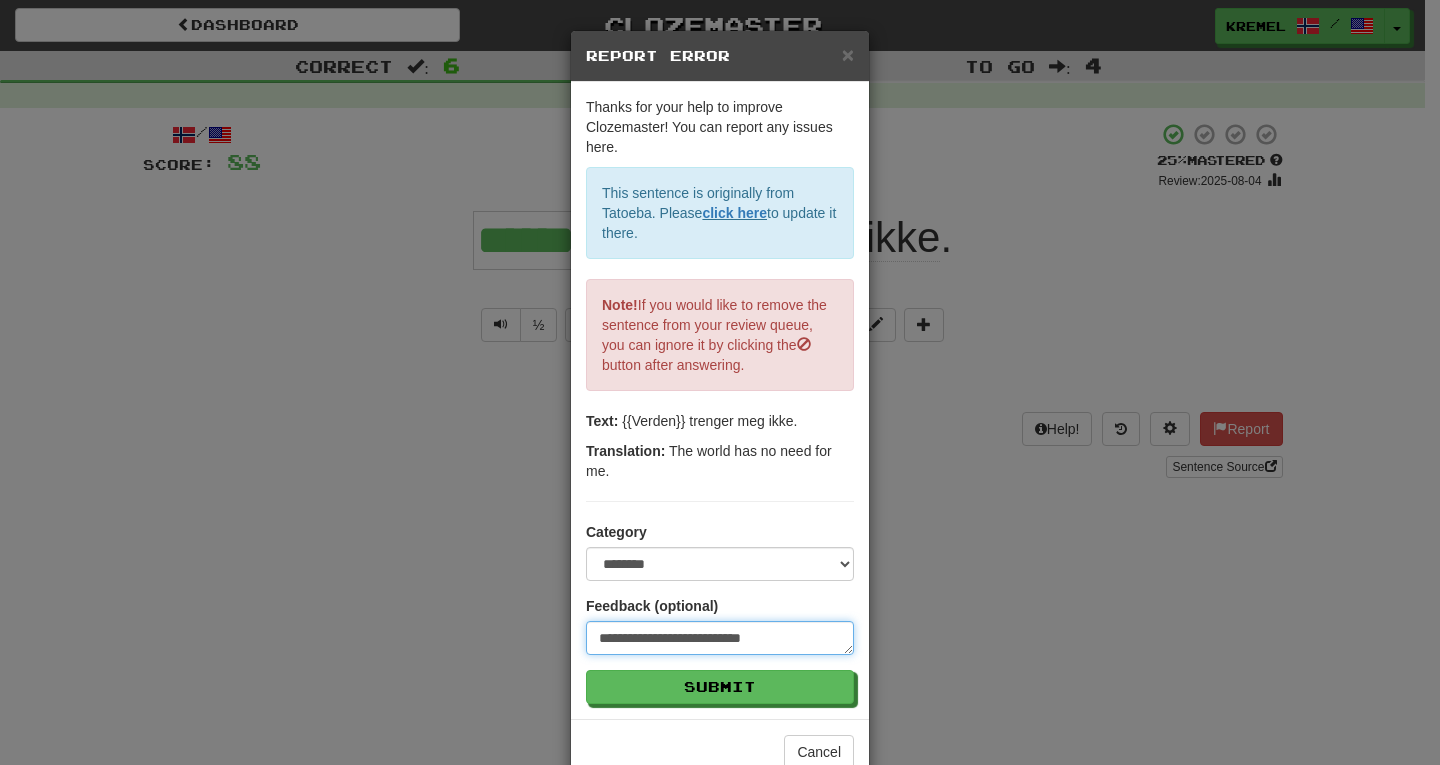 type on "**********" 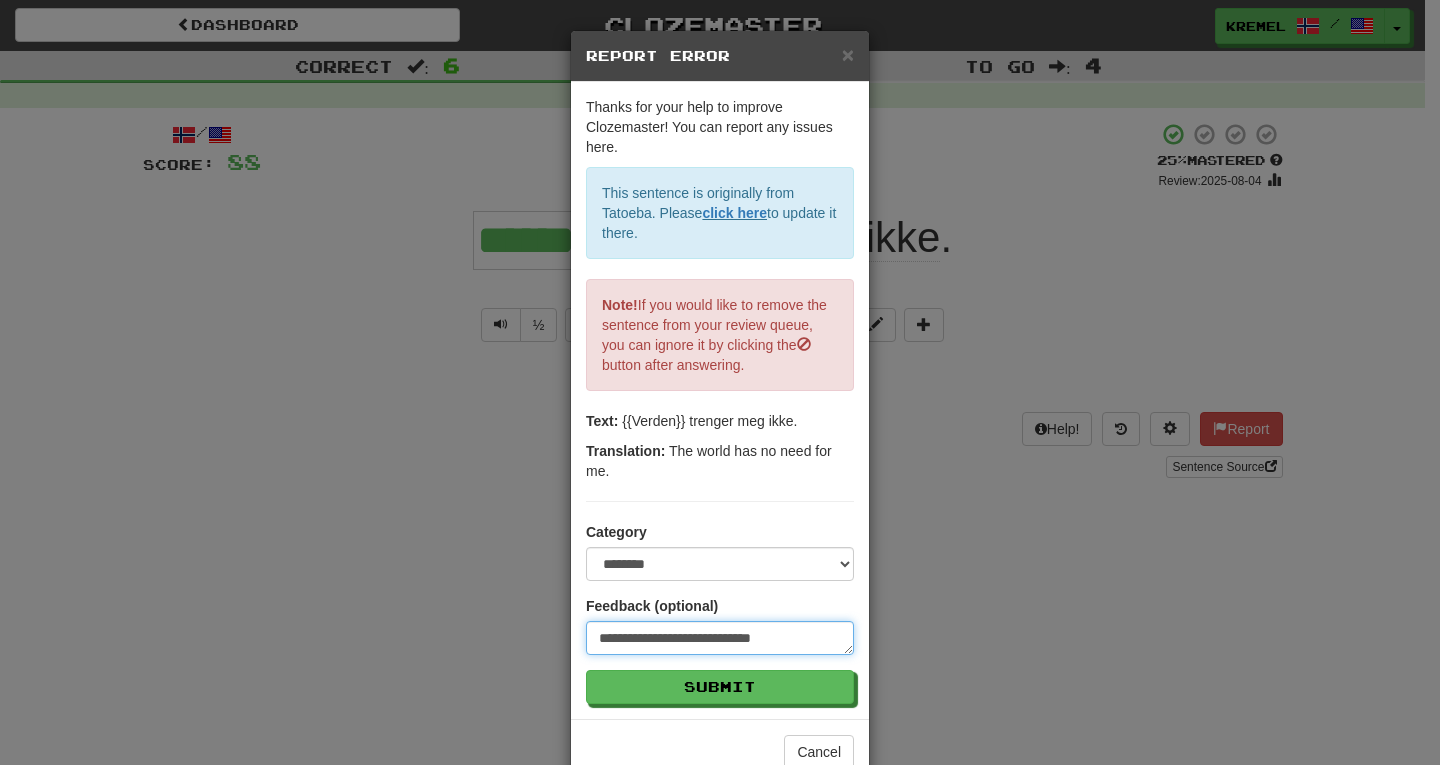 type on "**********" 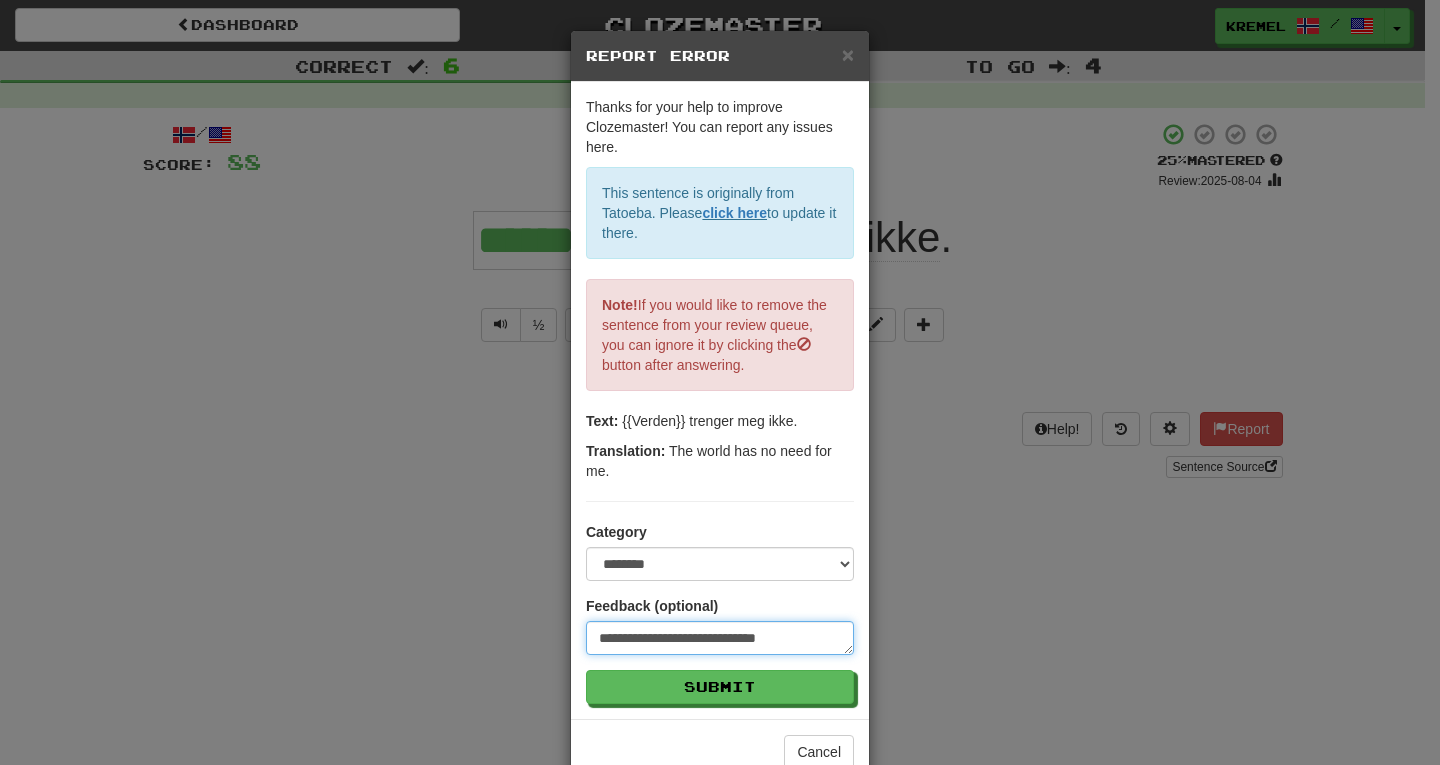 type on "**********" 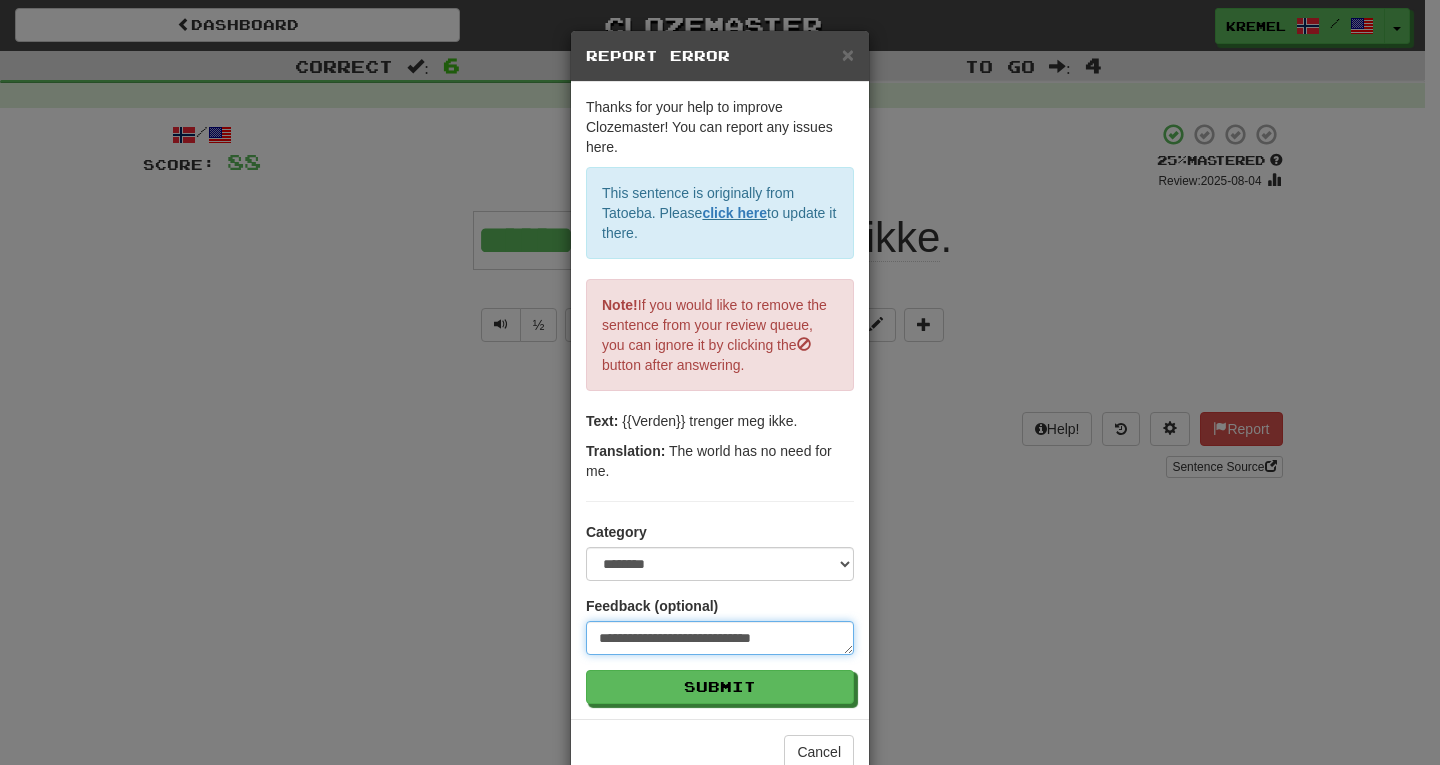 type on "**********" 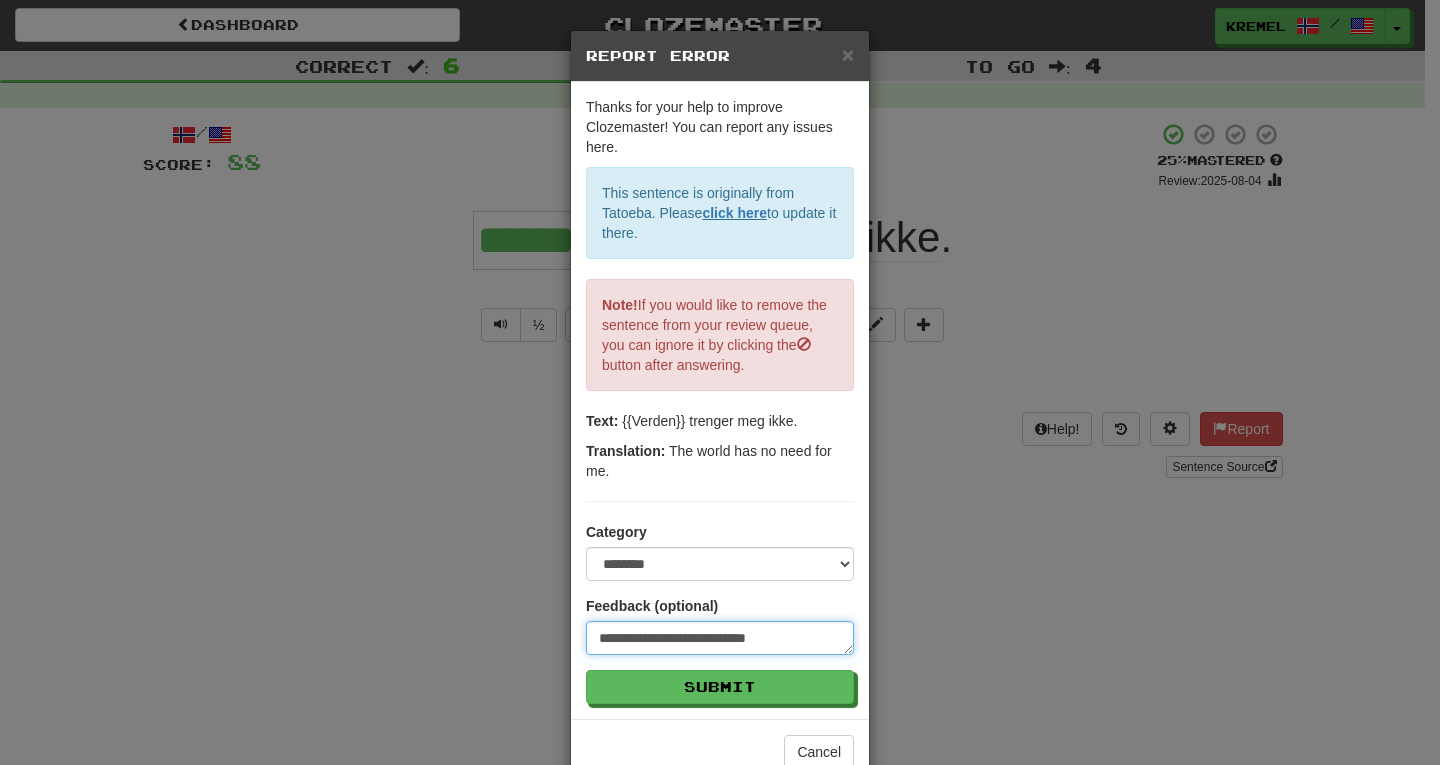 type on "**********" 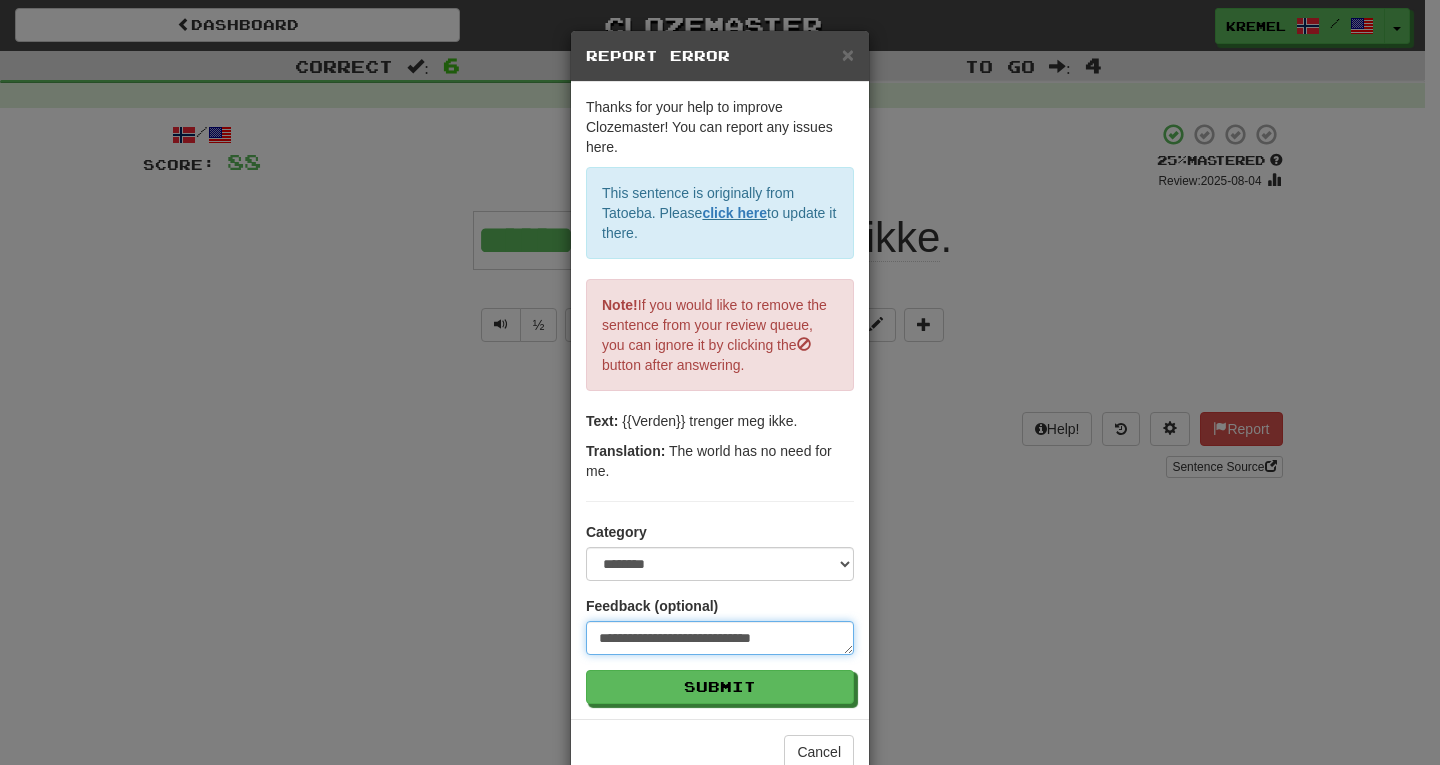 type on "**********" 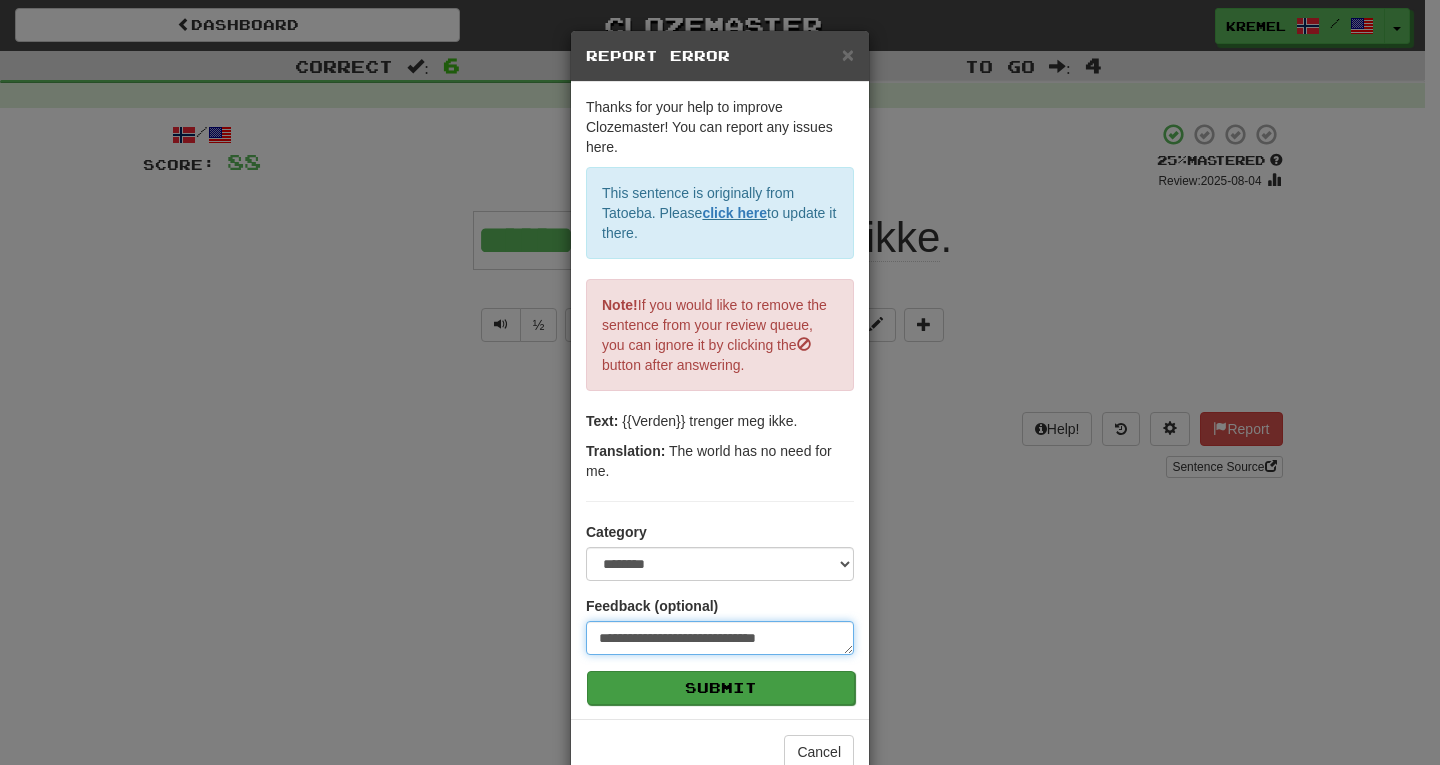 type on "**********" 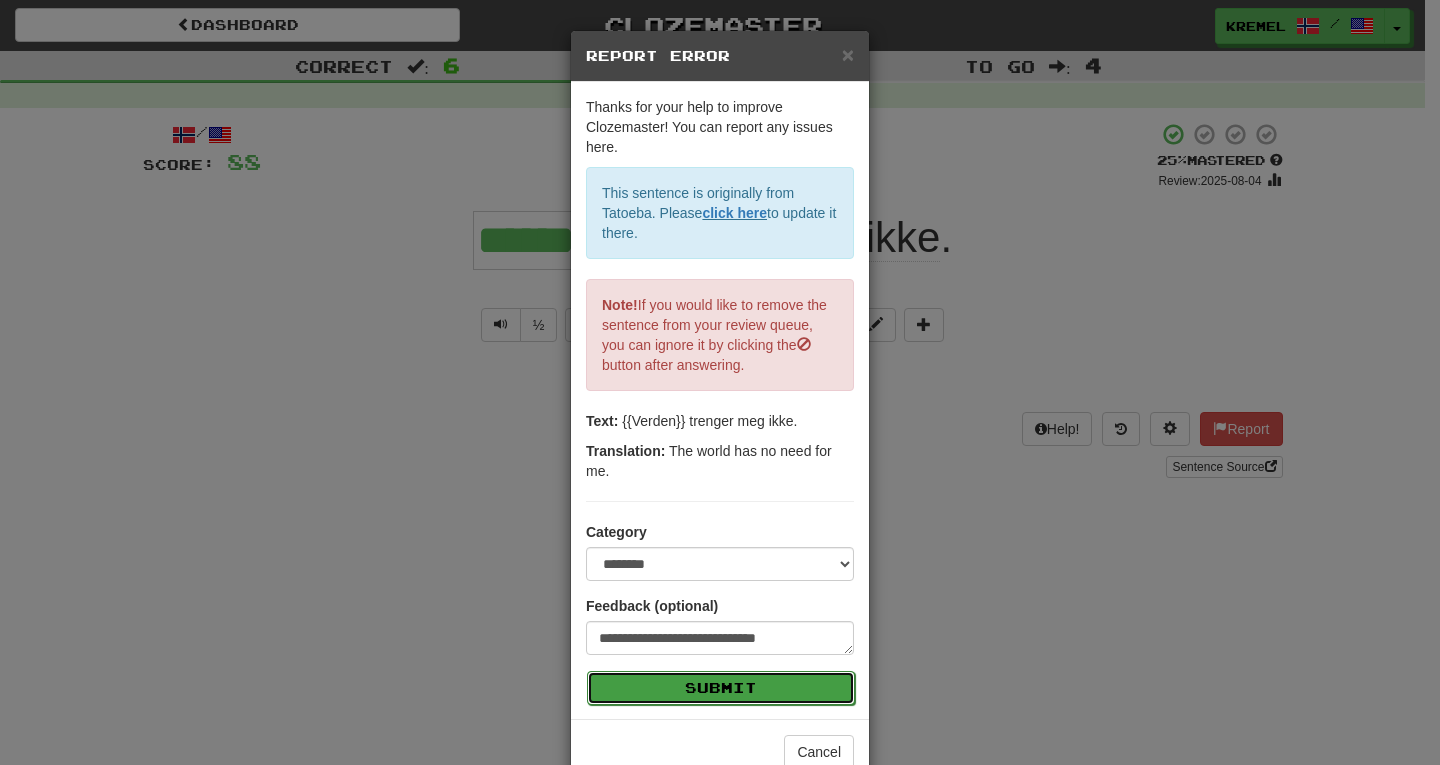 click on "Submit" at bounding box center (721, 688) 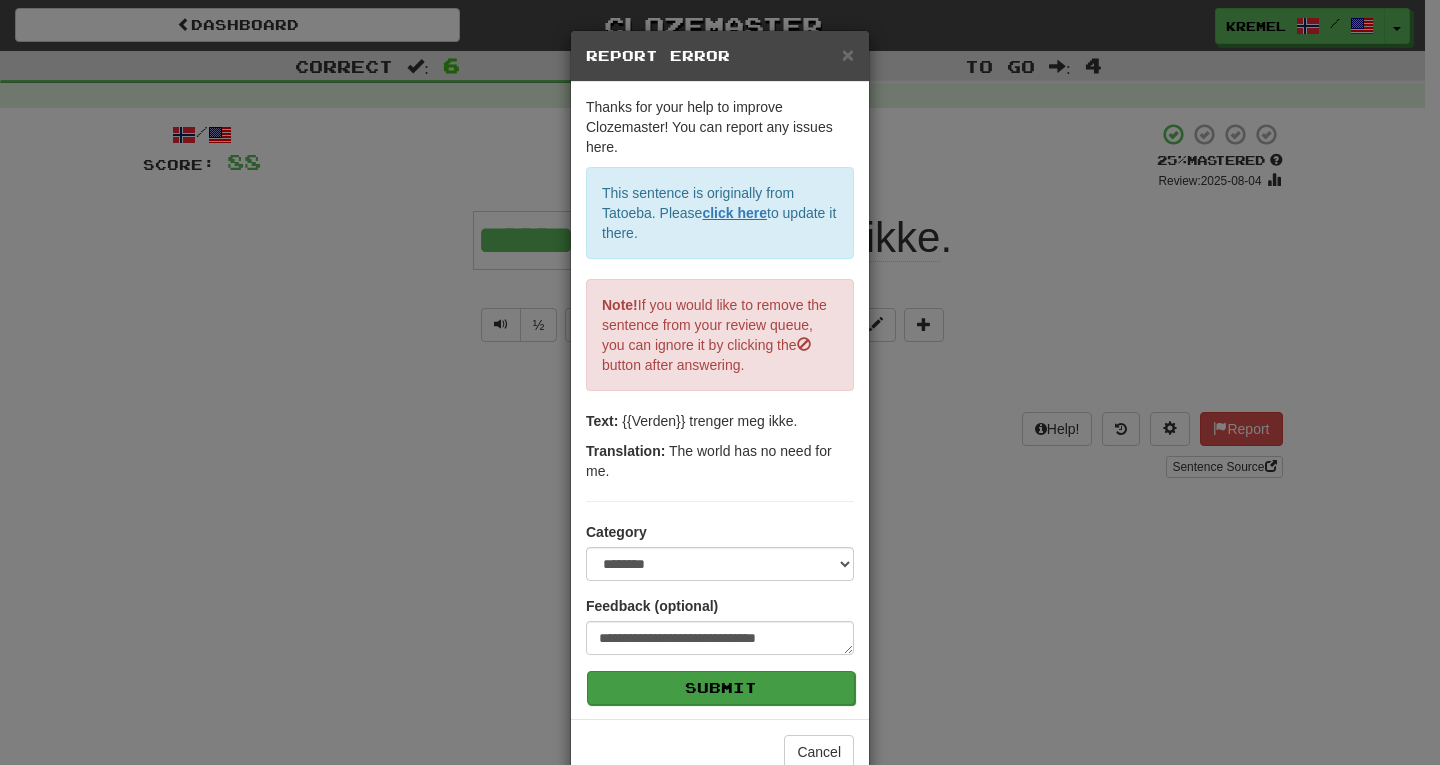 type on "*" 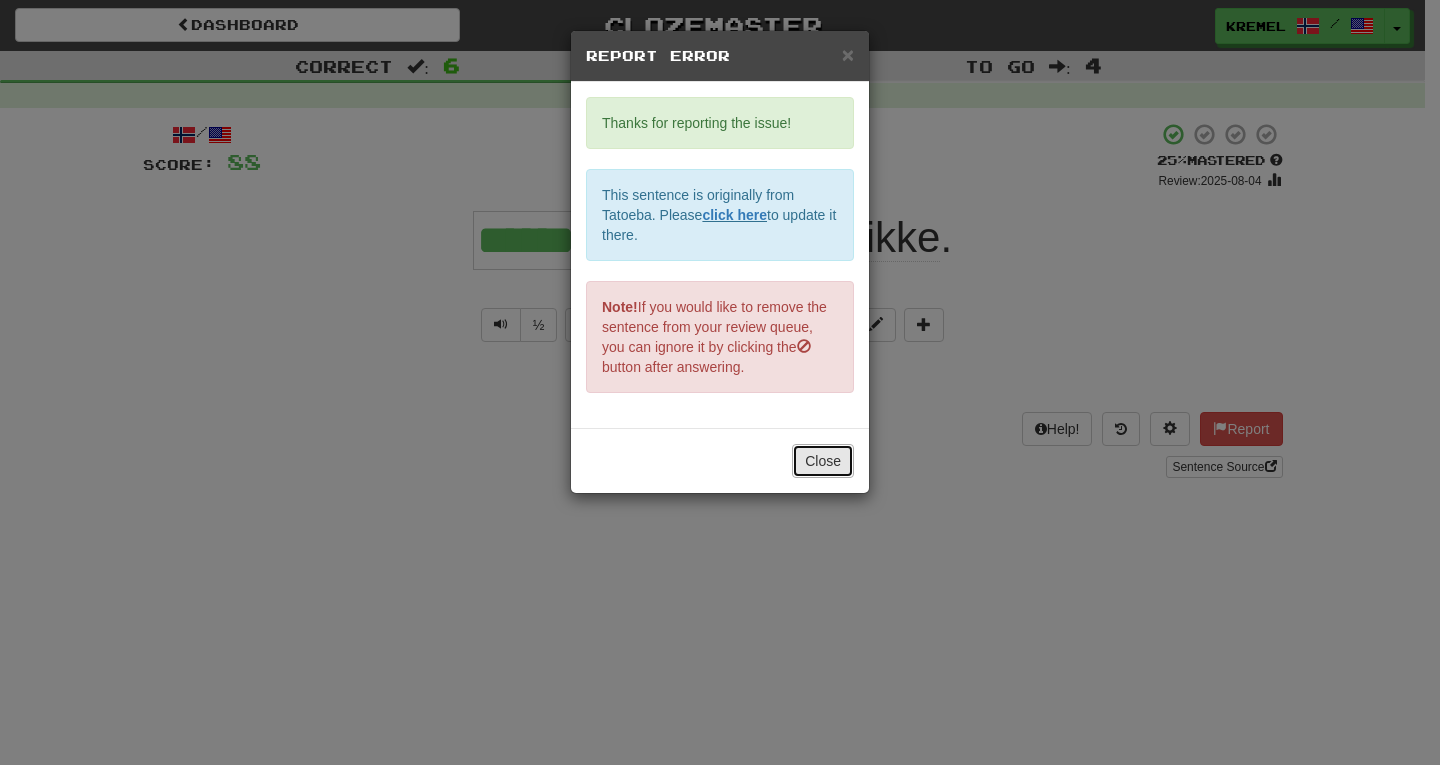 click on "Close" at bounding box center [823, 461] 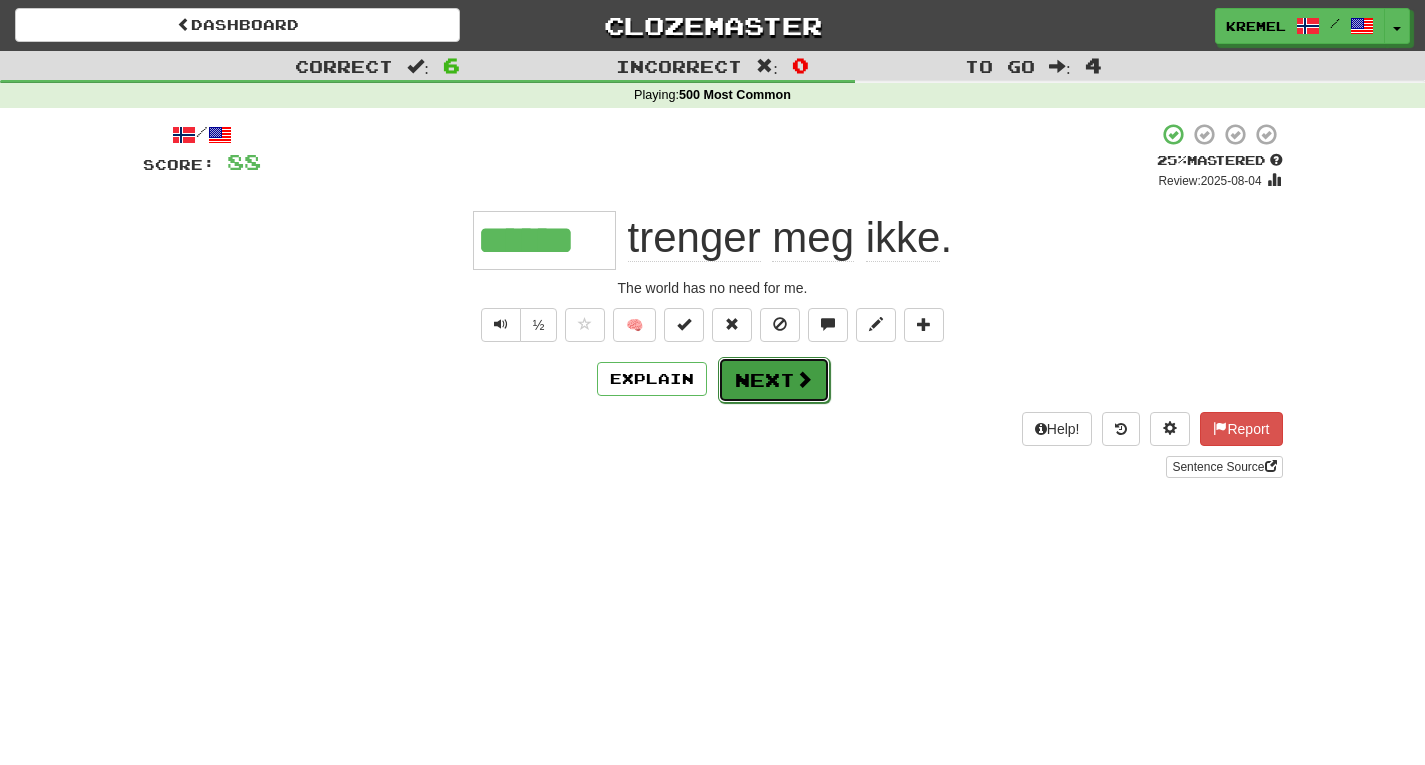click on "Next" at bounding box center (774, 380) 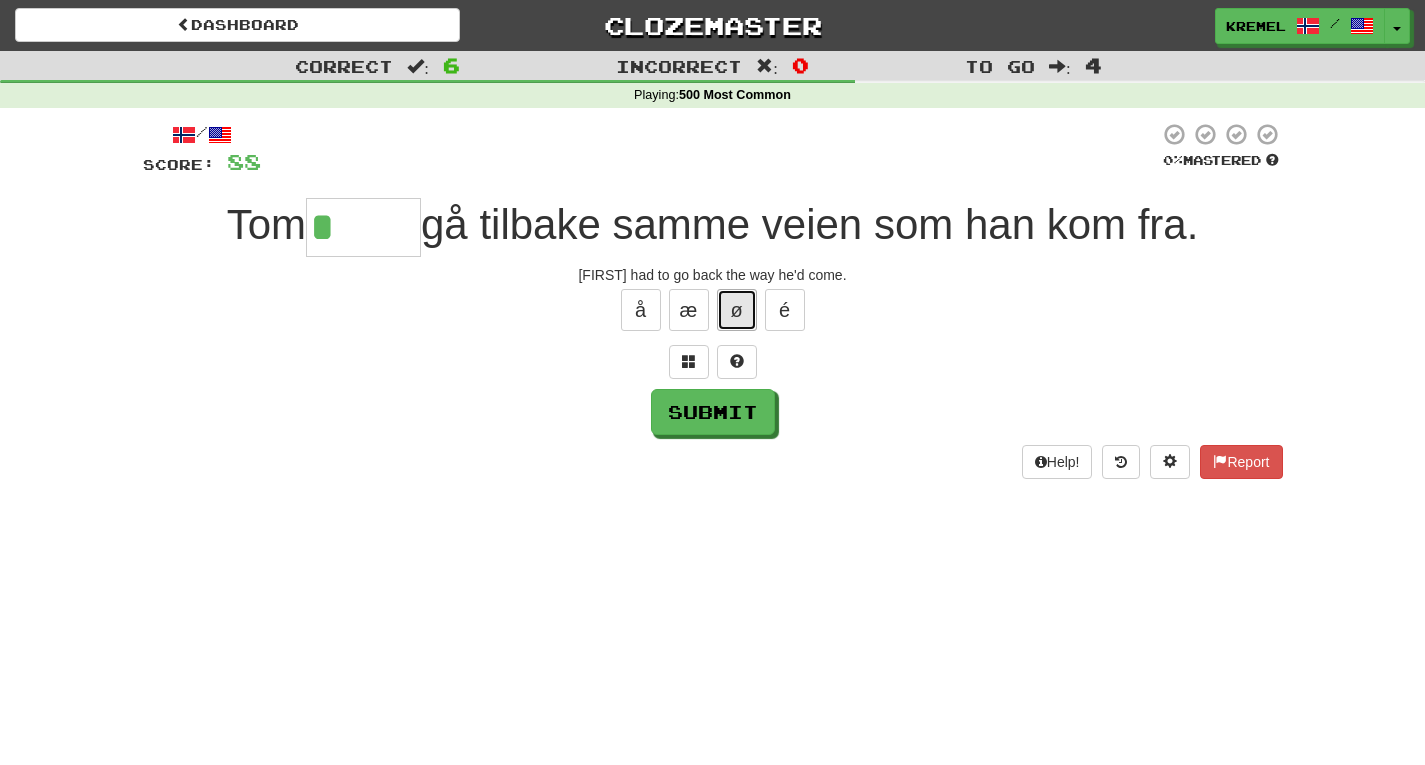 click on "ø" at bounding box center [737, 310] 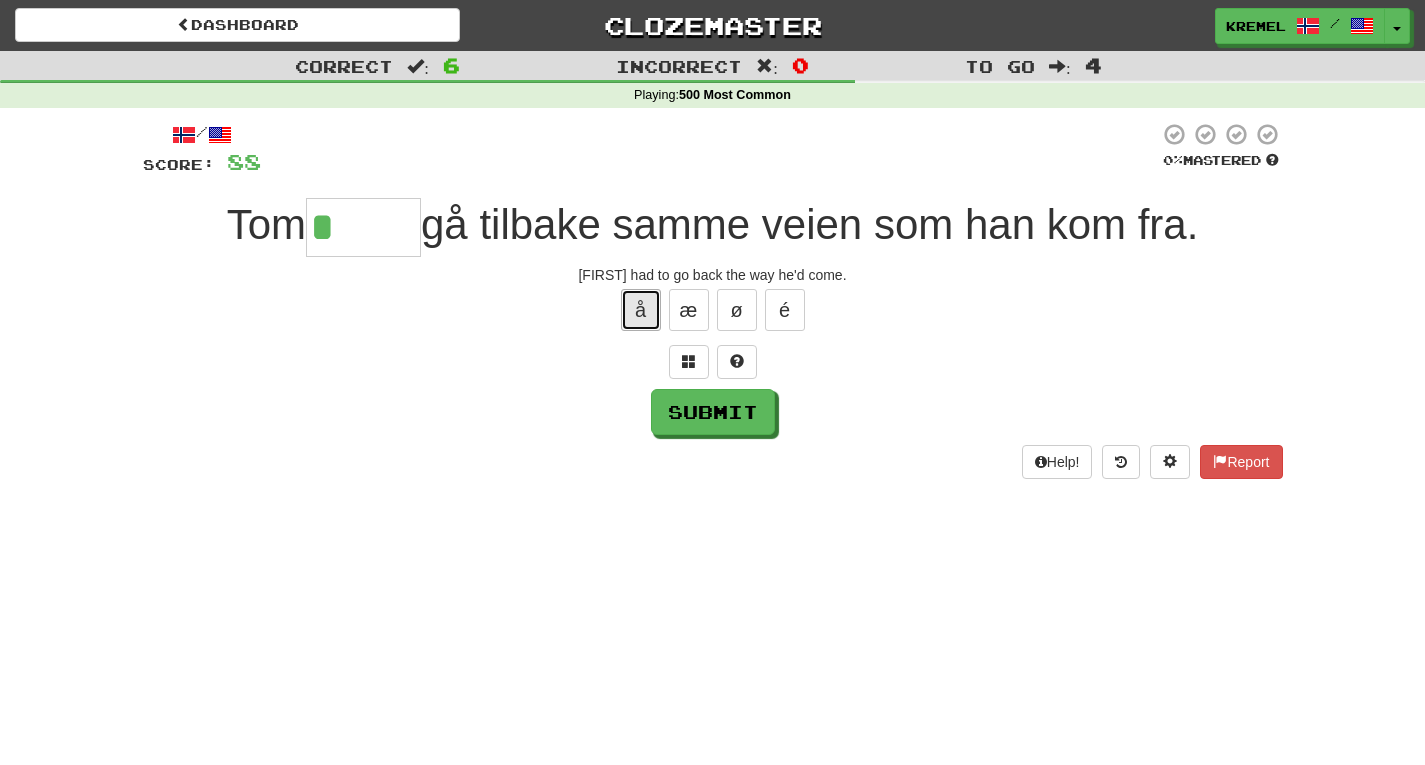 click on "å" at bounding box center [641, 310] 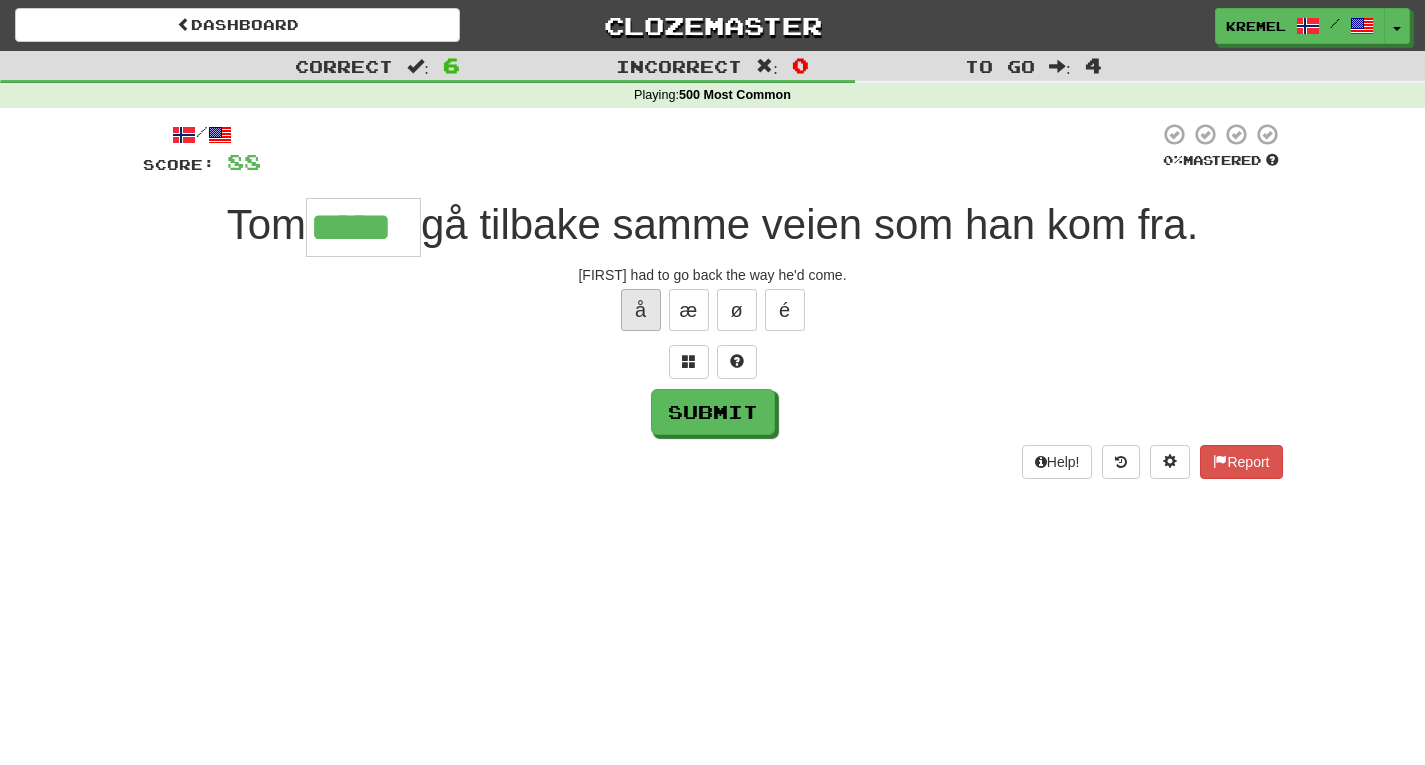type on "*****" 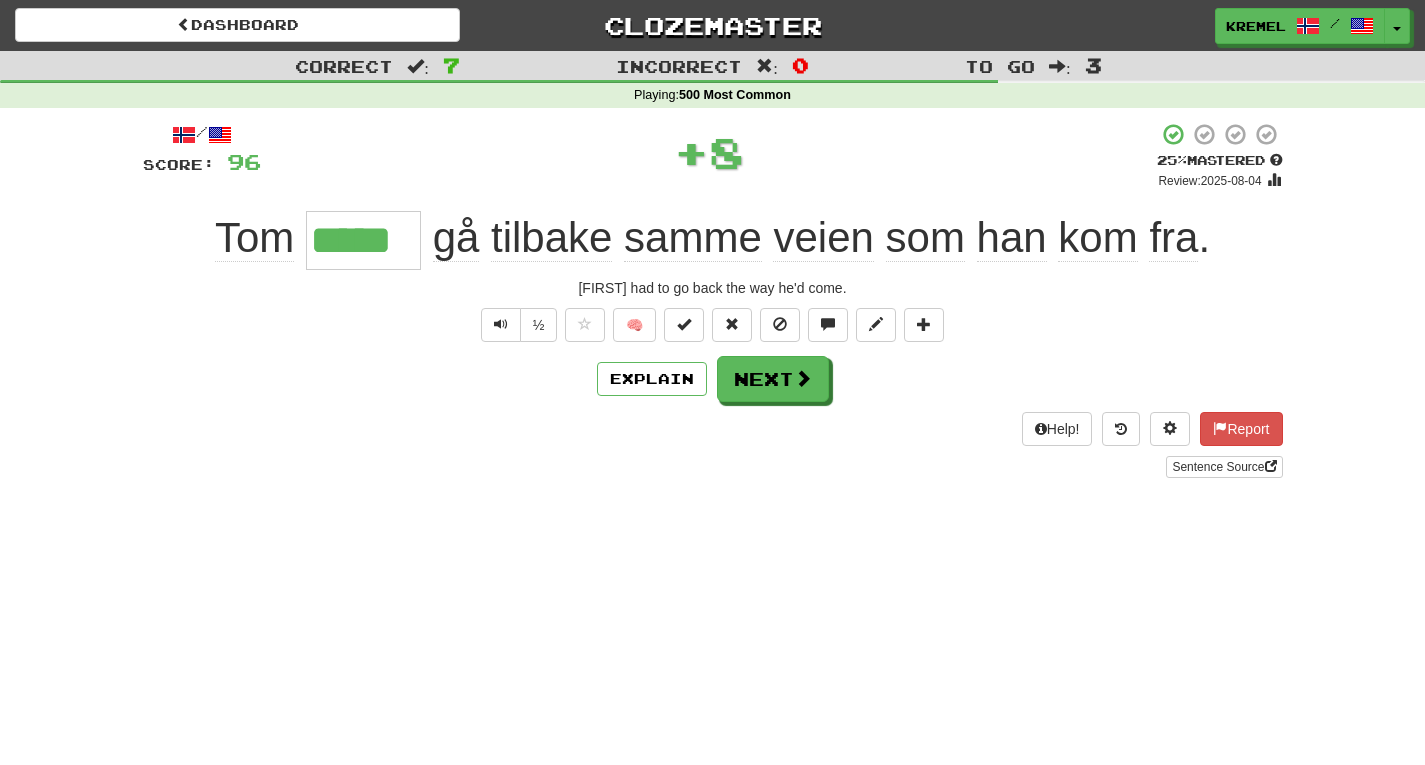 click on "*****" at bounding box center [363, 240] 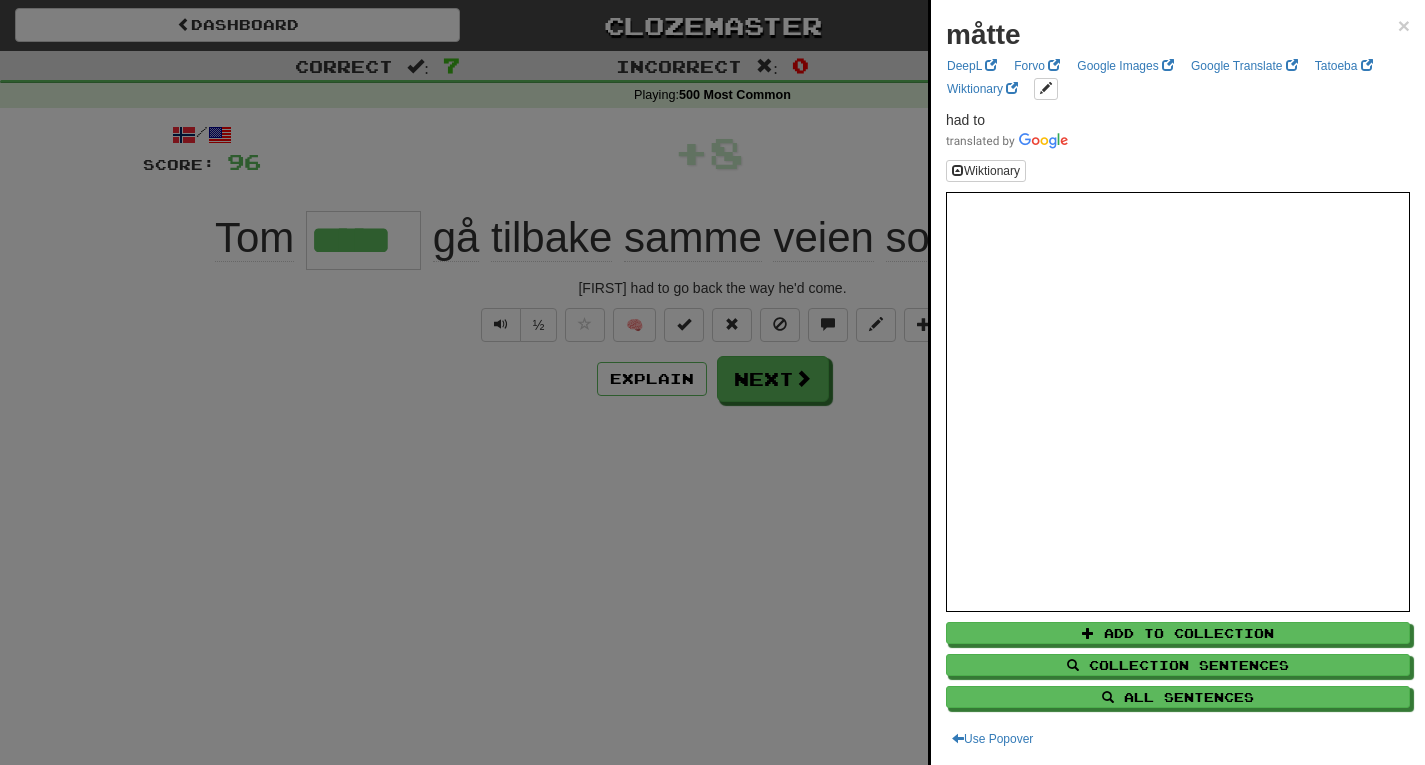 click at bounding box center (712, 382) 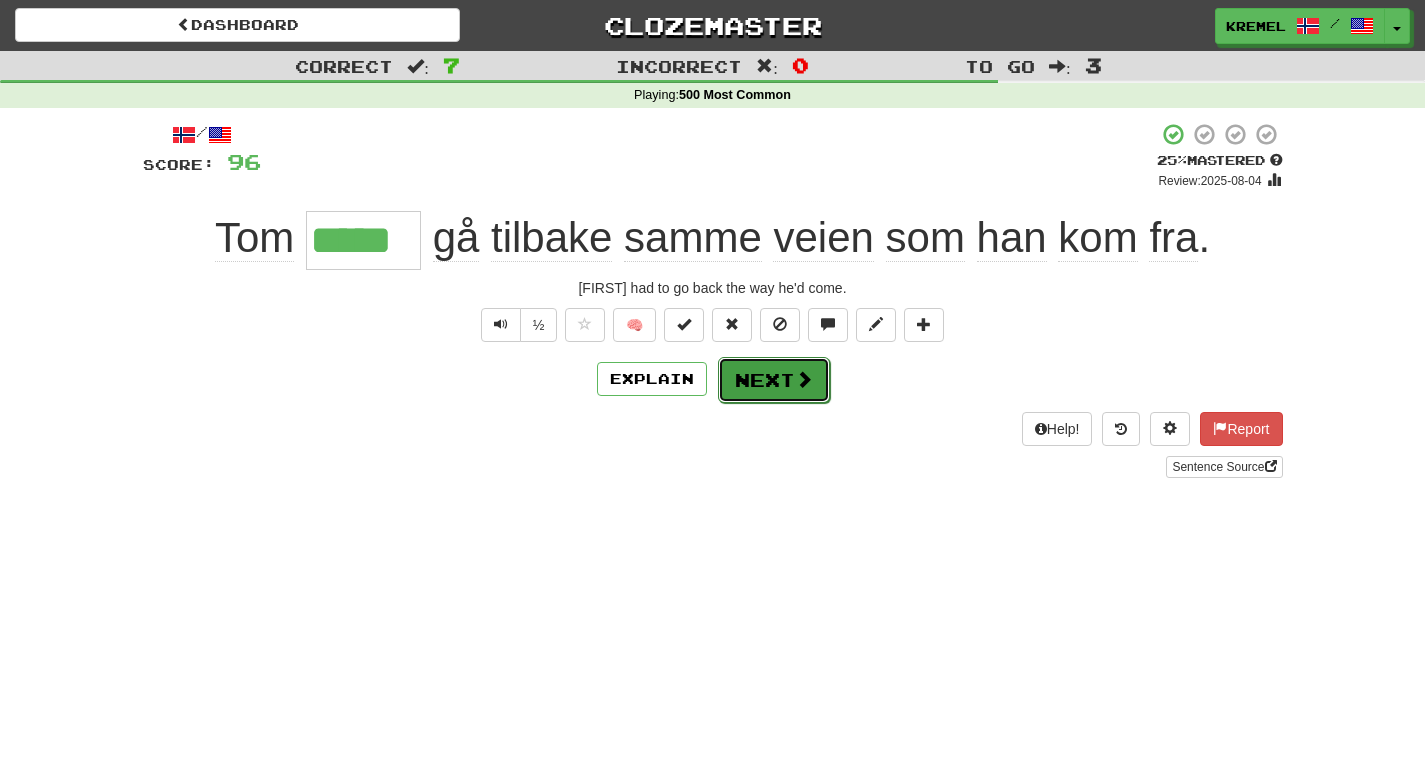 click on "Next" at bounding box center [774, 380] 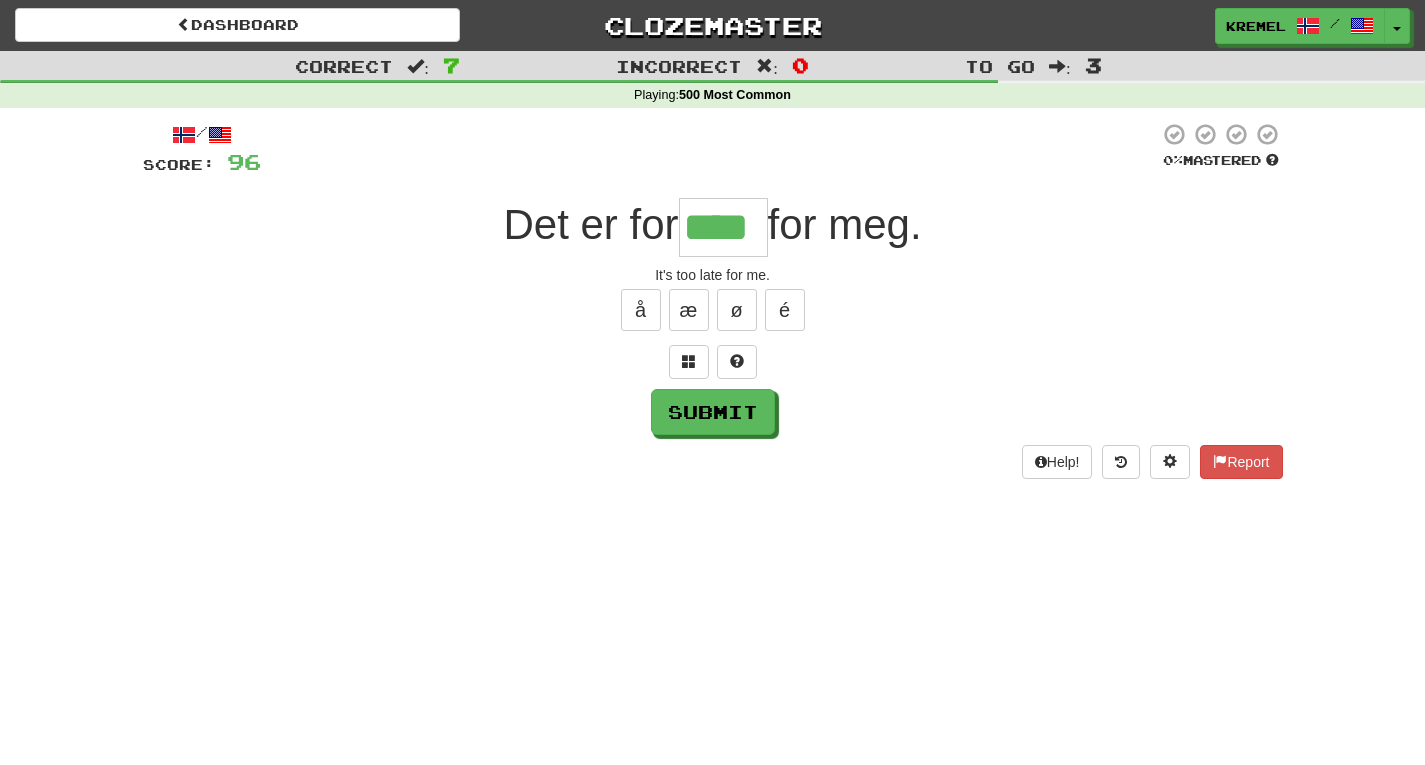 type on "****" 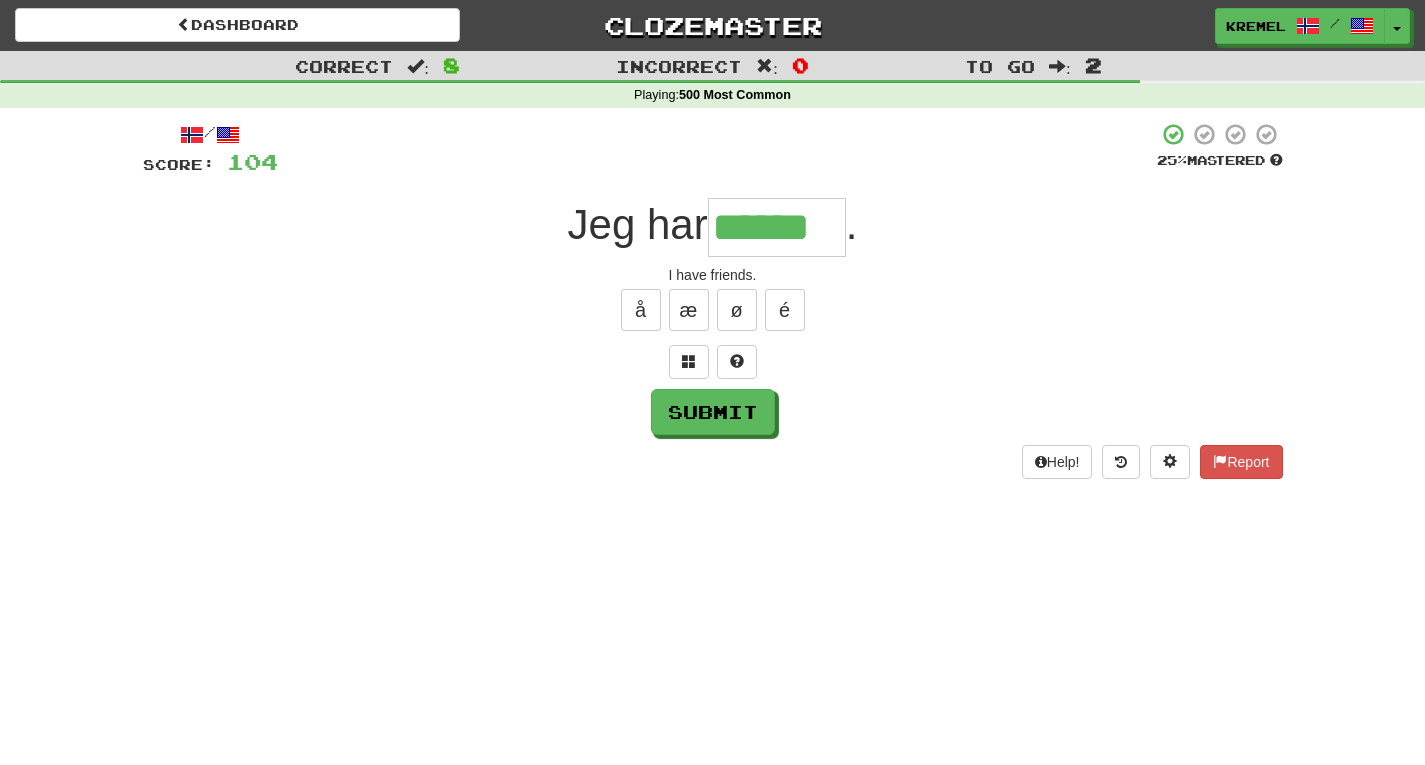 type on "******" 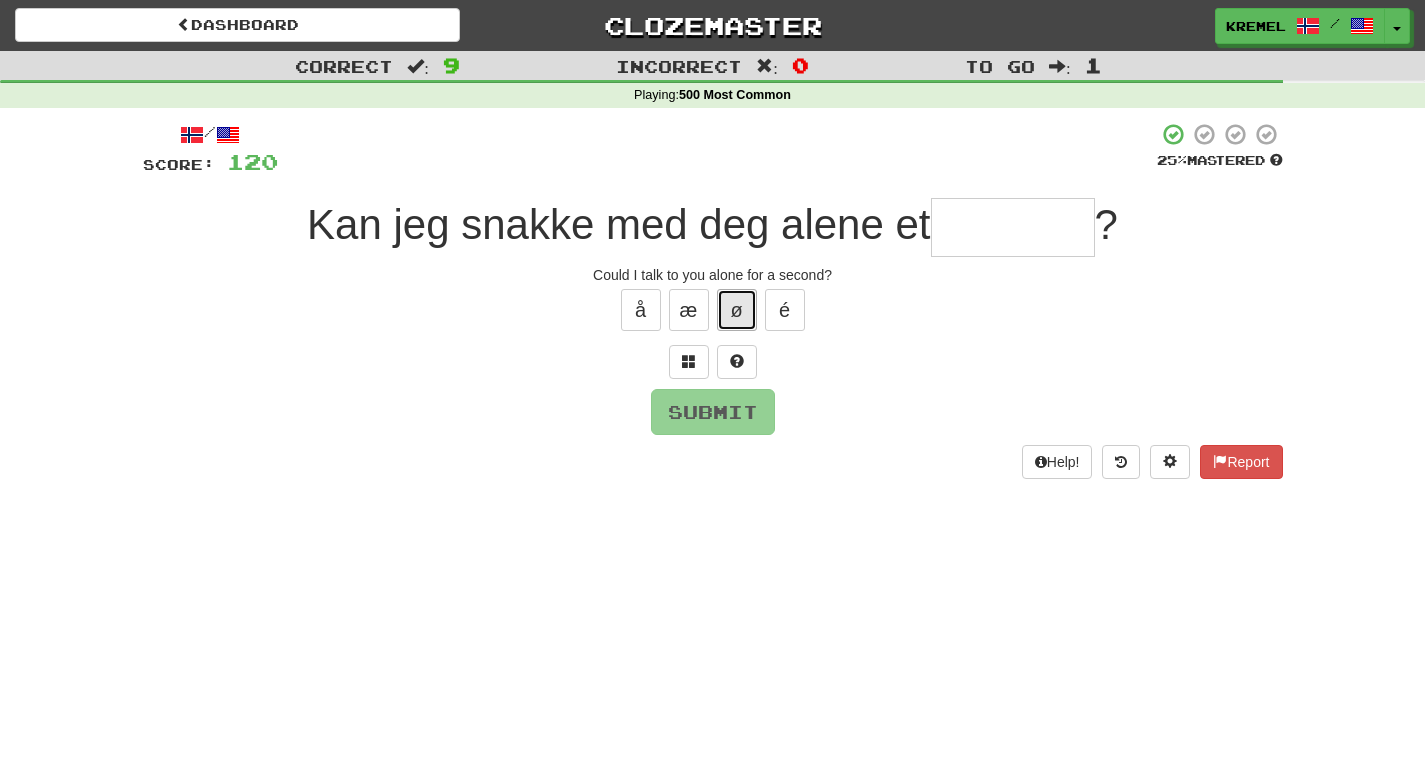 click on "ø" at bounding box center (737, 310) 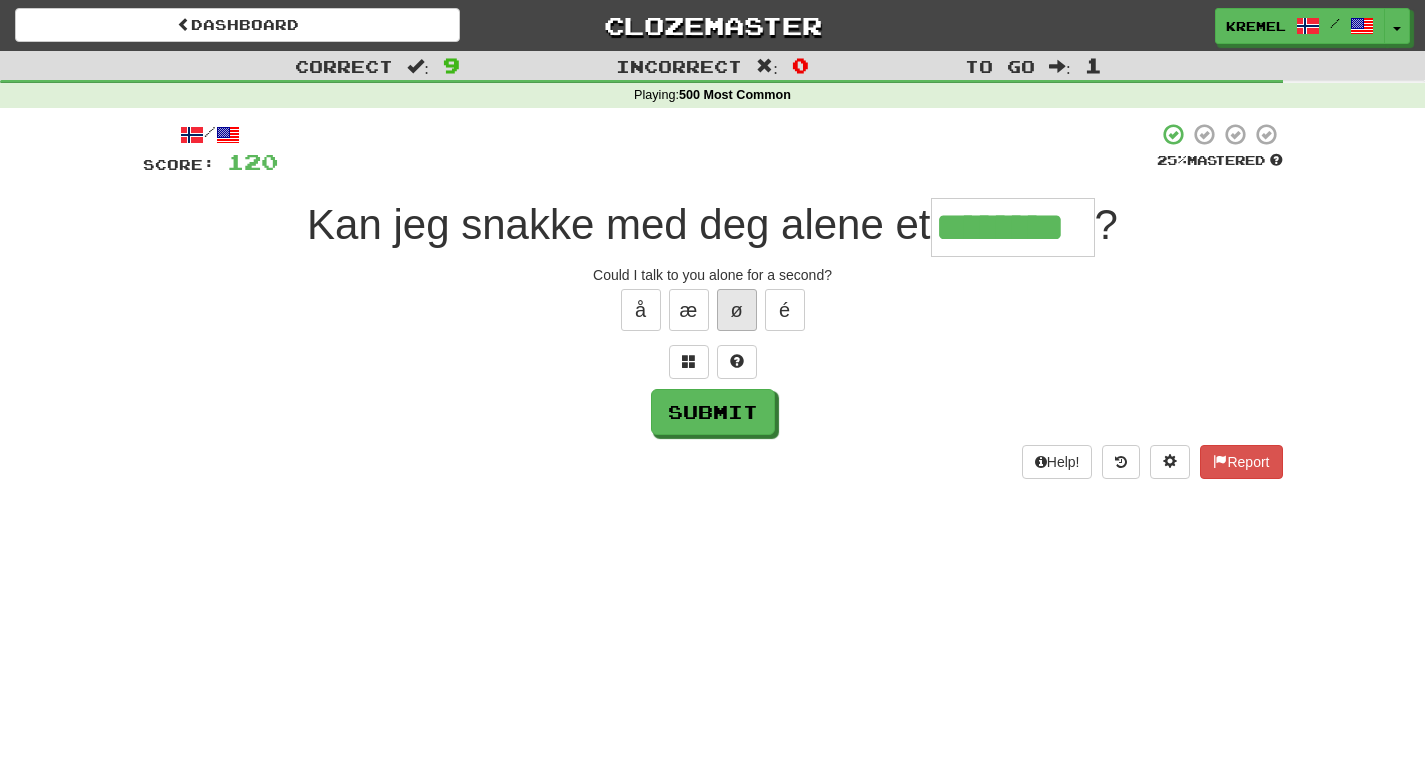 type on "********" 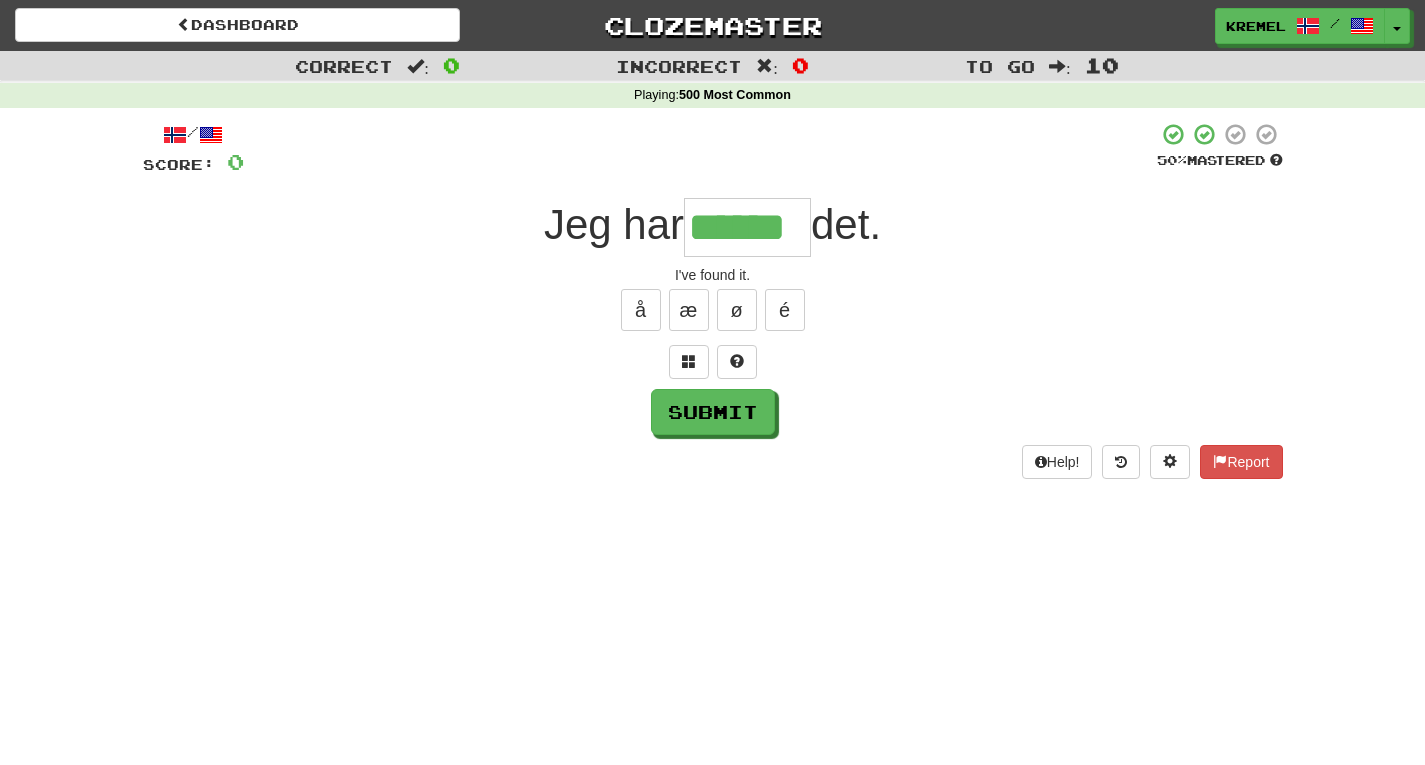 type on "******" 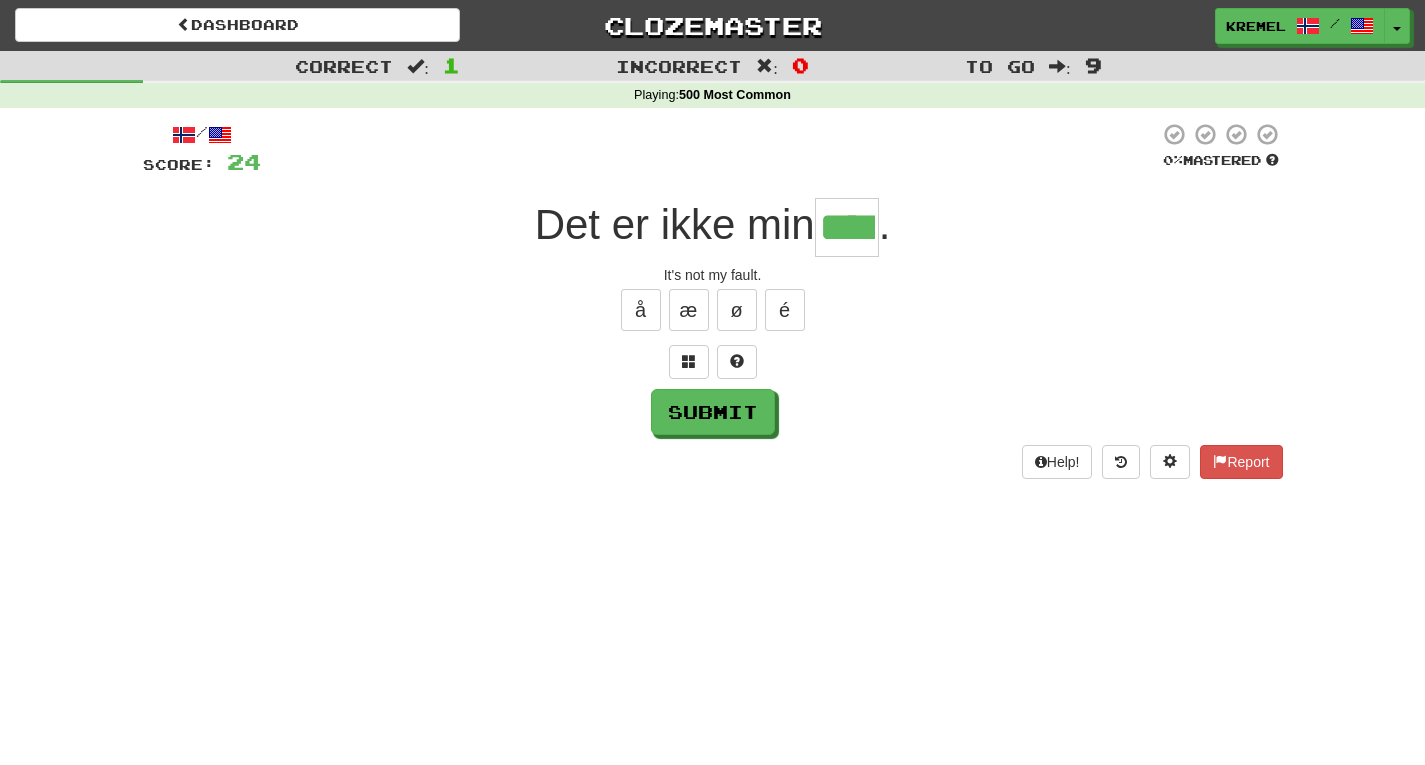 type on "****" 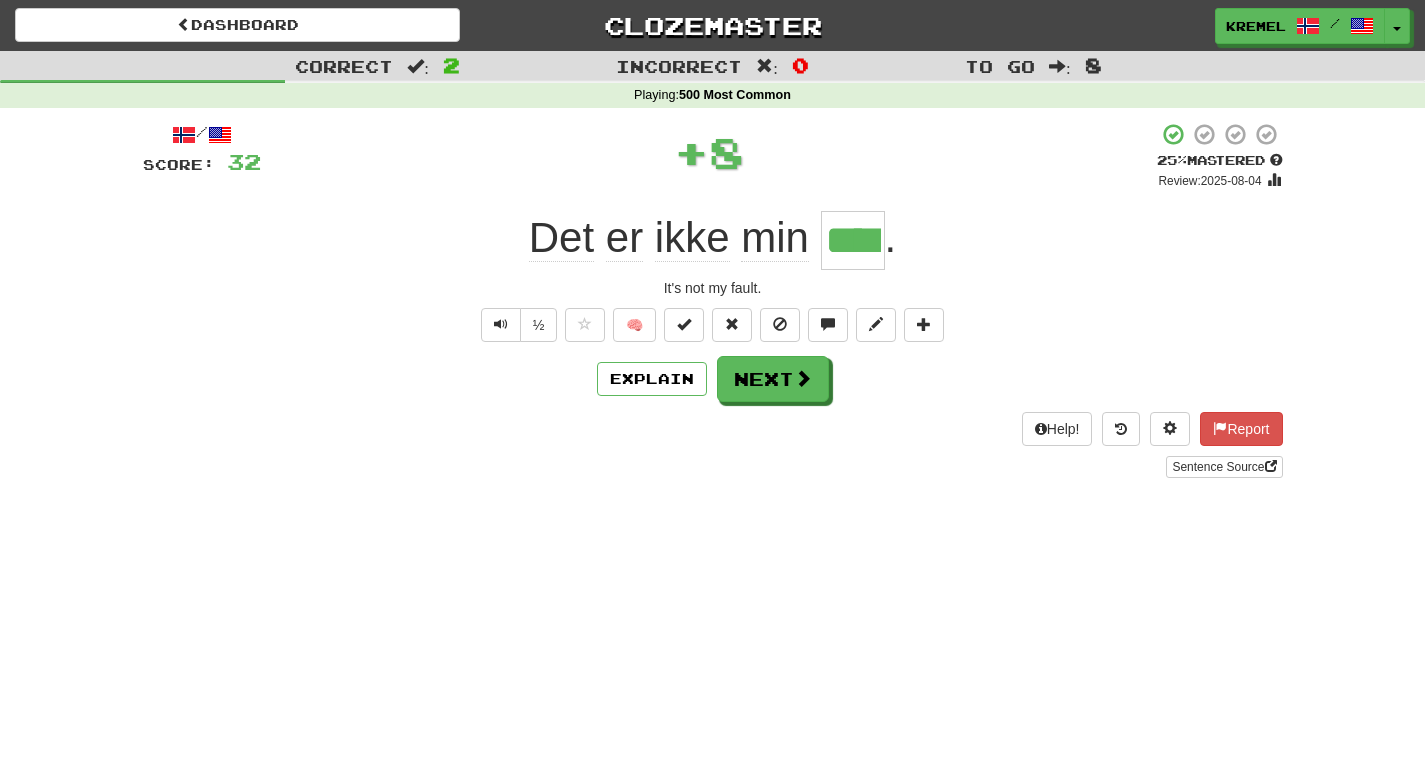 click on "****" at bounding box center (853, 240) 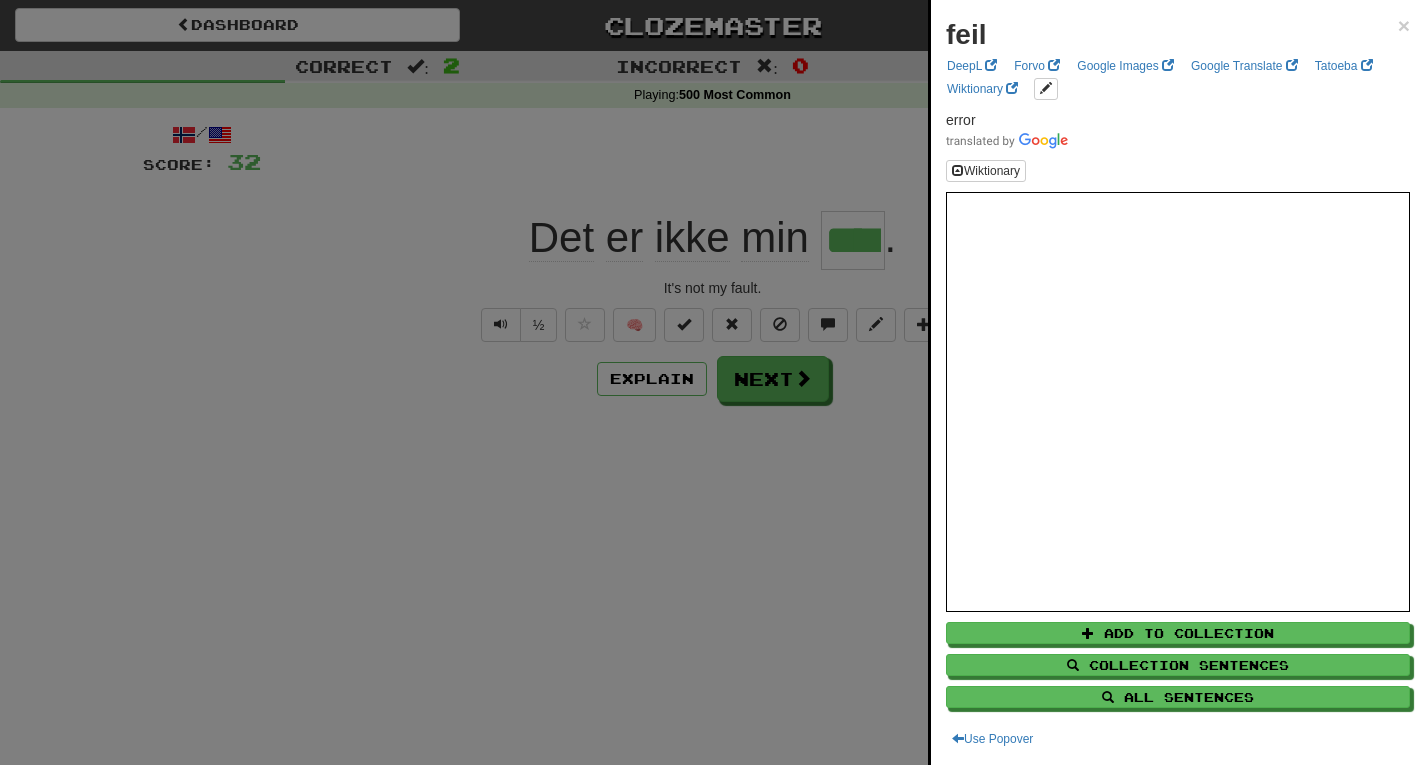 click at bounding box center (712, 382) 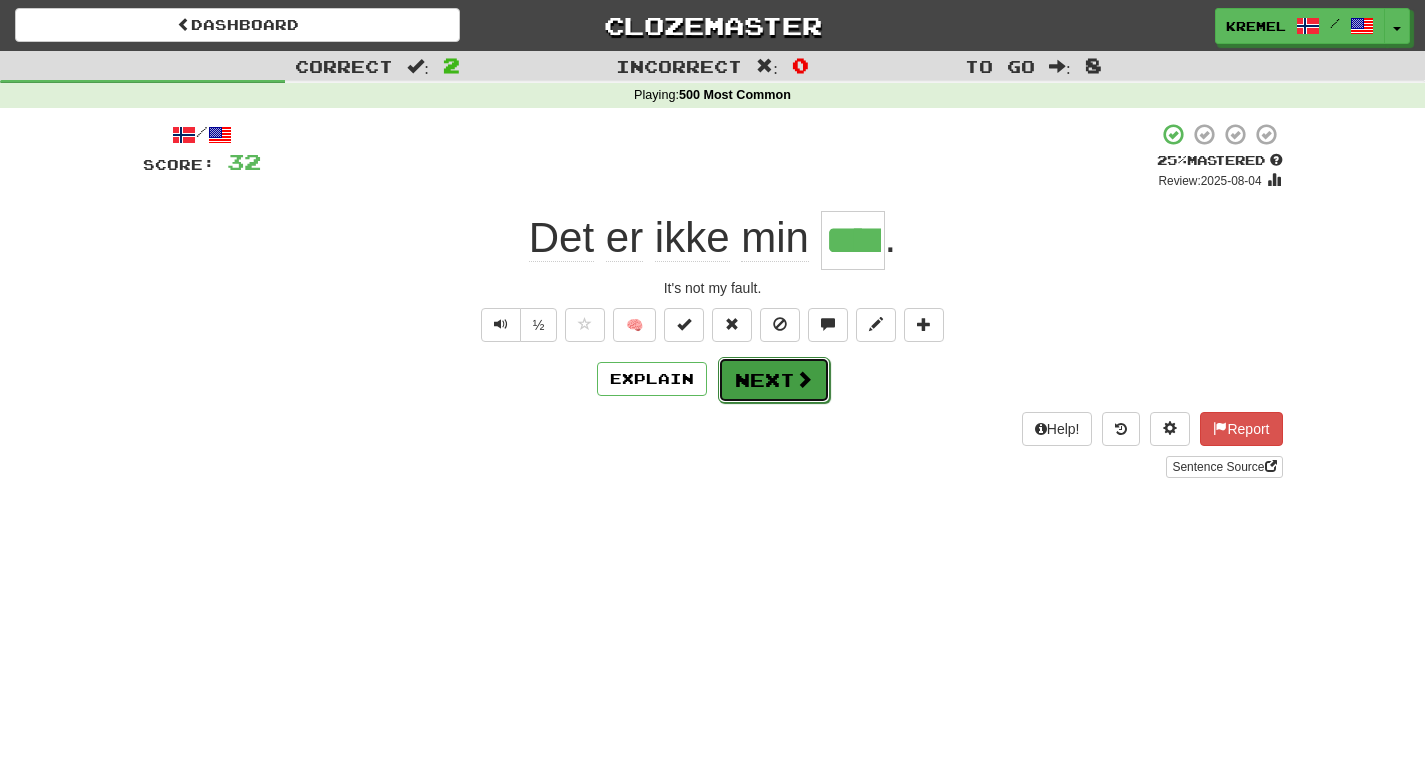 click on "Next" at bounding box center (774, 380) 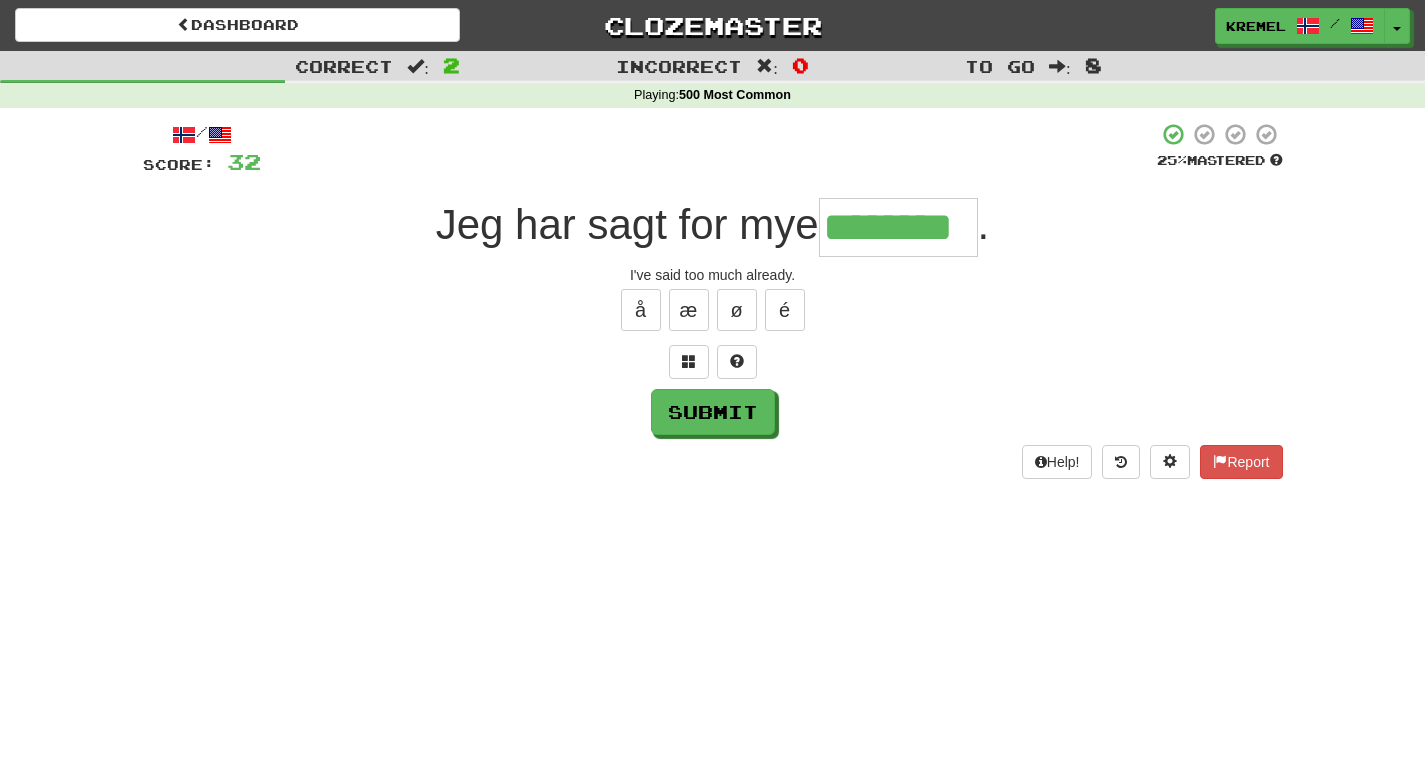type on "********" 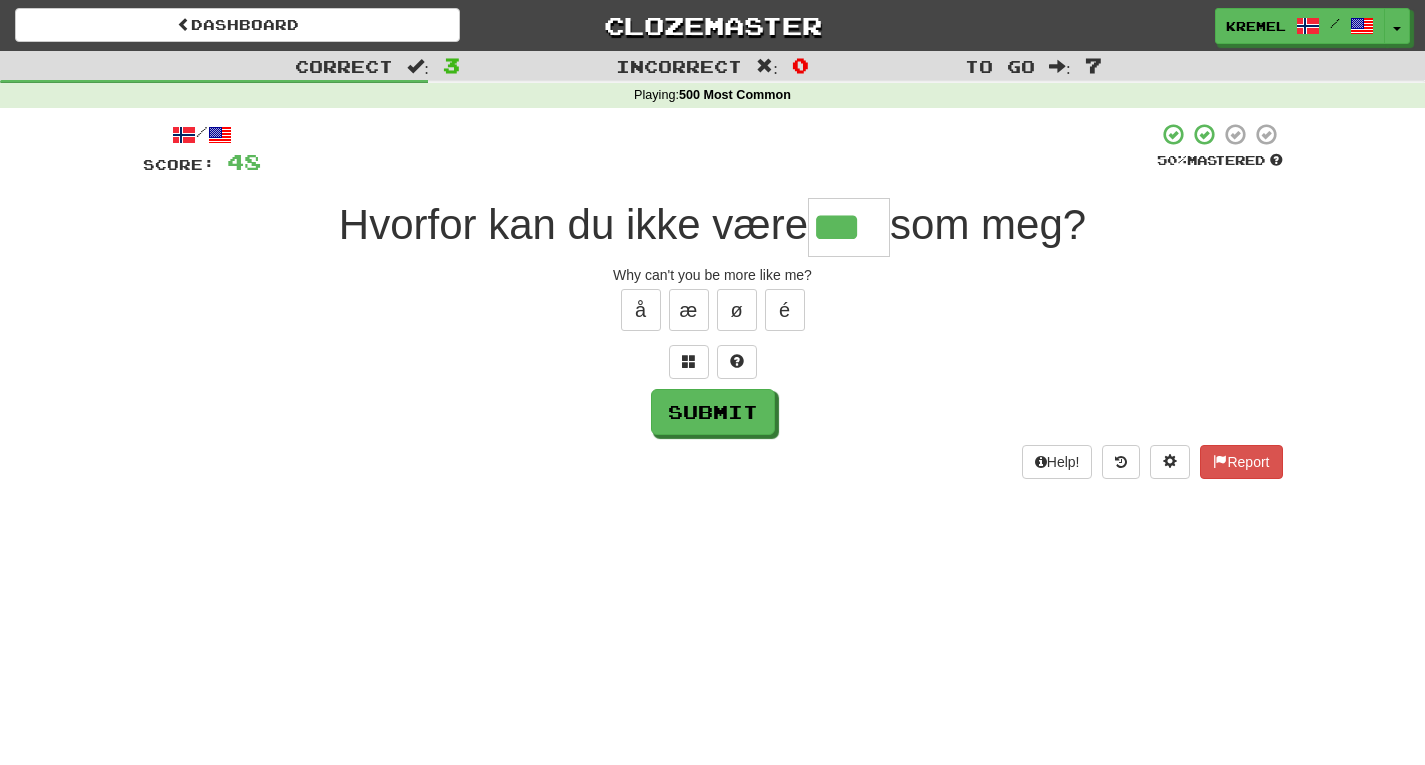 type on "***" 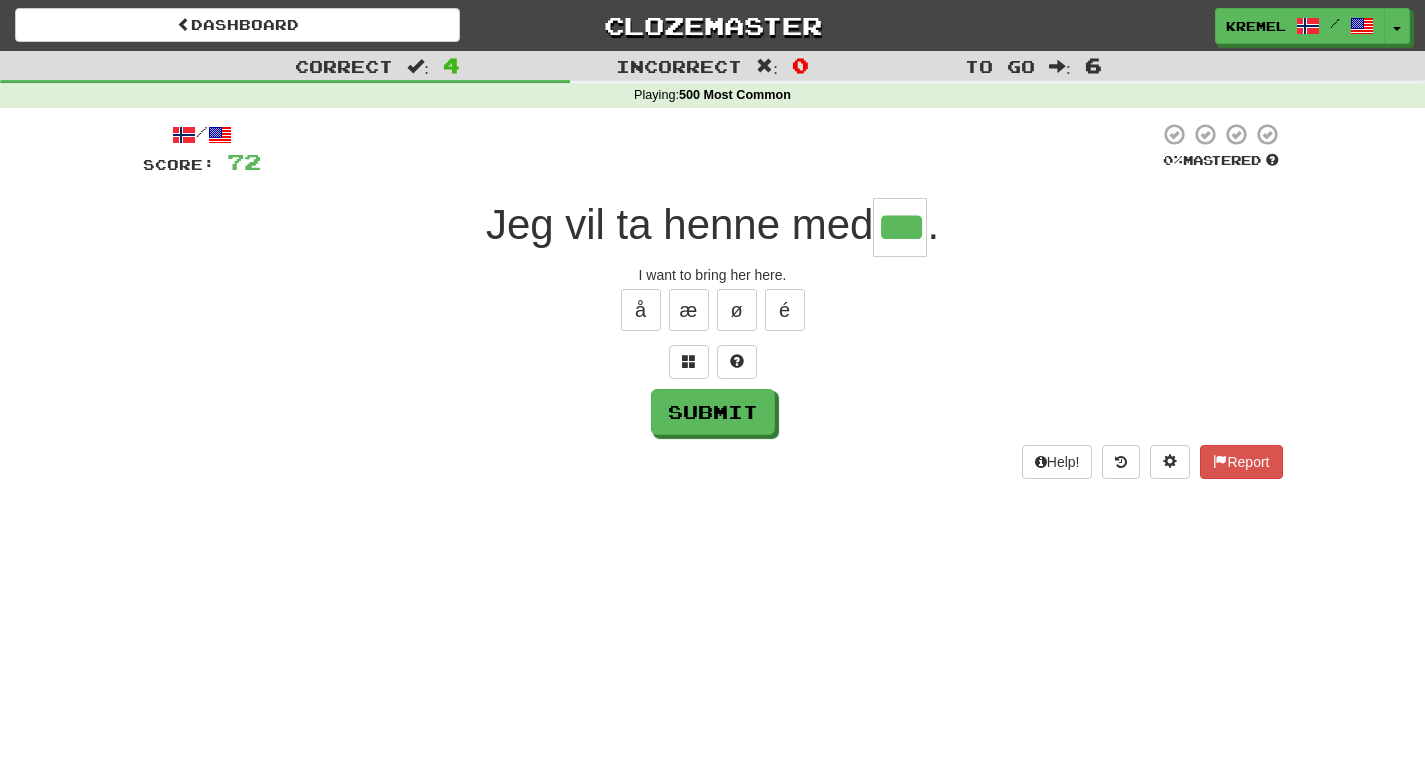 type on "***" 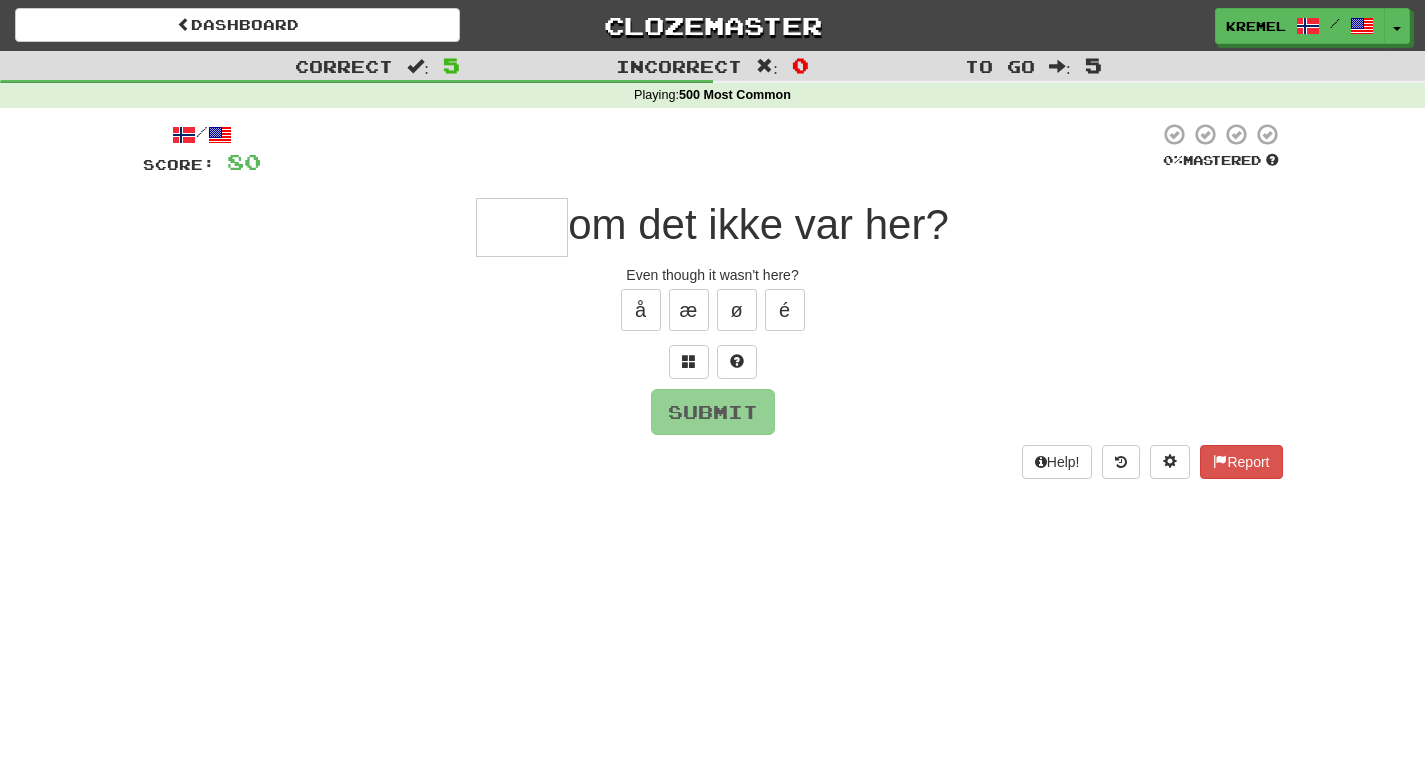 type on "*" 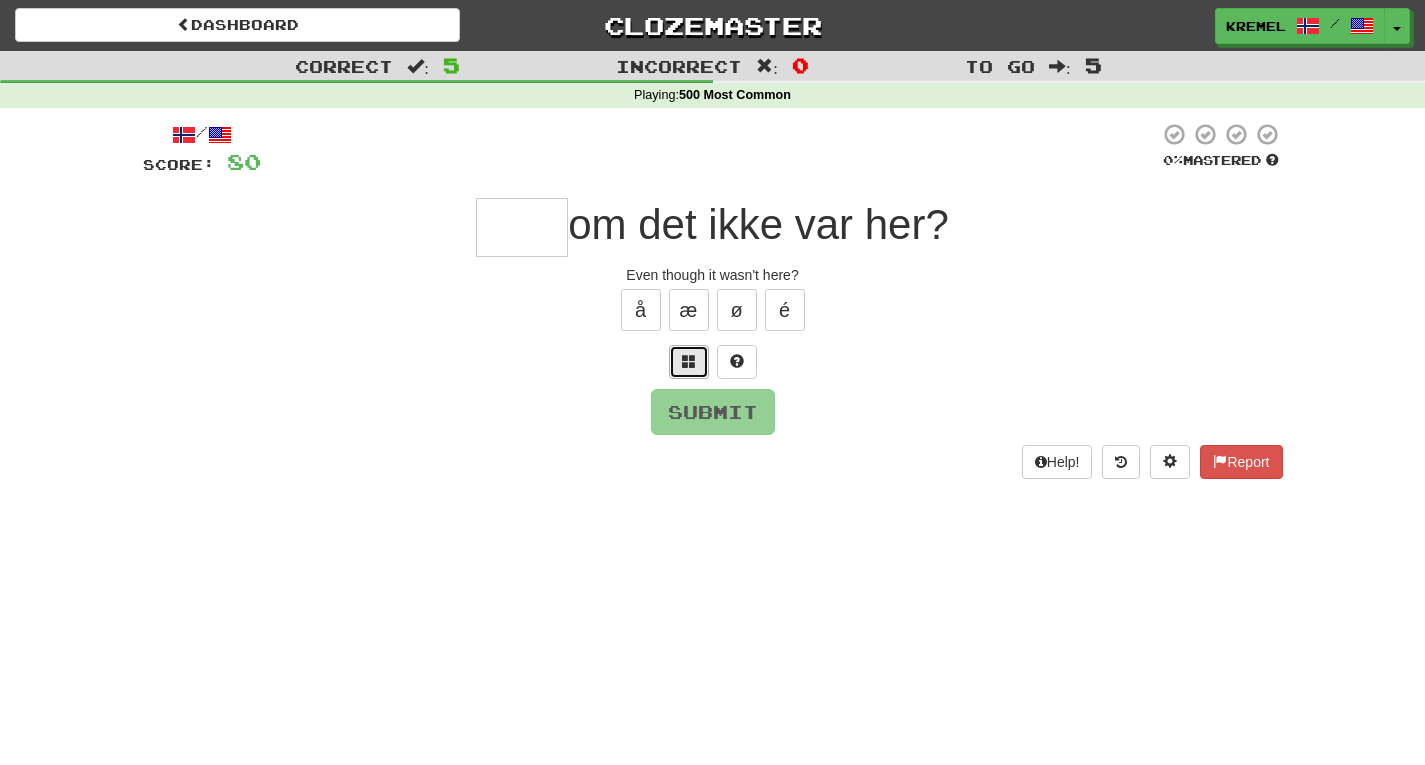 click at bounding box center [689, 361] 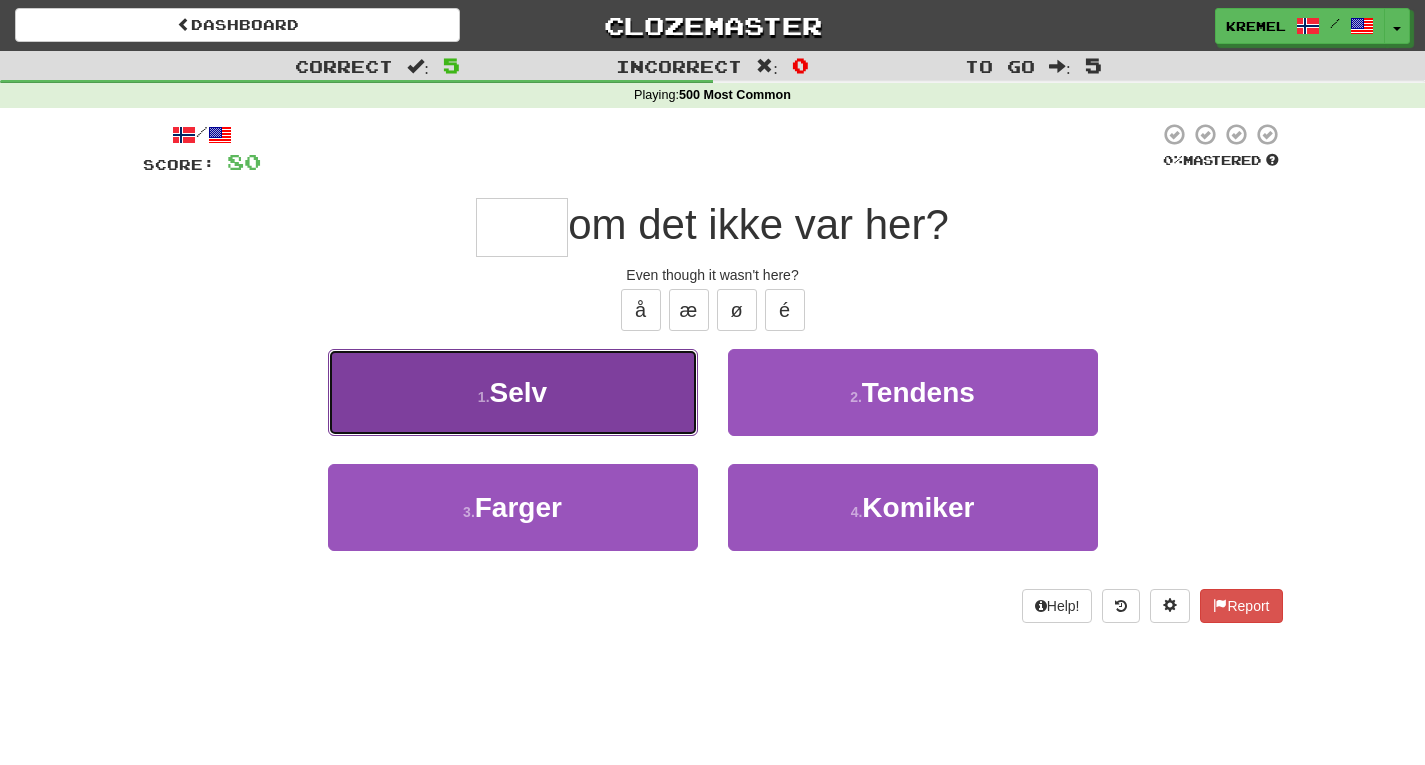 click on "1 .  Selv" at bounding box center [513, 392] 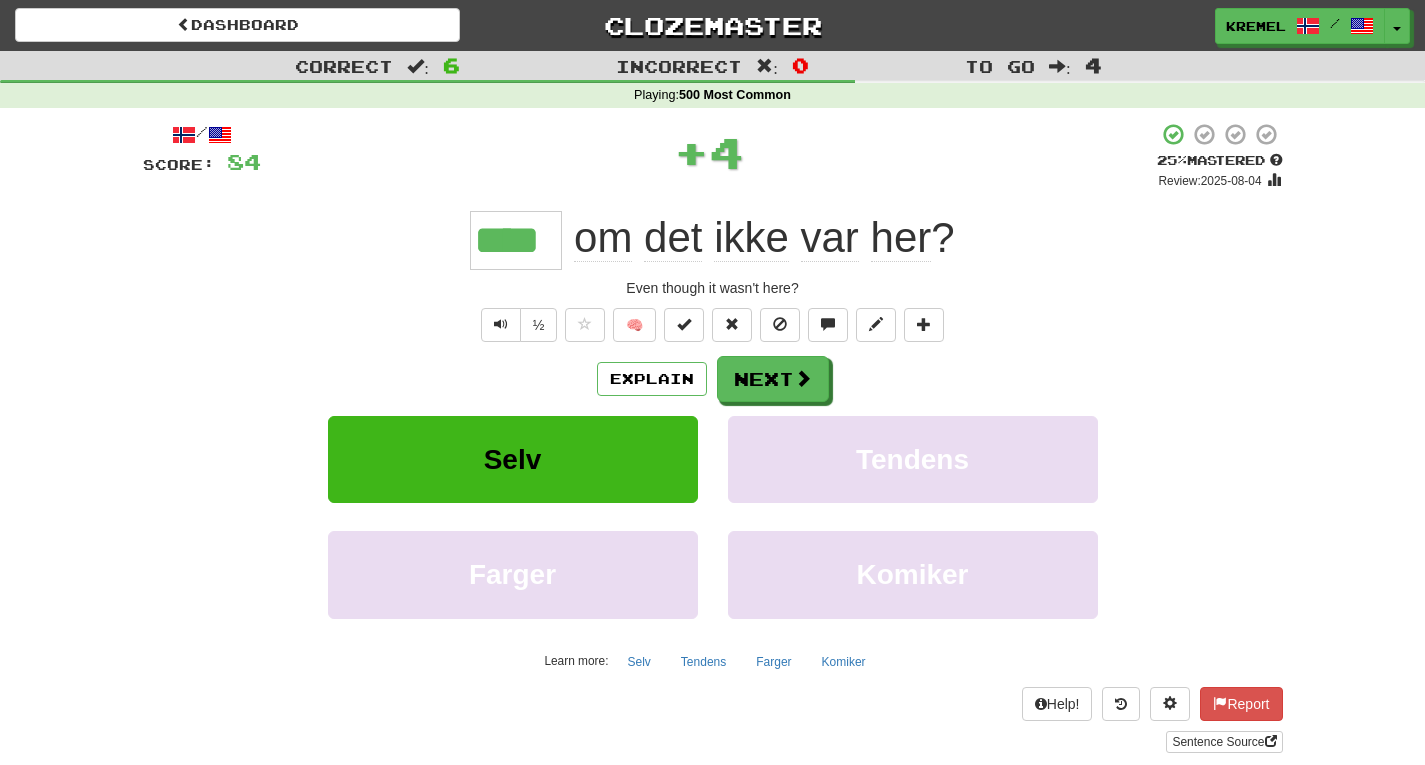 click on "****" at bounding box center [516, 240] 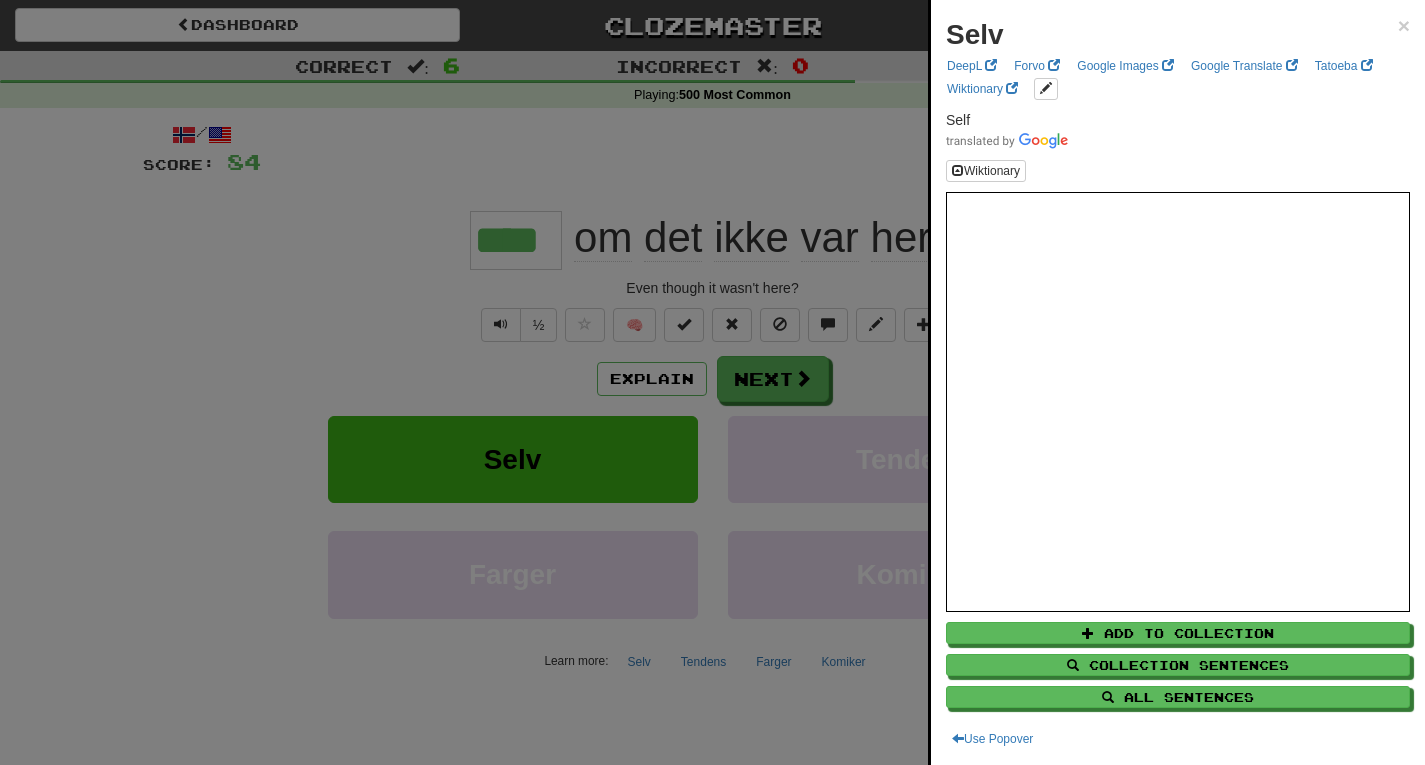 click at bounding box center (712, 382) 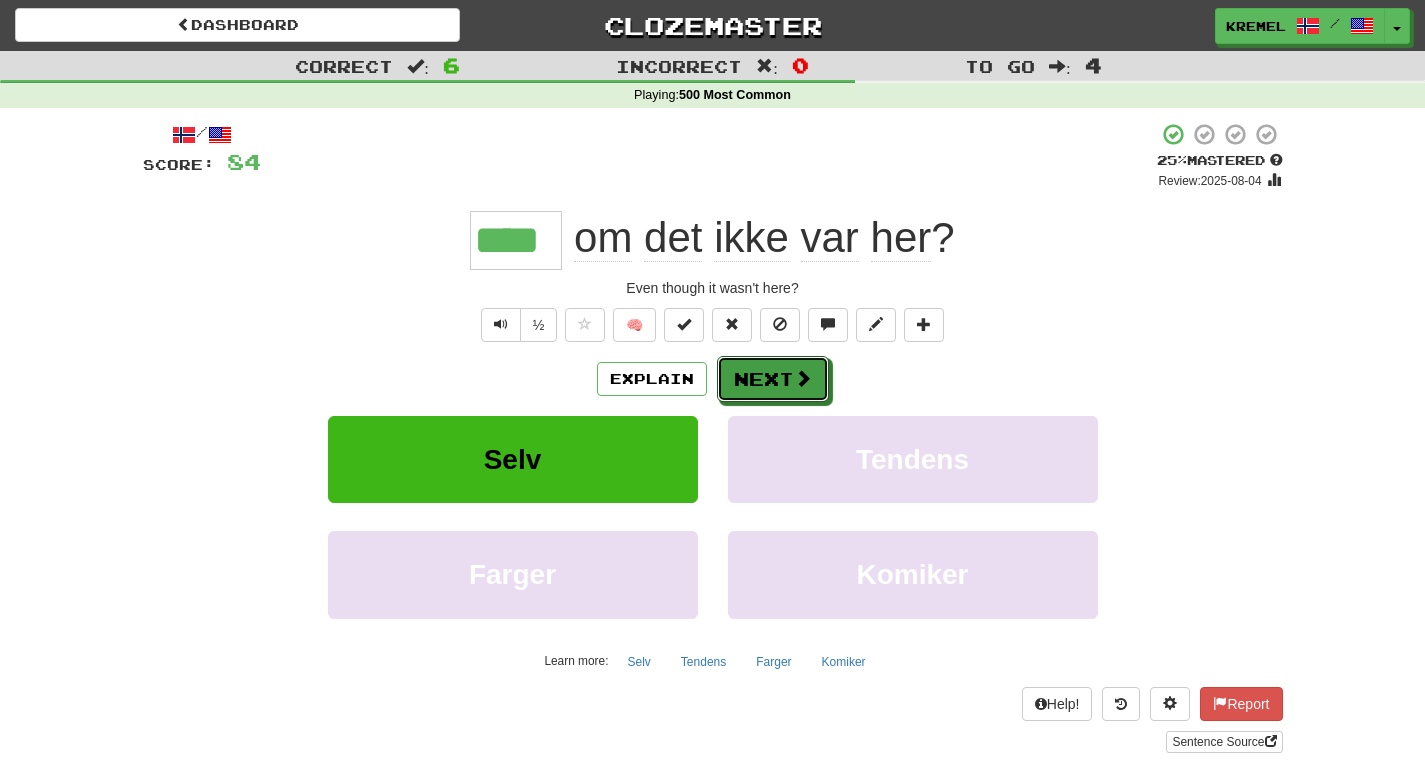 click at bounding box center (803, 378) 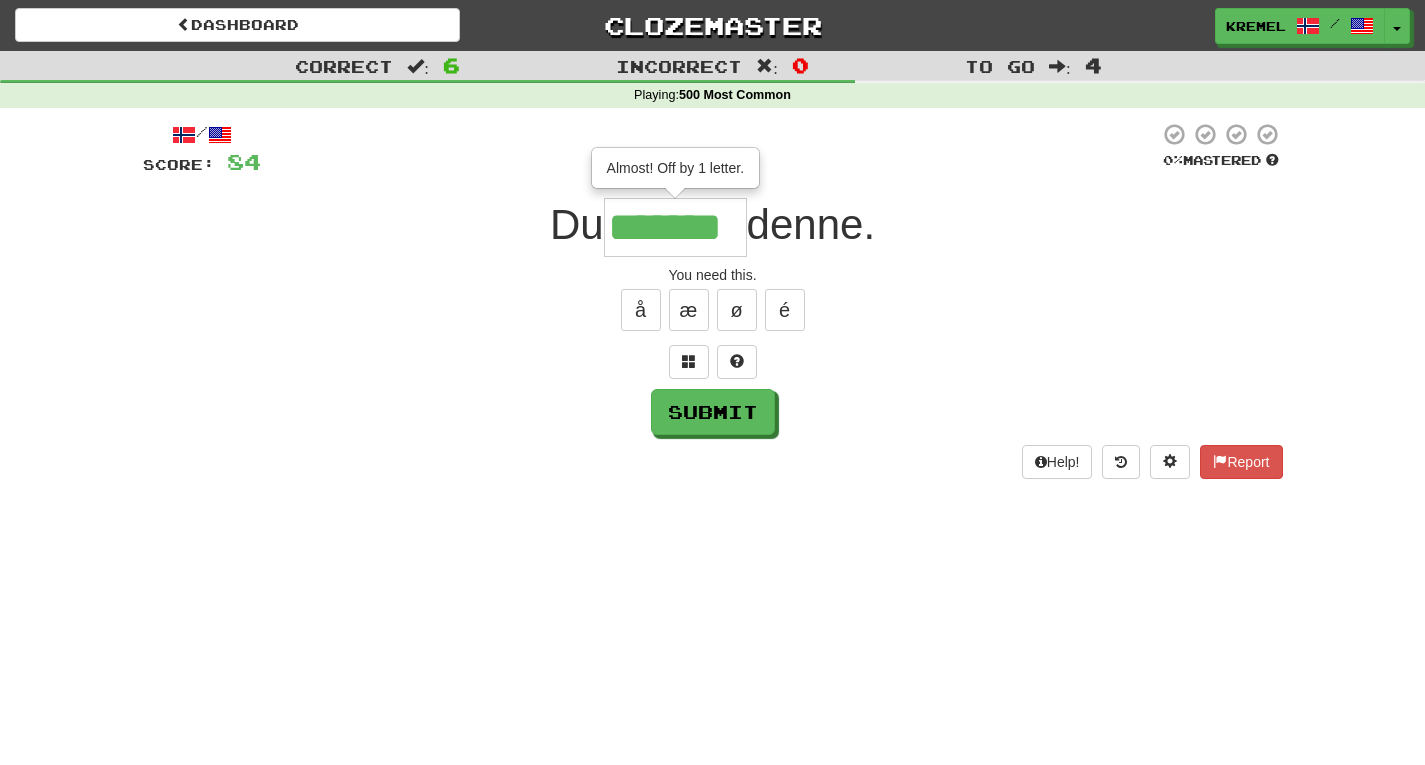 type on "*******" 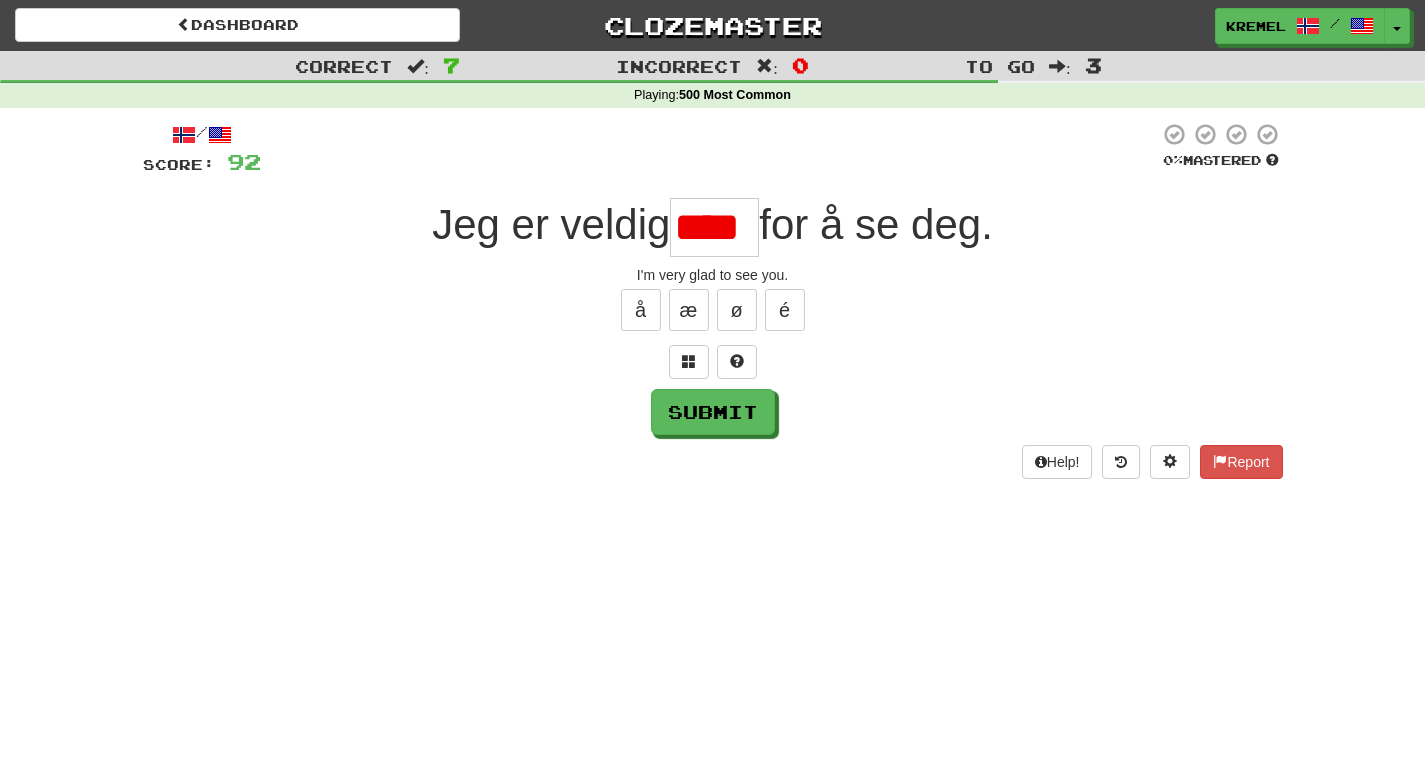 scroll, scrollTop: 0, scrollLeft: 0, axis: both 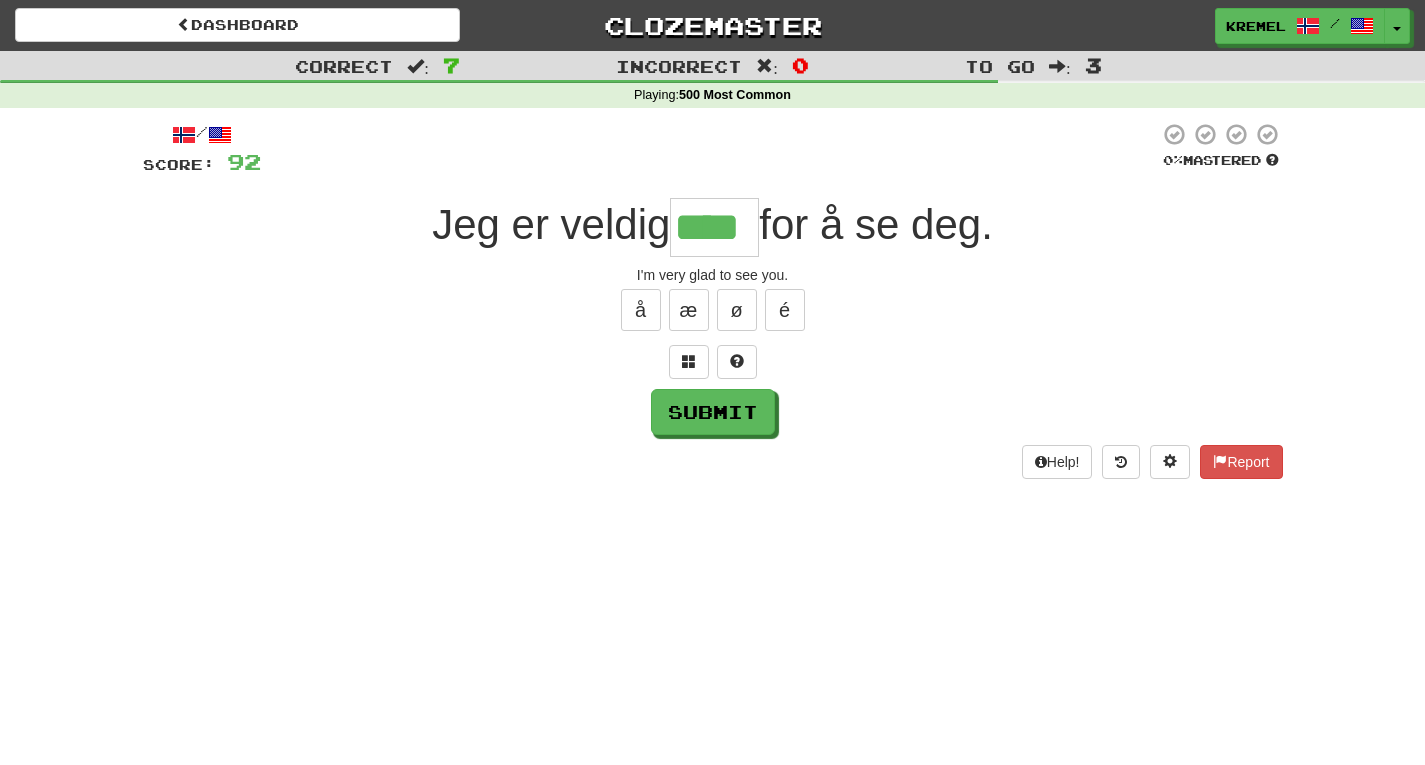 type on "****" 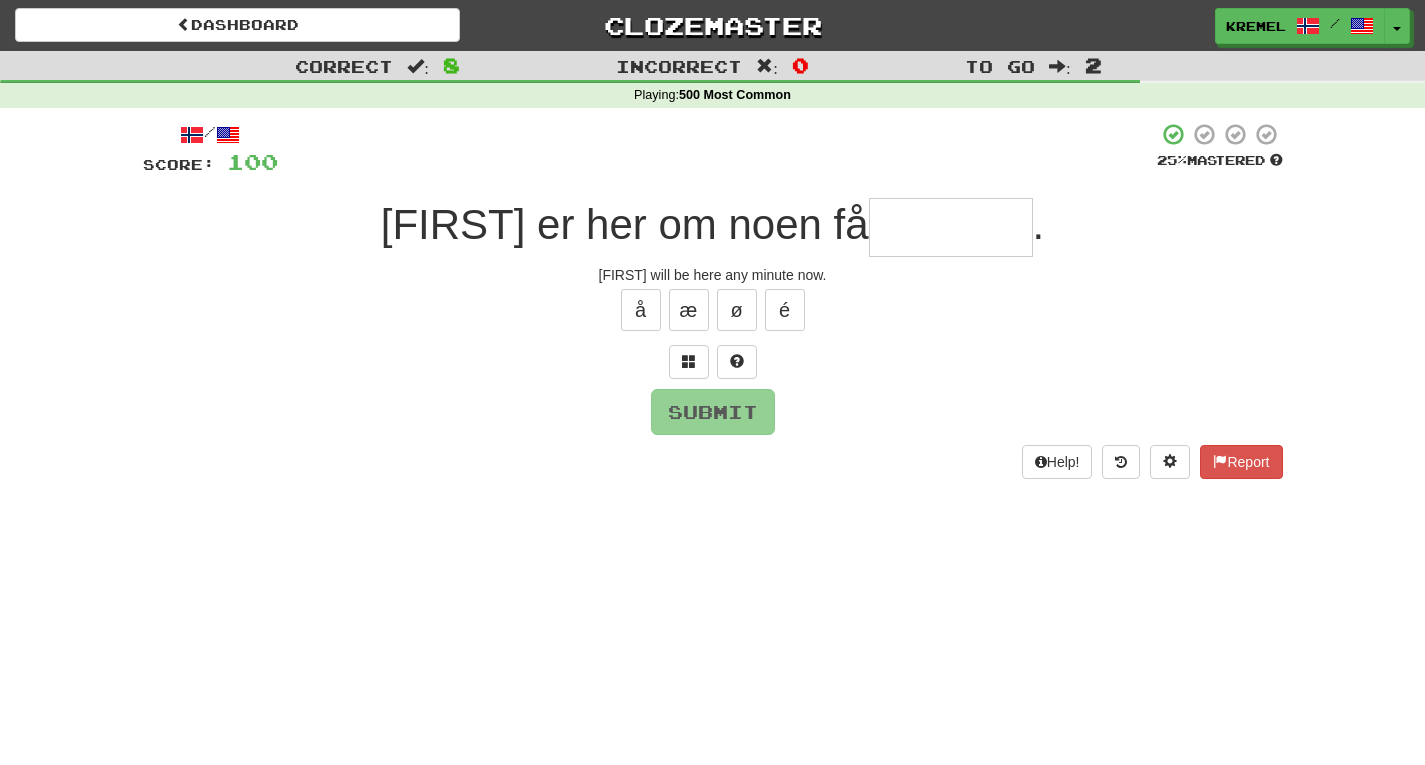 type on "*" 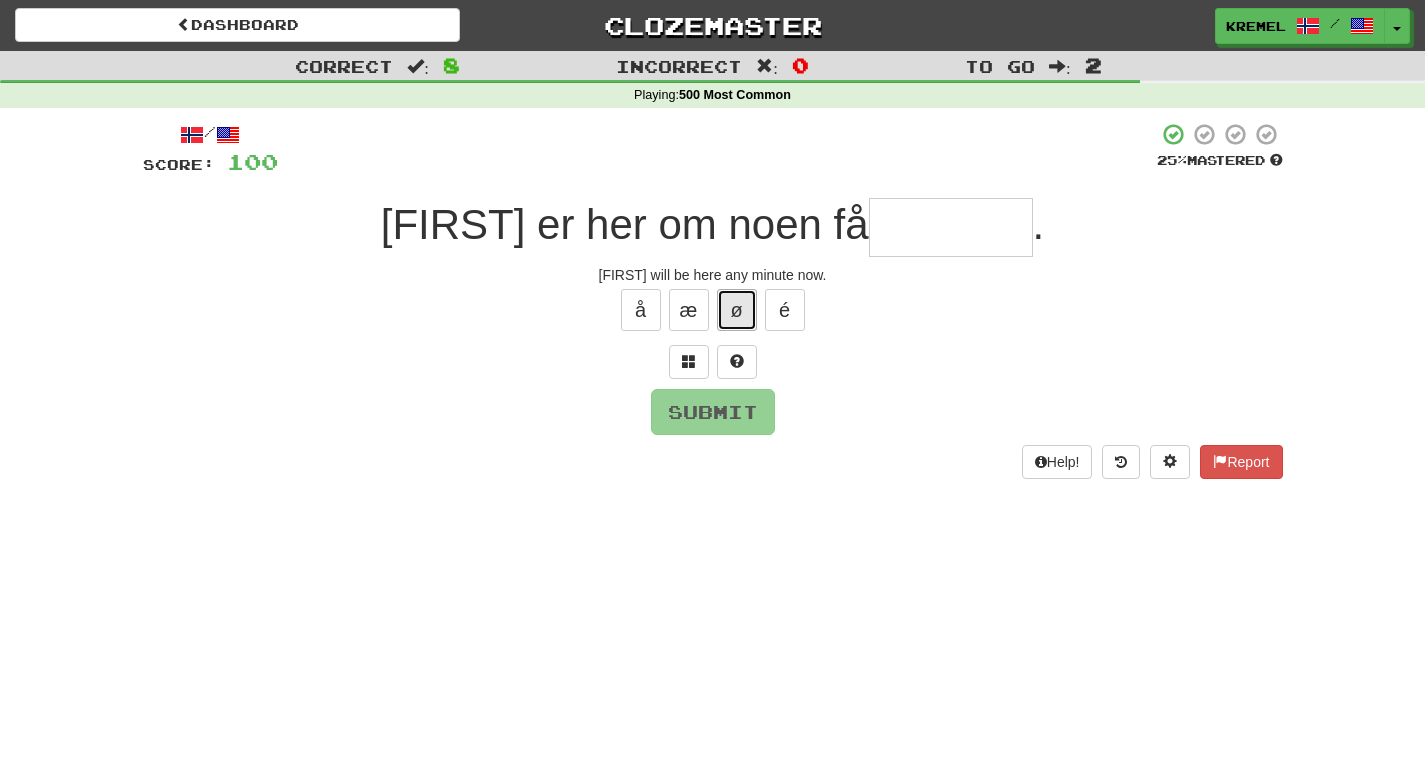 click on "ø" at bounding box center (737, 310) 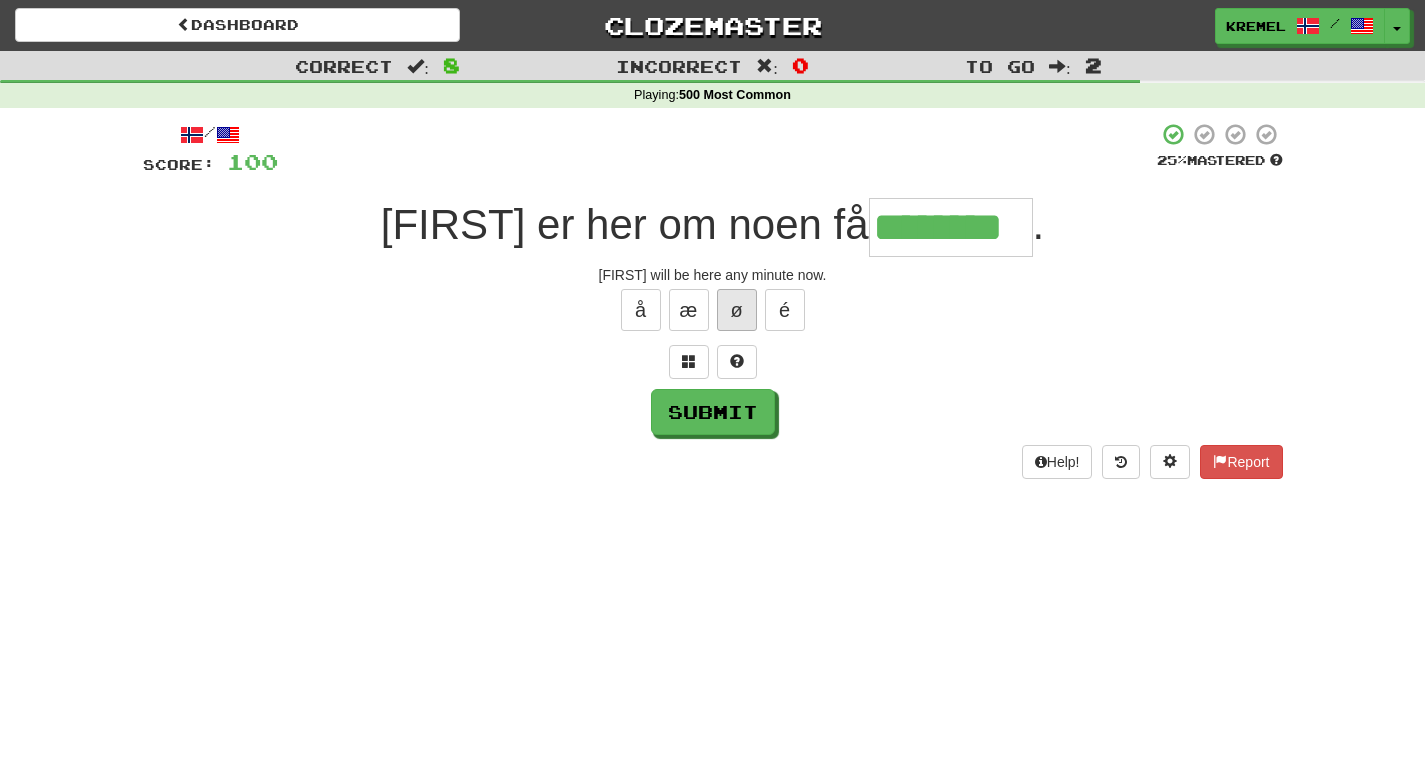 type on "********" 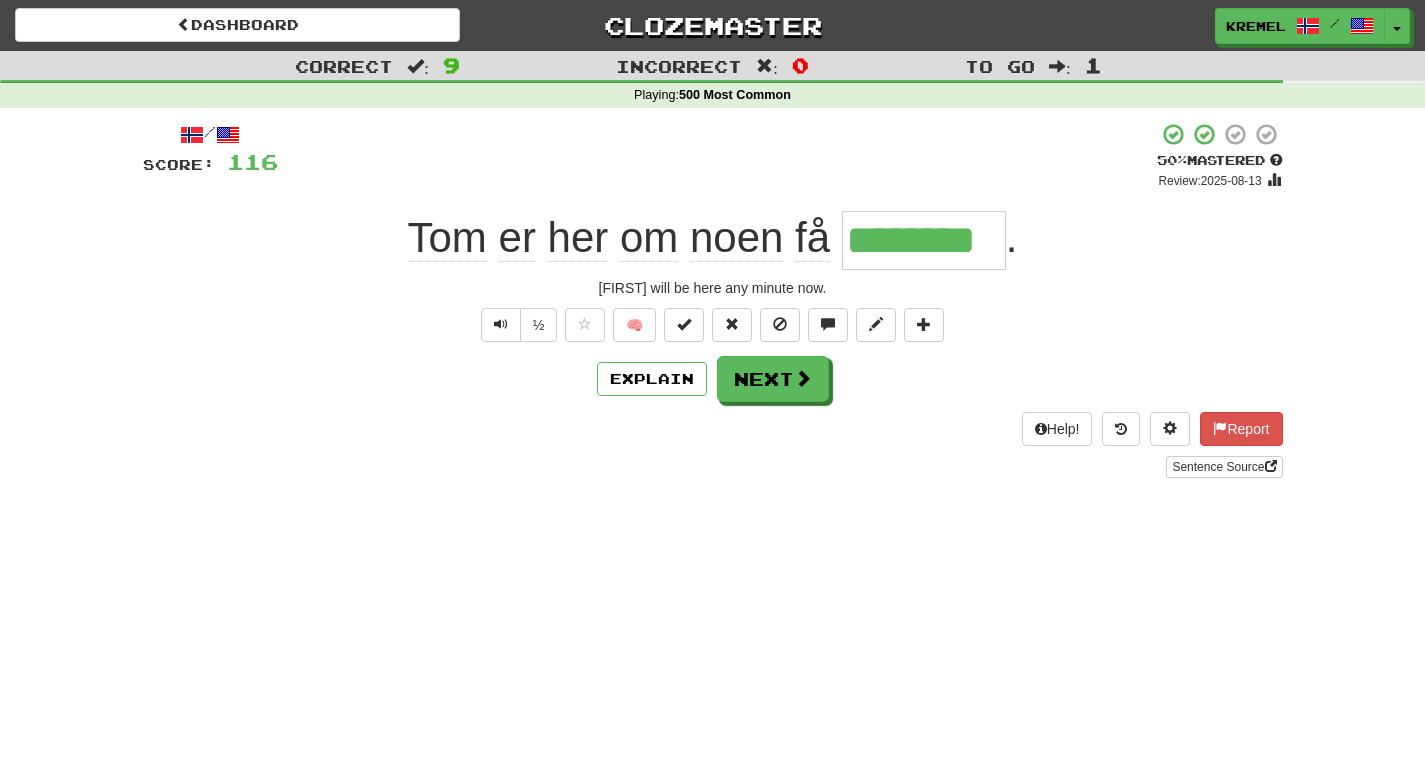 click on "noen" 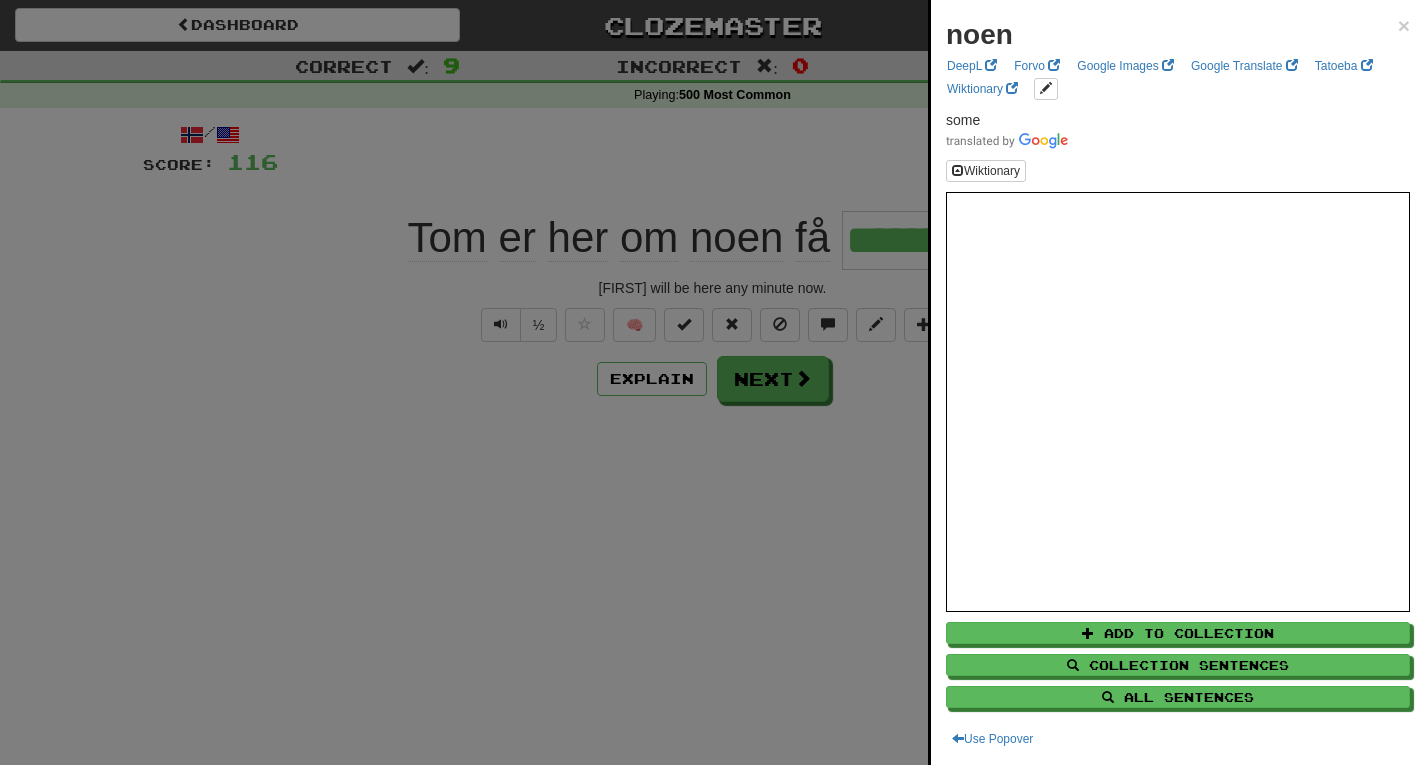 click at bounding box center [712, 382] 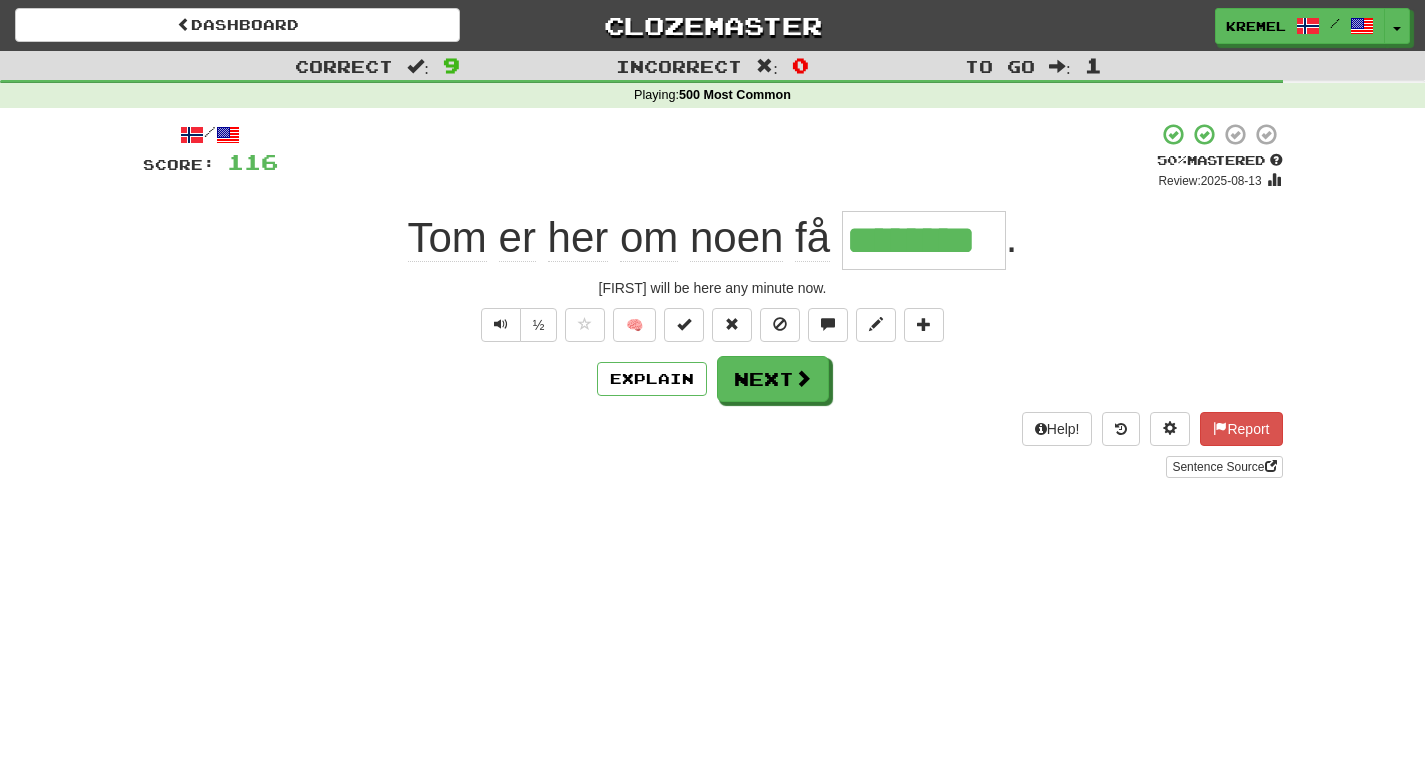 click on "få" 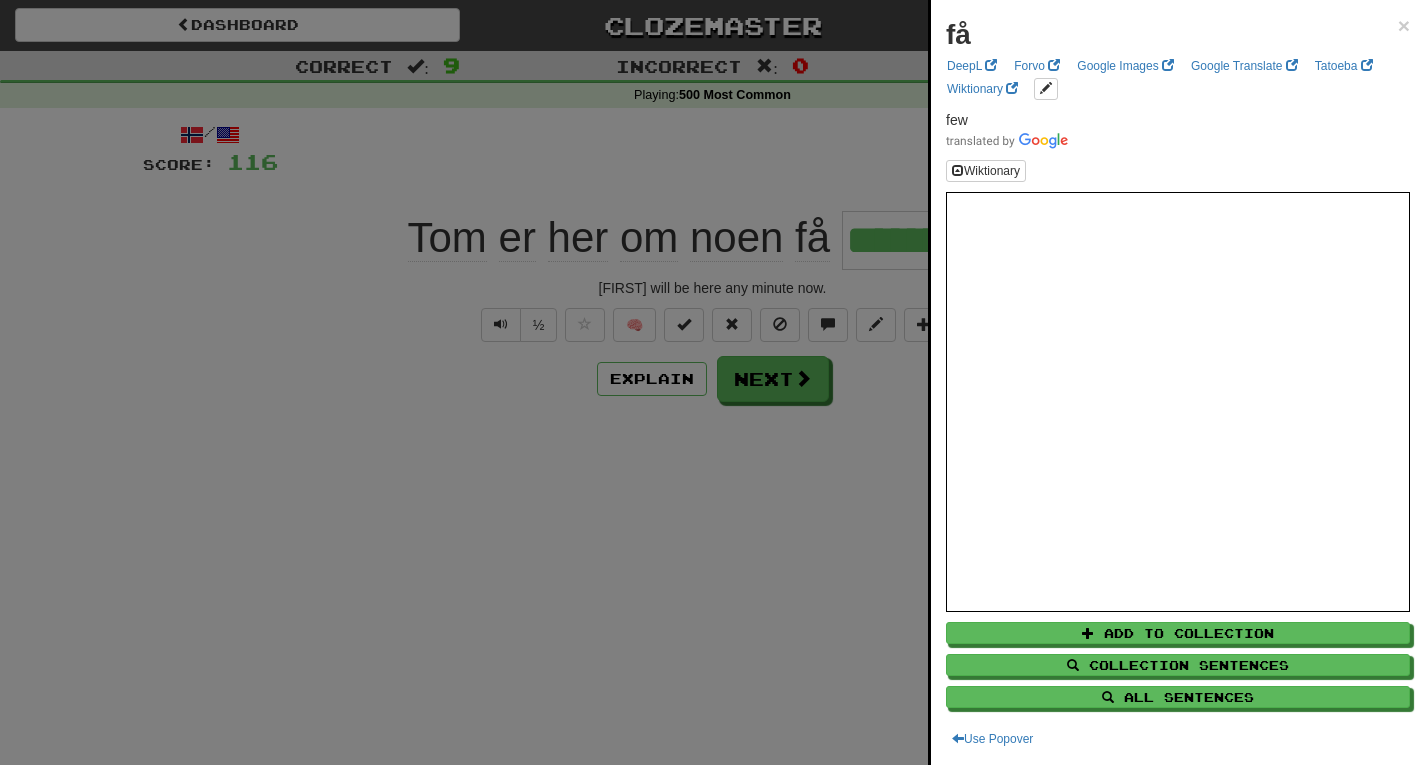click at bounding box center [712, 382] 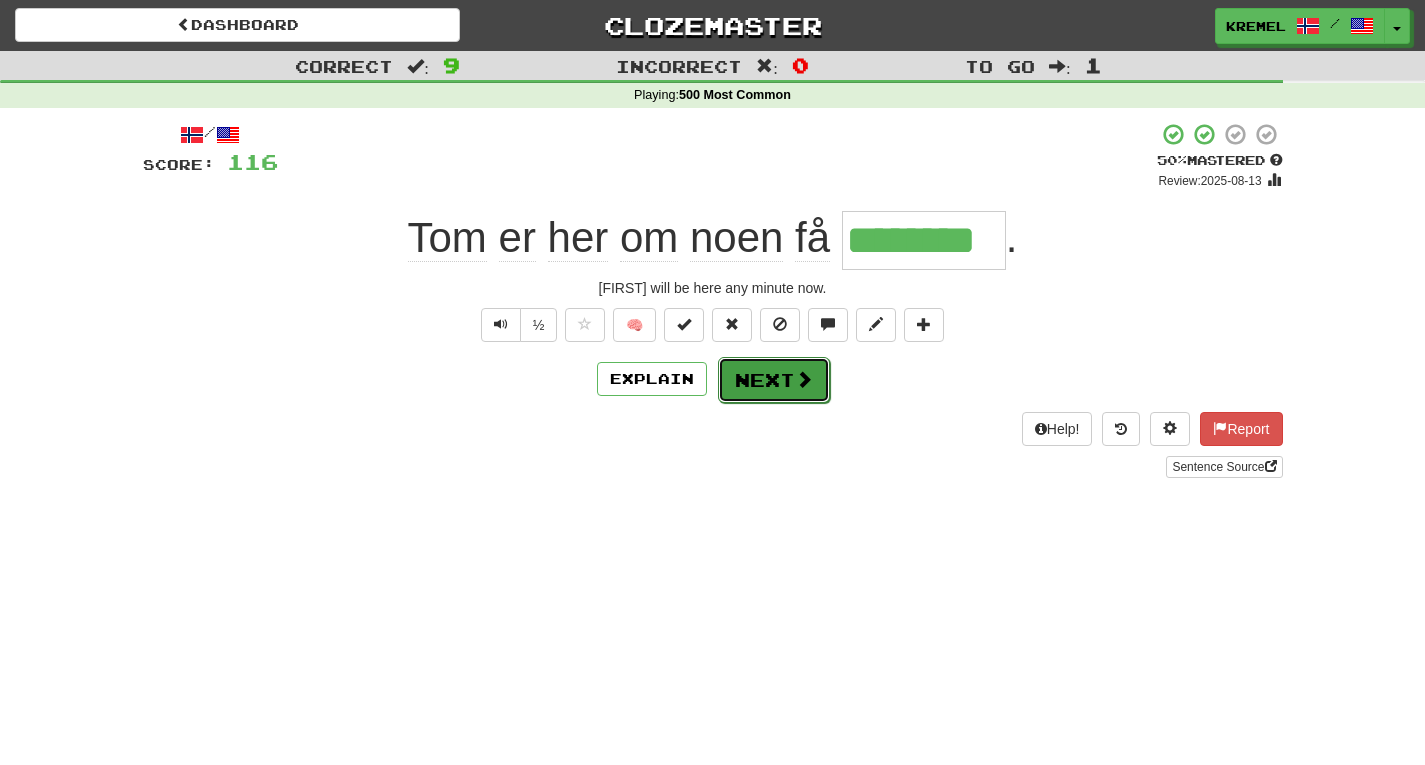 click at bounding box center (804, 379) 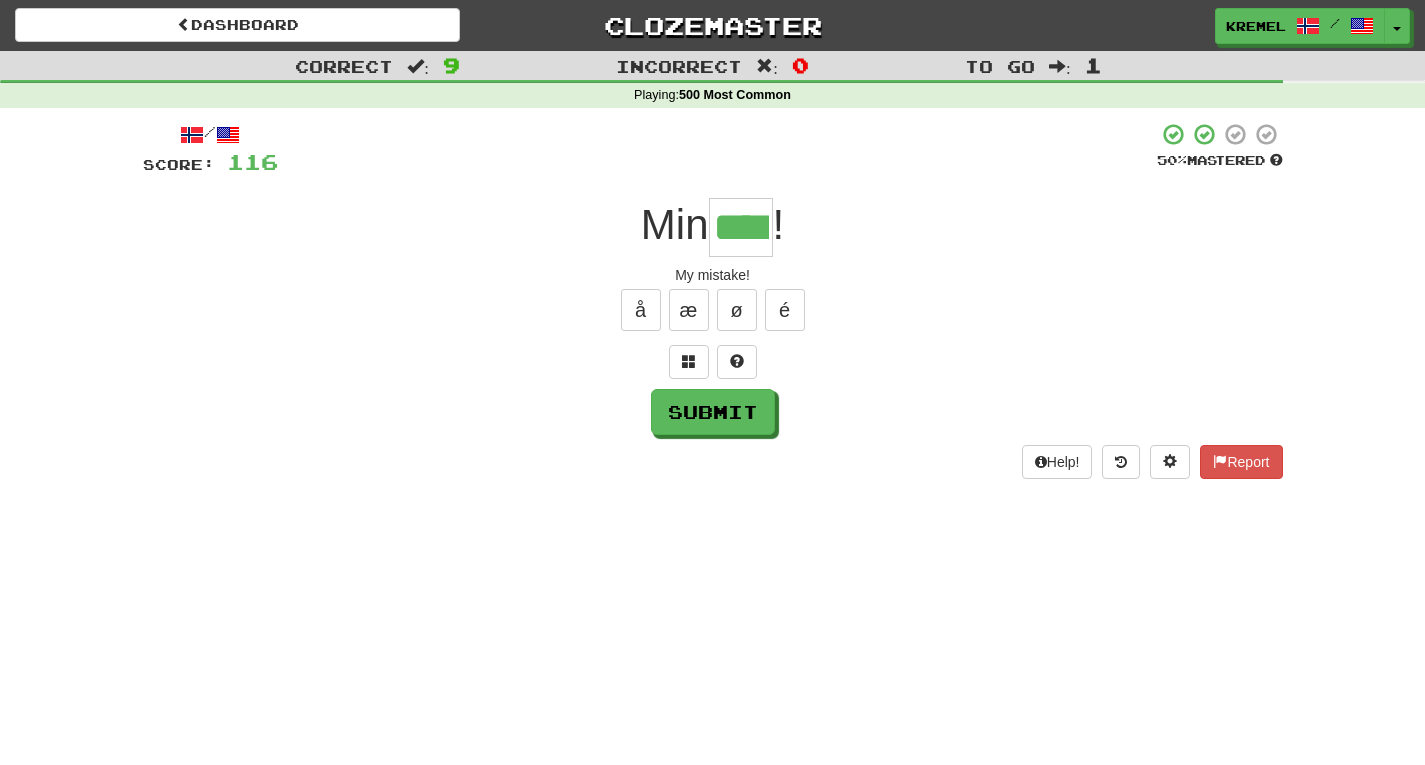 type on "****" 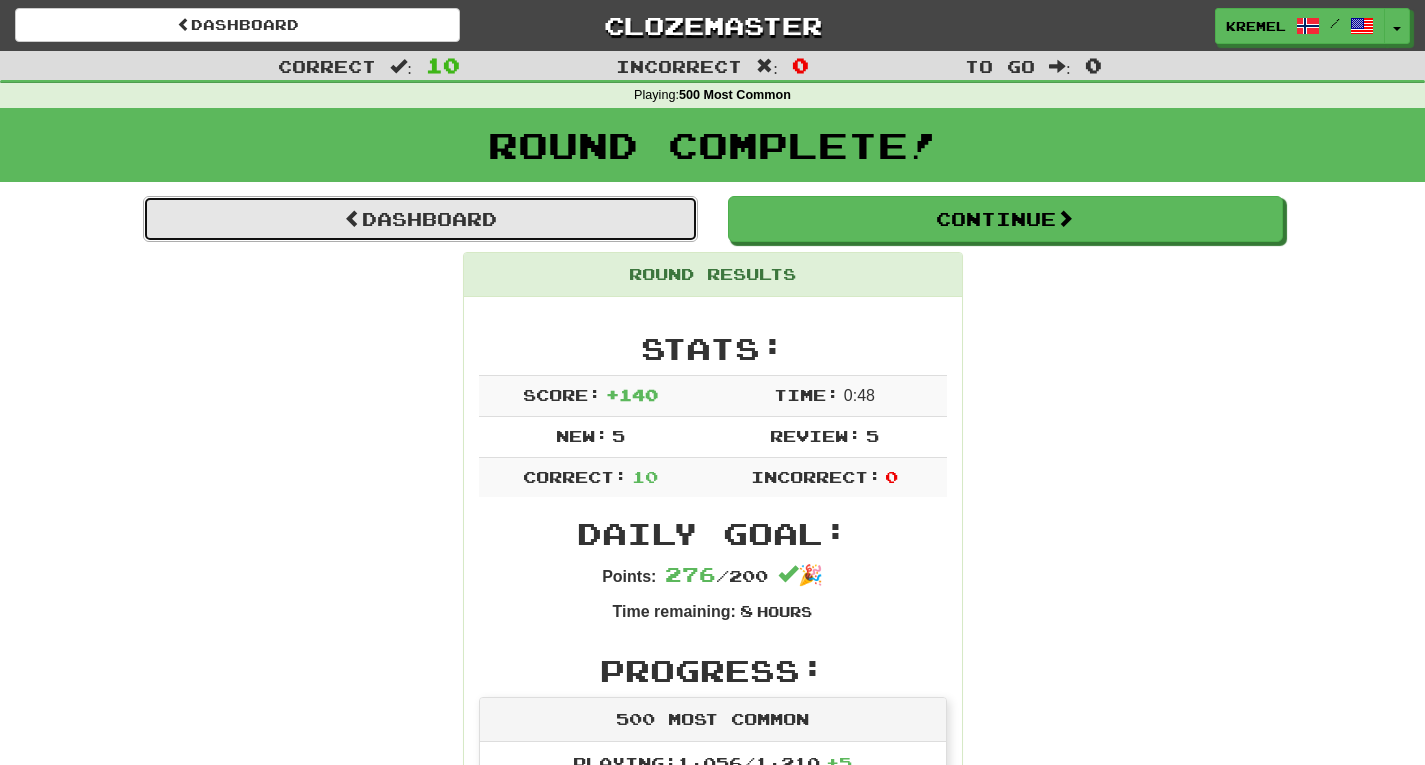 click on "Dashboard" at bounding box center (420, 219) 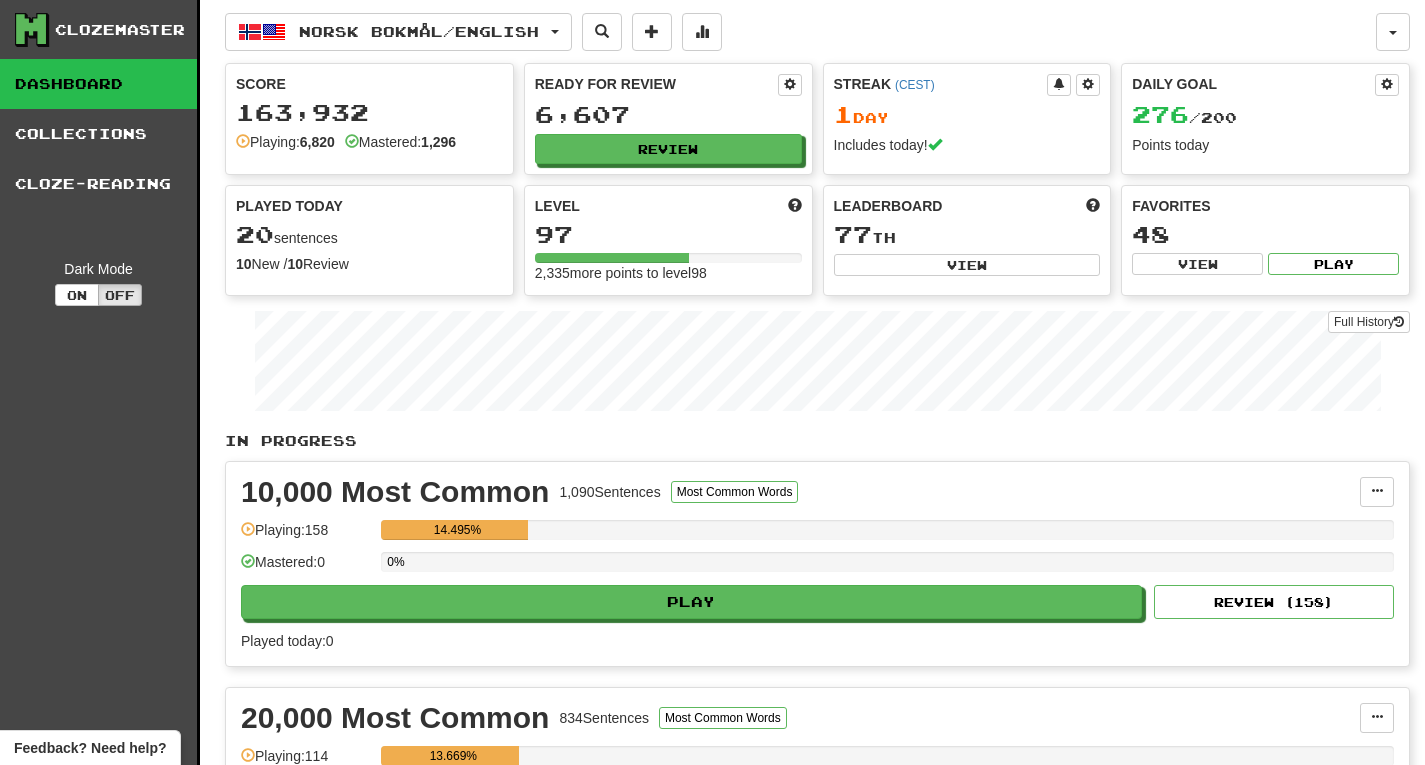scroll, scrollTop: 0, scrollLeft: 0, axis: both 